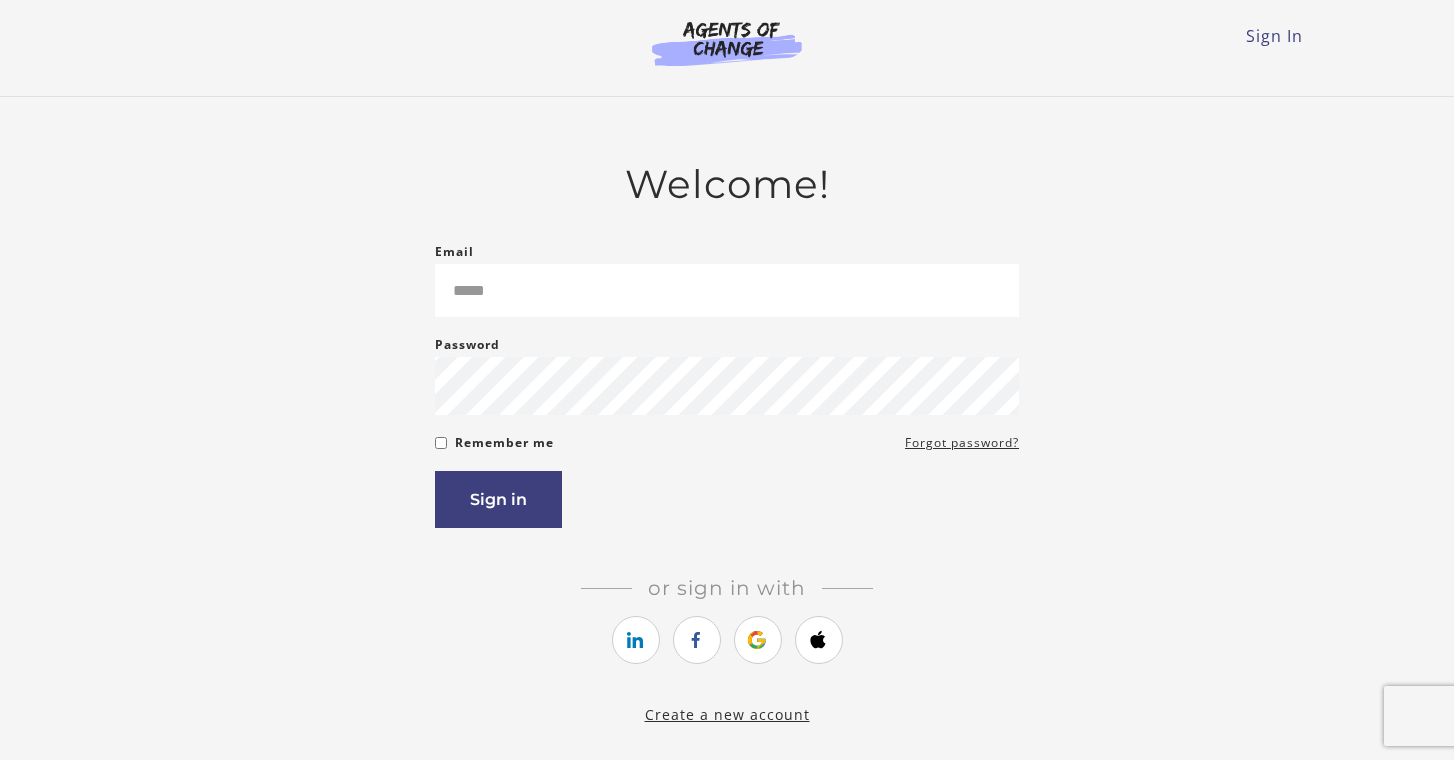 scroll, scrollTop: 0, scrollLeft: 0, axis: both 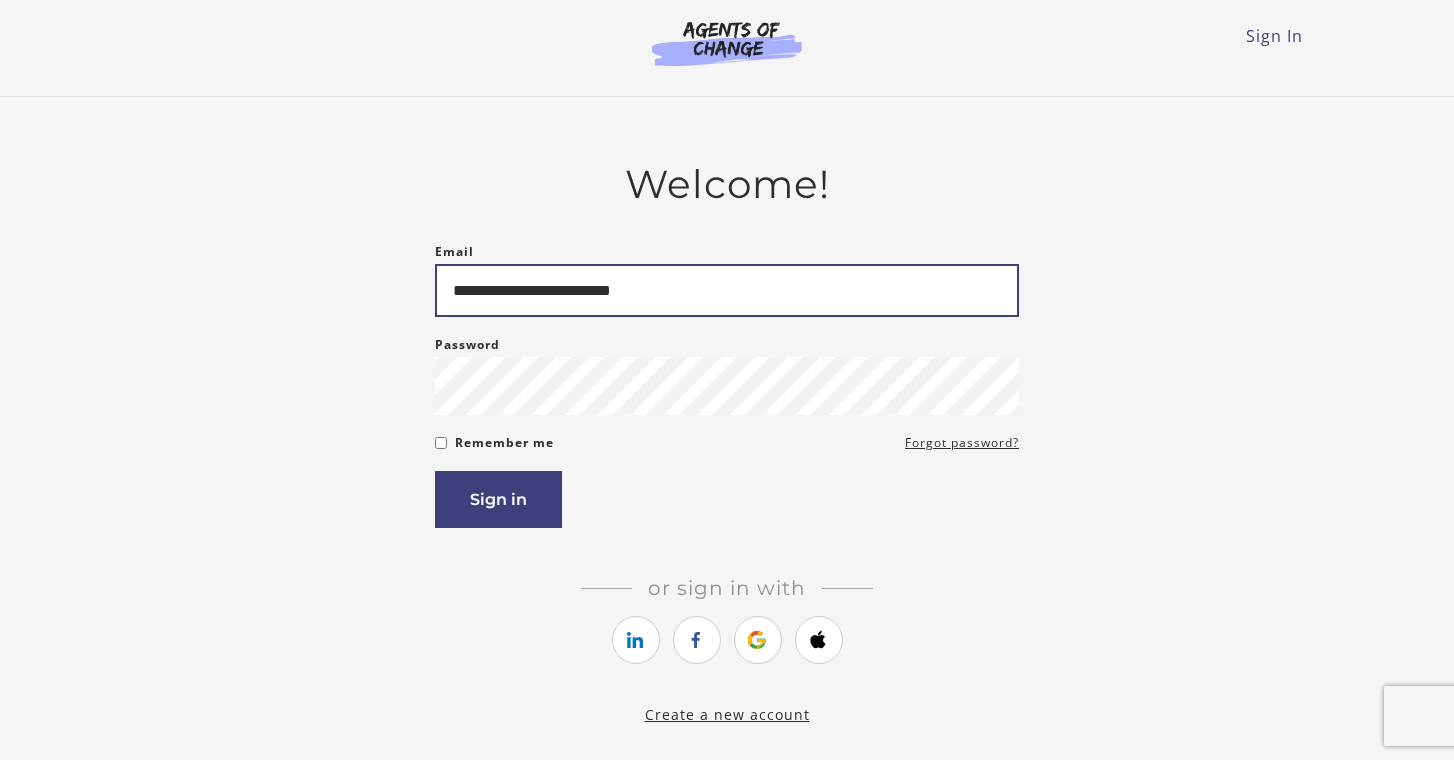 type on "**********" 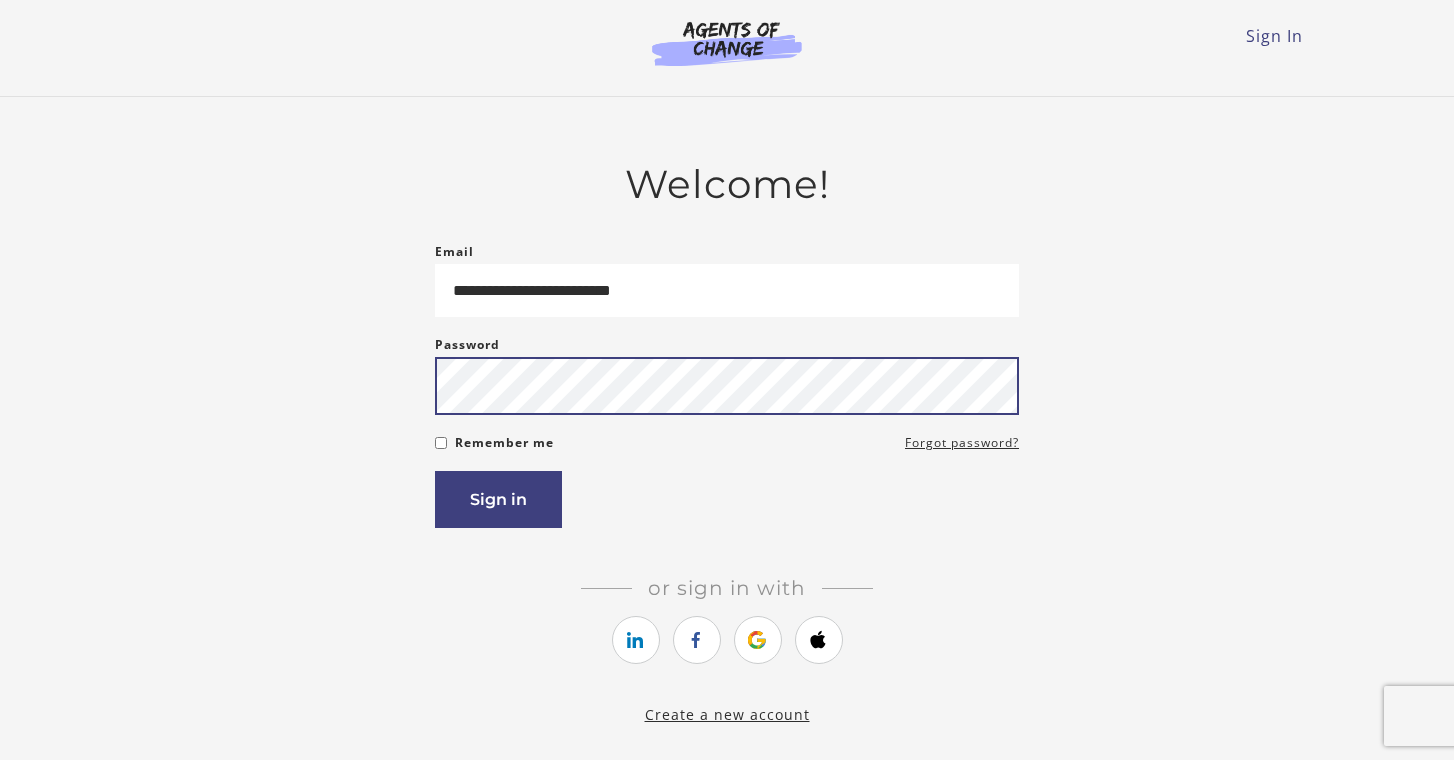 click on "Sign in" at bounding box center [498, 499] 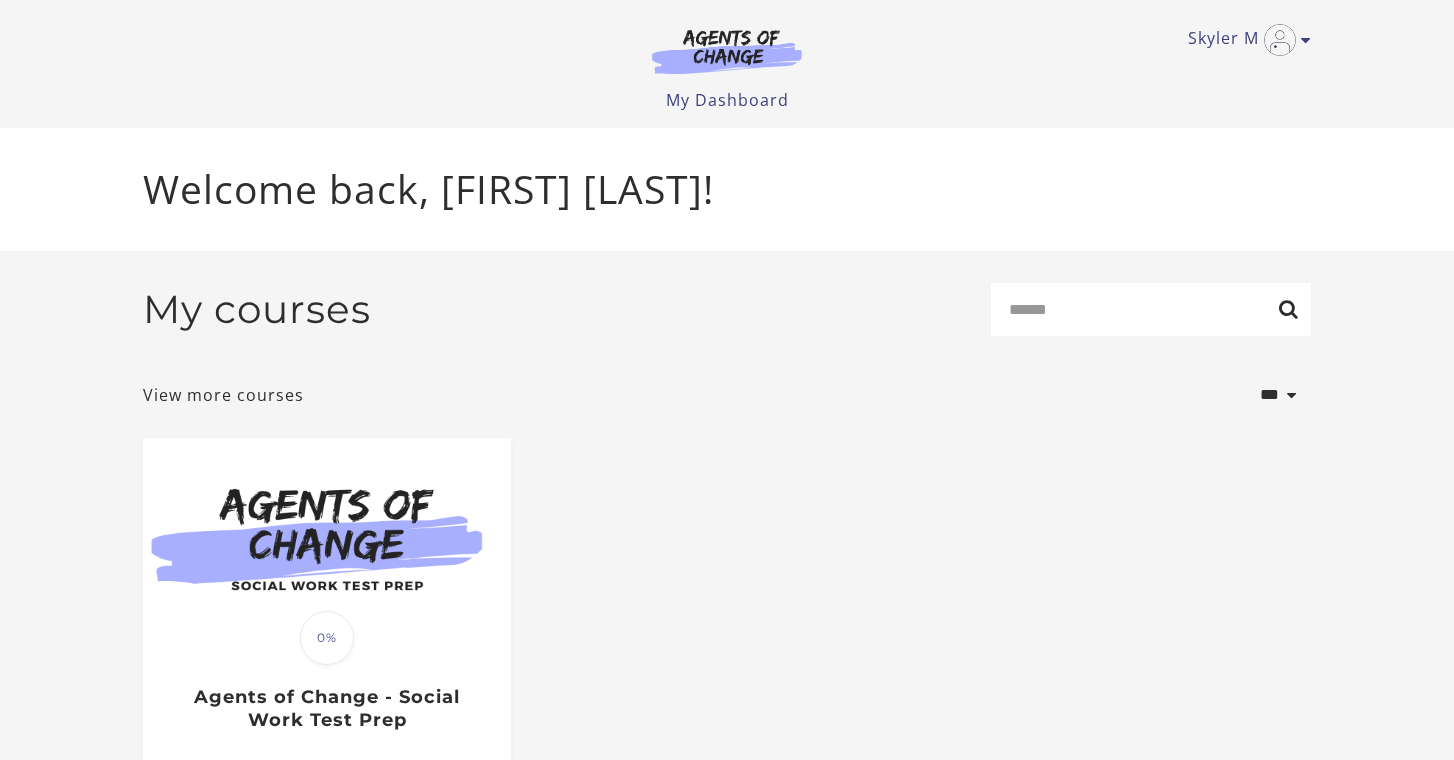 scroll, scrollTop: 0, scrollLeft: 0, axis: both 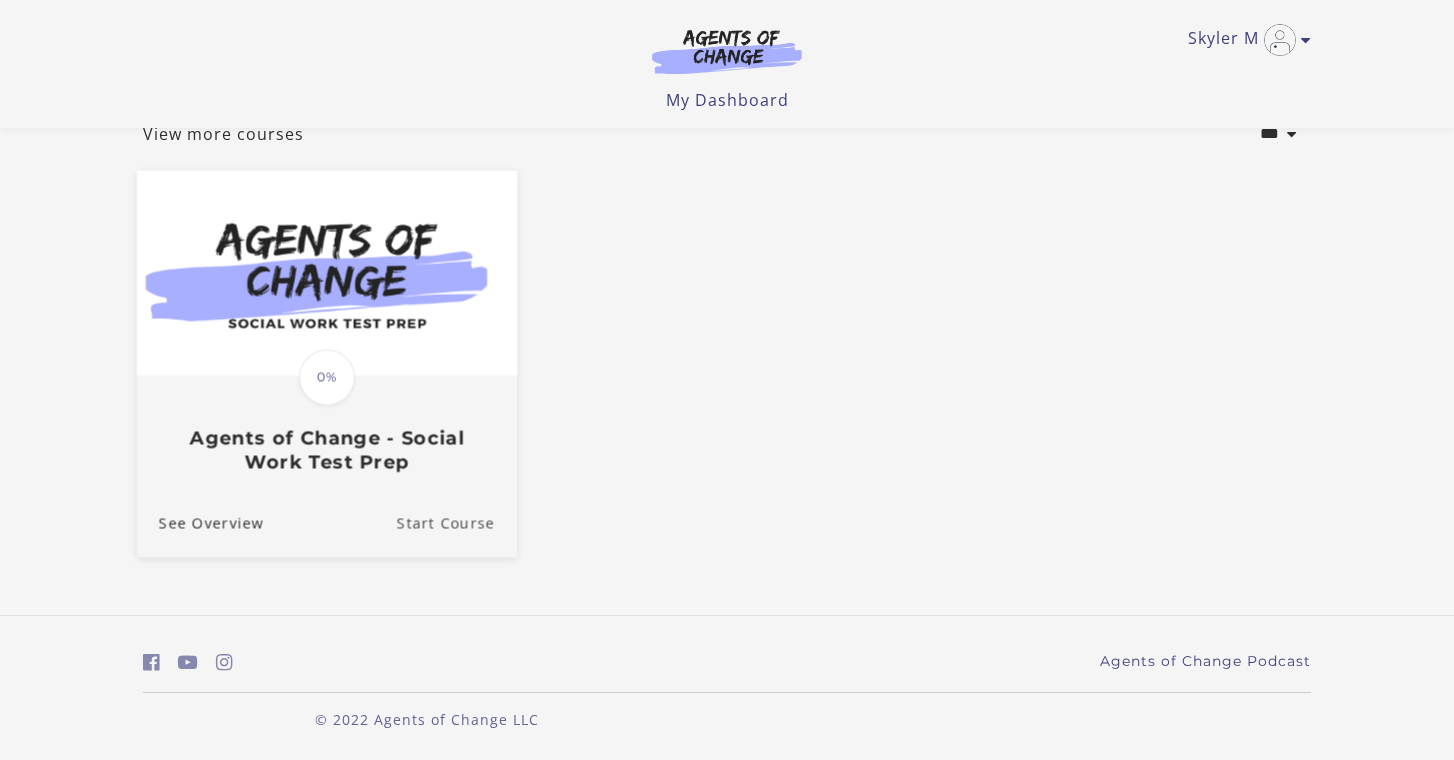 click on "Start Course" at bounding box center (457, 523) 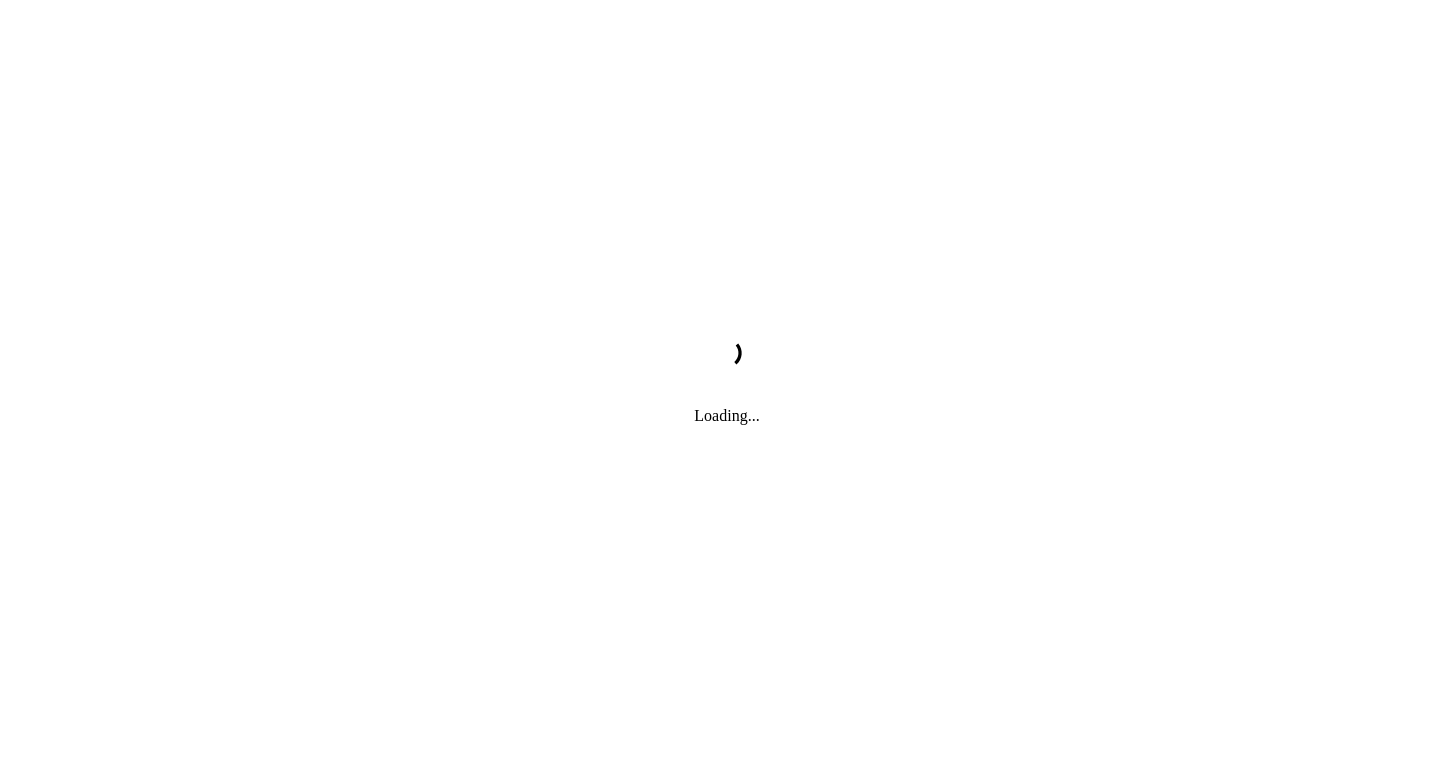 scroll, scrollTop: 0, scrollLeft: 0, axis: both 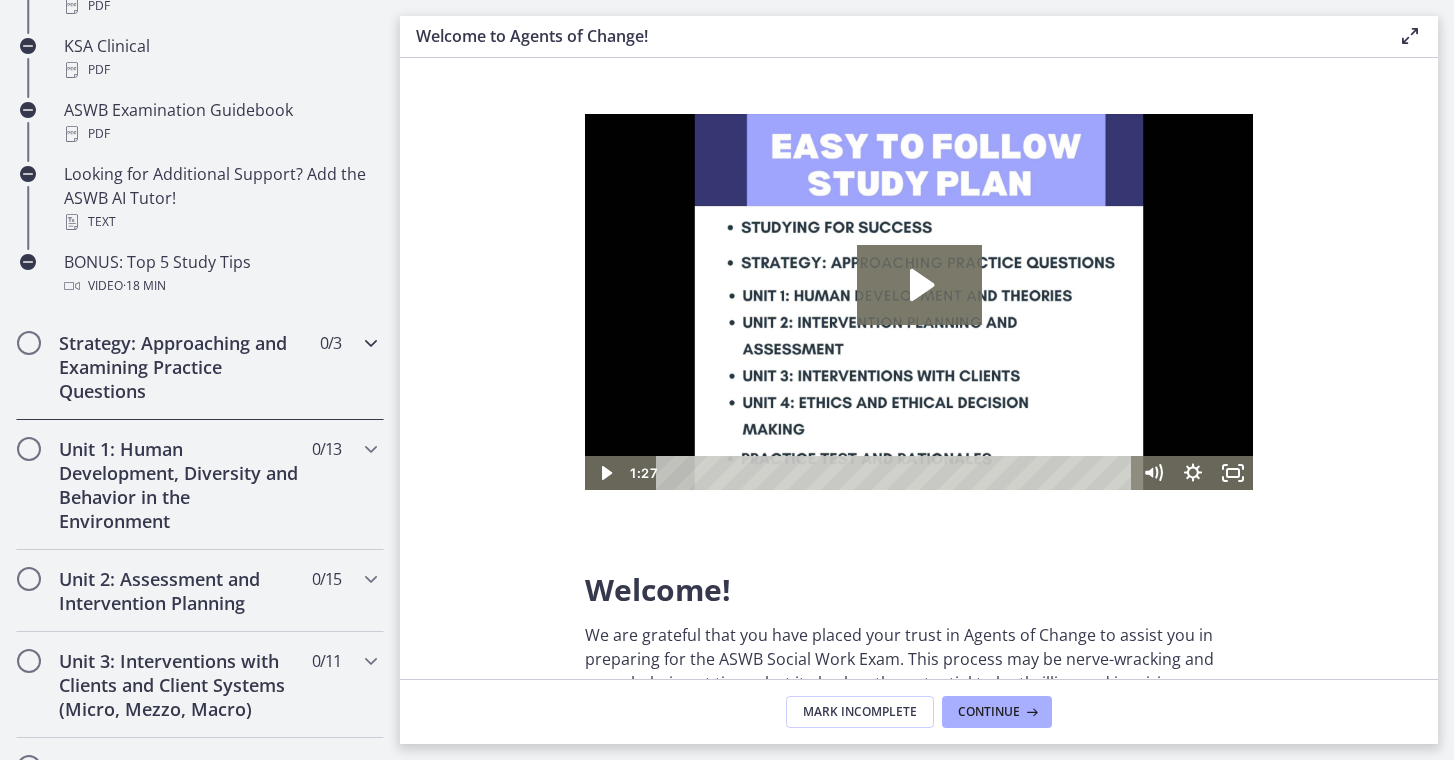 click at bounding box center (371, 343) 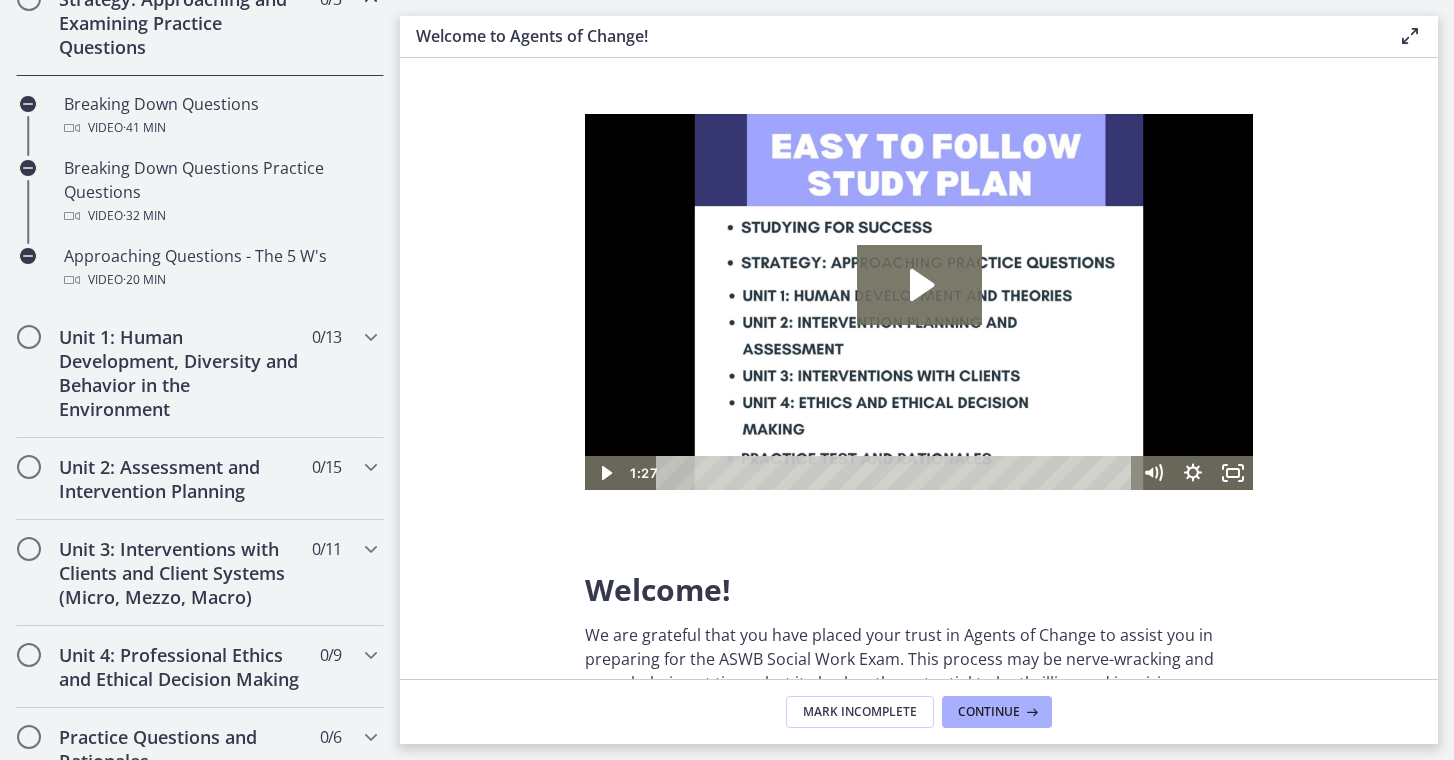 scroll, scrollTop: 414, scrollLeft: 0, axis: vertical 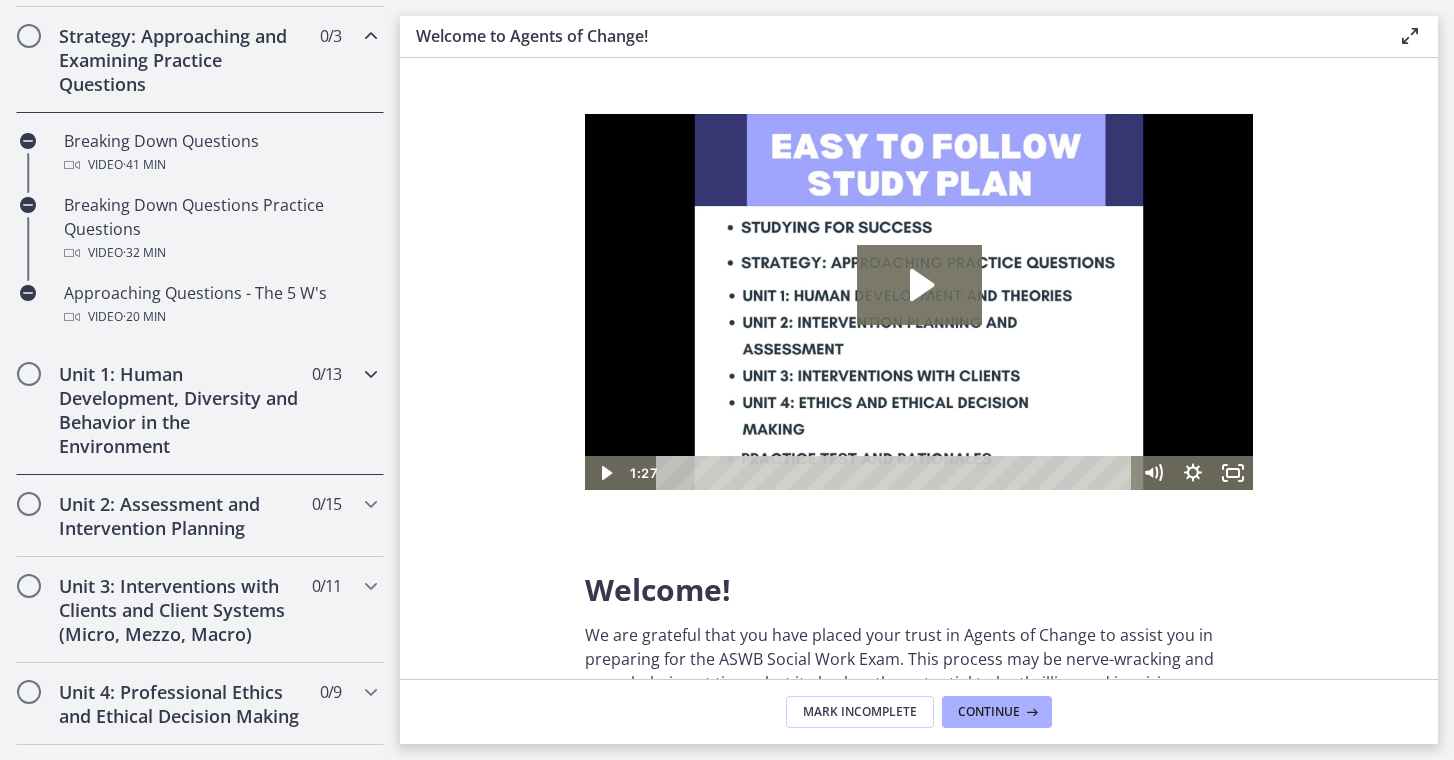 click at bounding box center [371, 374] 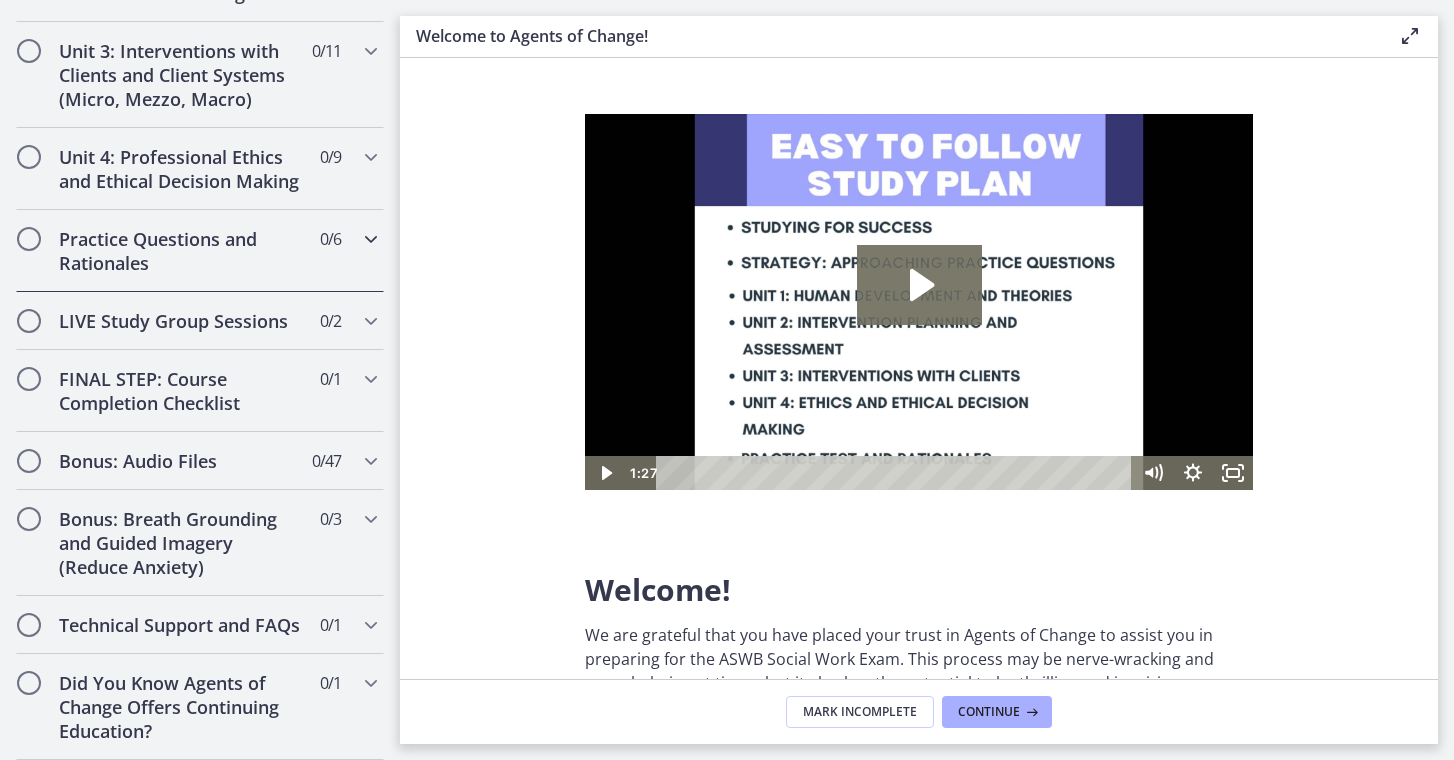scroll, scrollTop: 1661, scrollLeft: 0, axis: vertical 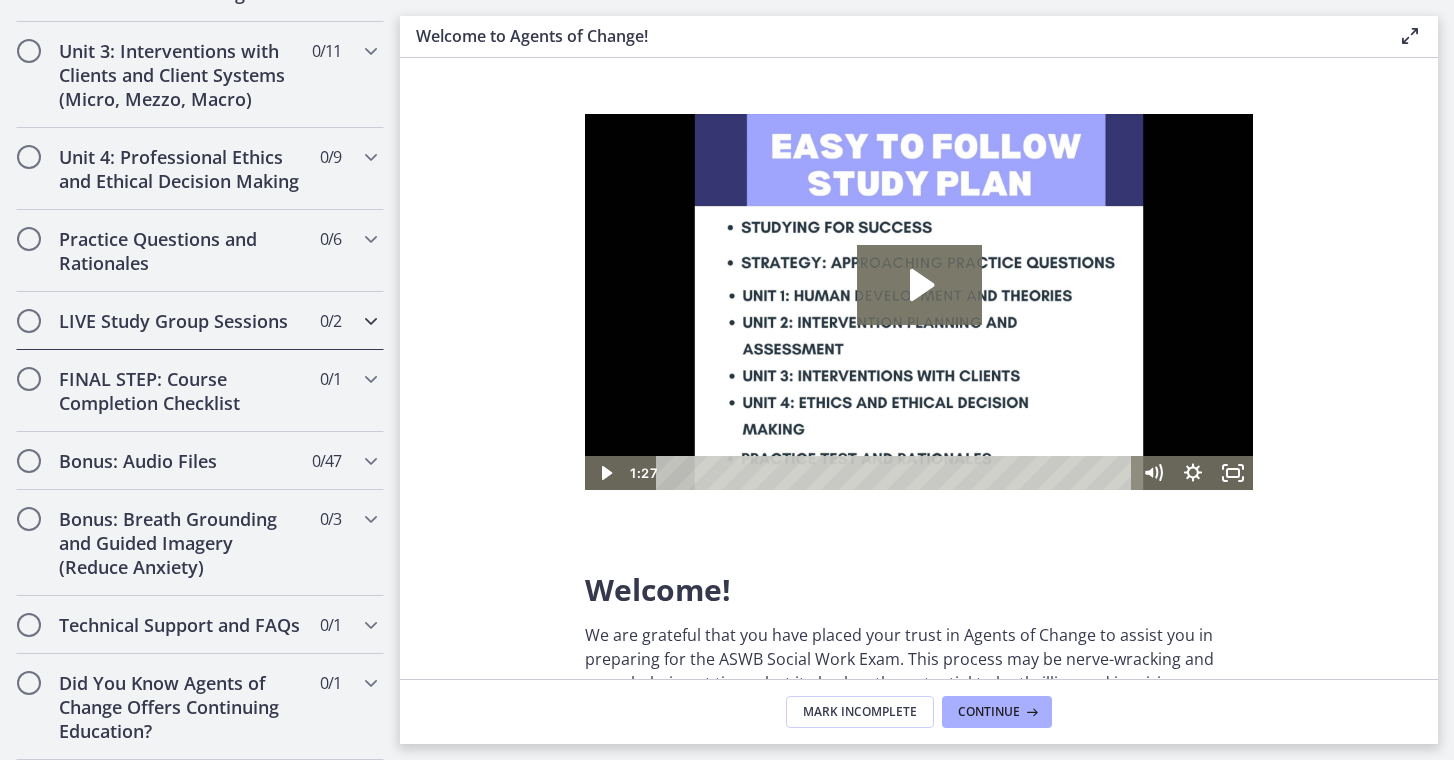click at bounding box center [371, 321] 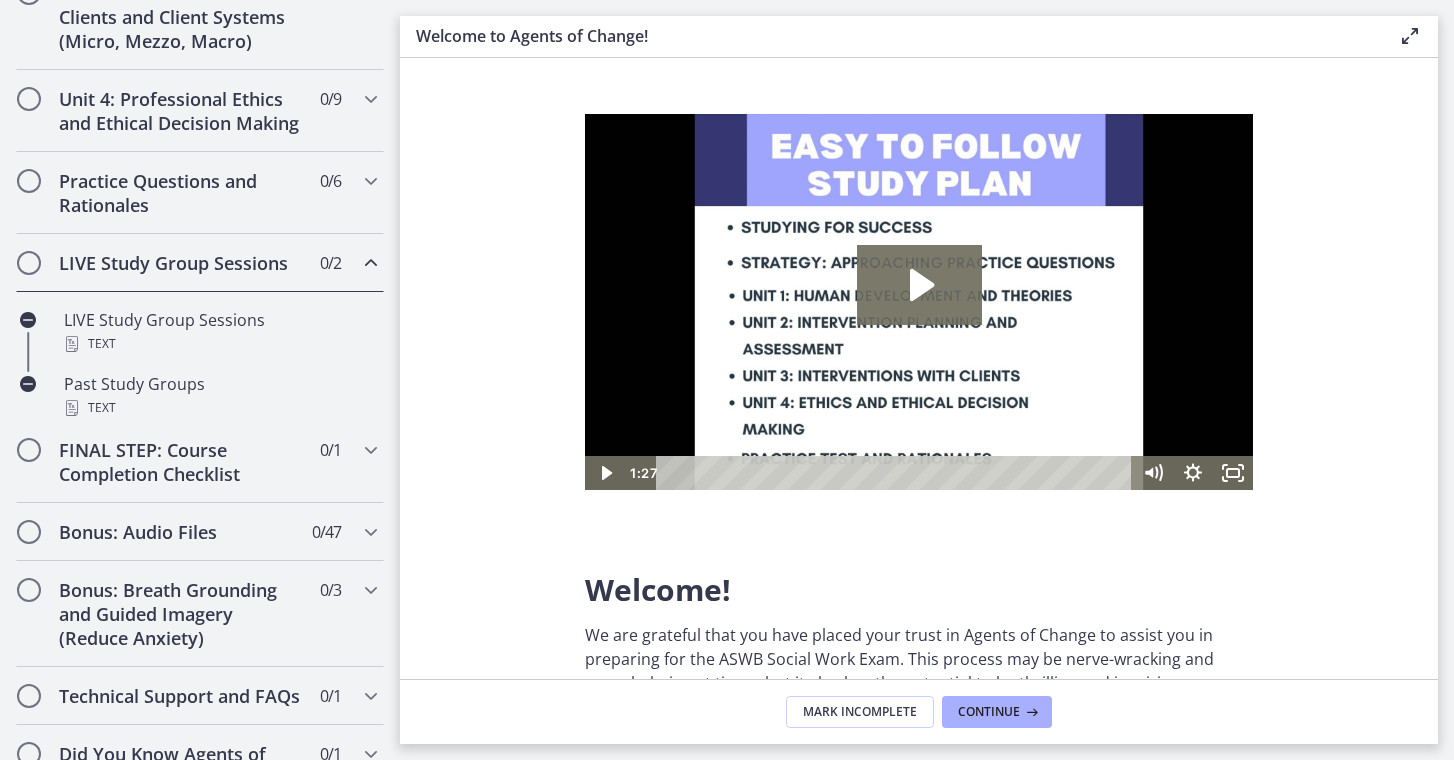 scroll, scrollTop: 861, scrollLeft: 0, axis: vertical 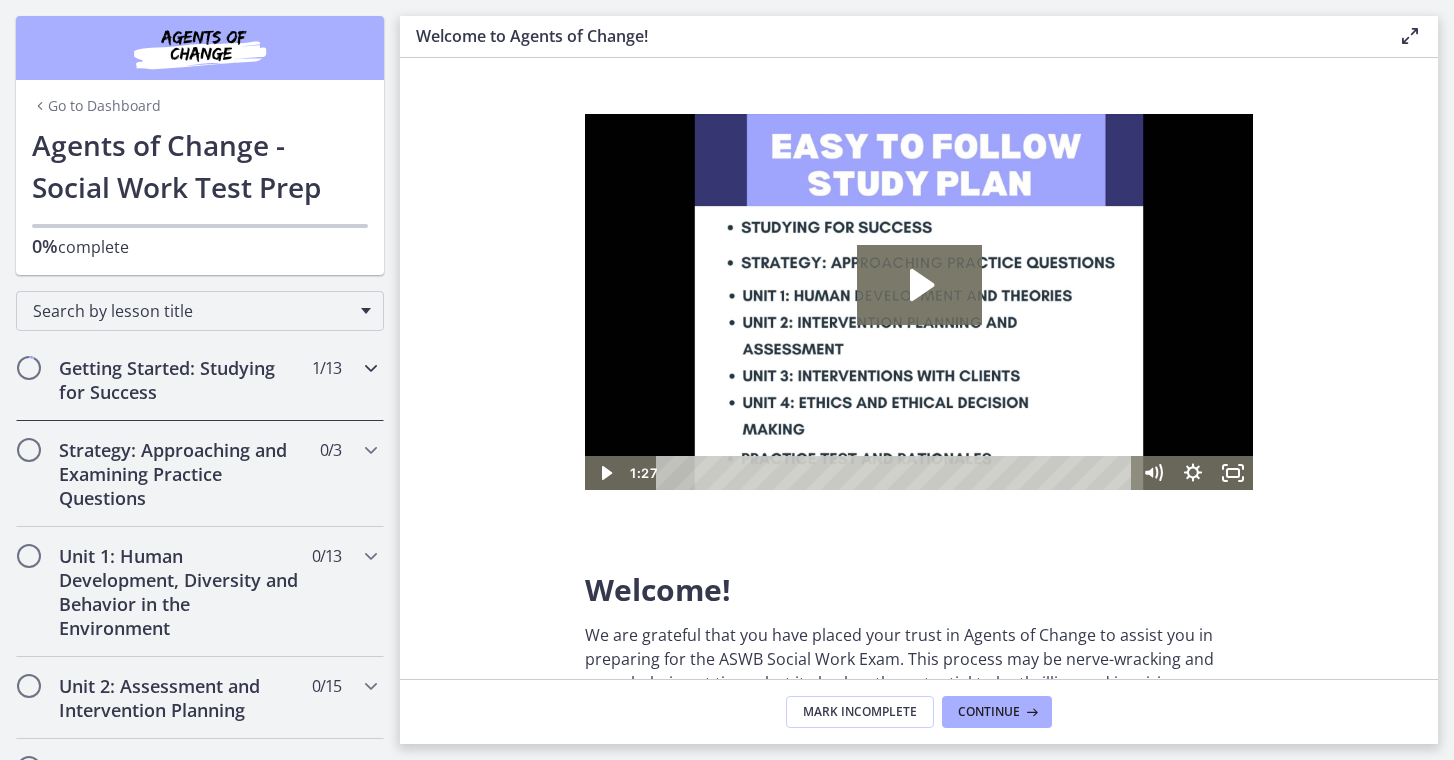 click at bounding box center [371, 368] 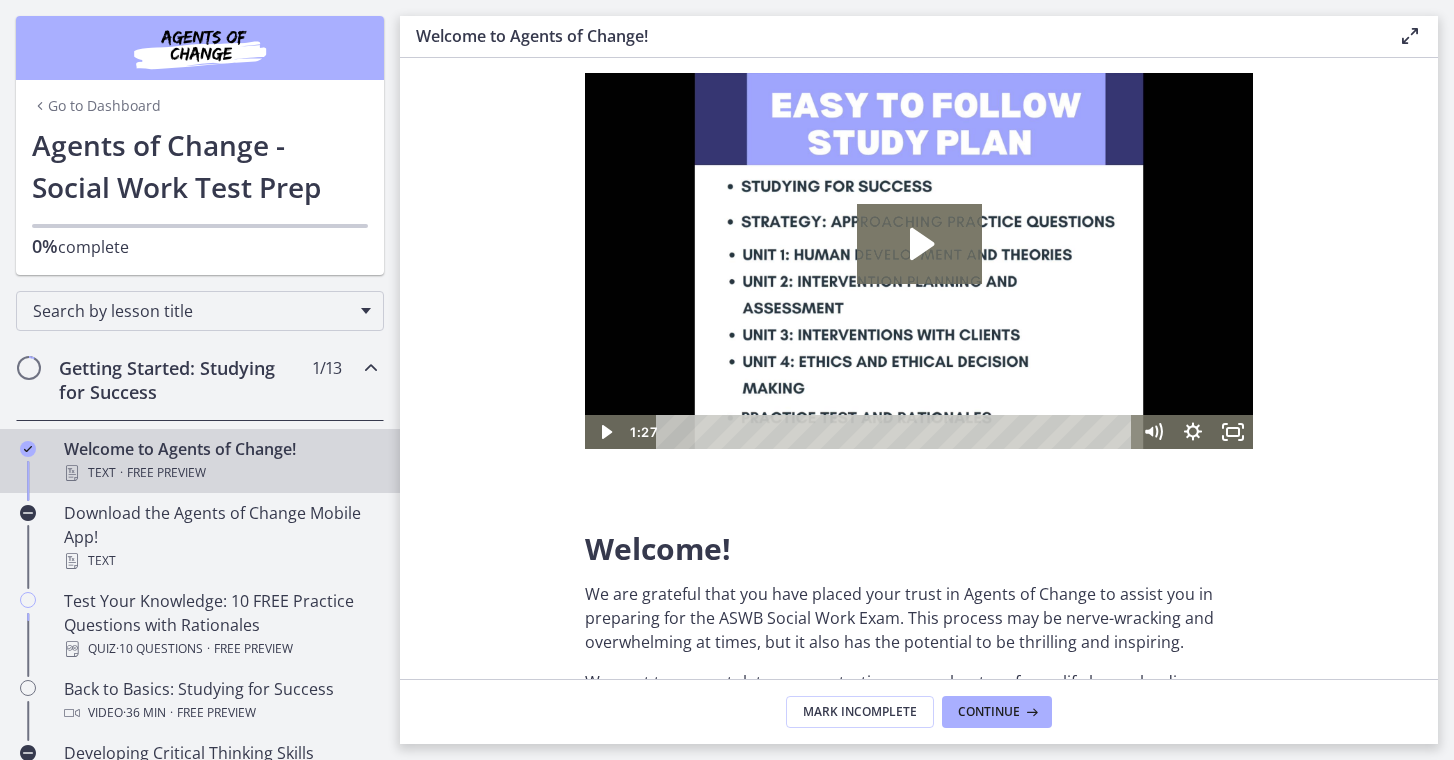 scroll, scrollTop: 40, scrollLeft: 0, axis: vertical 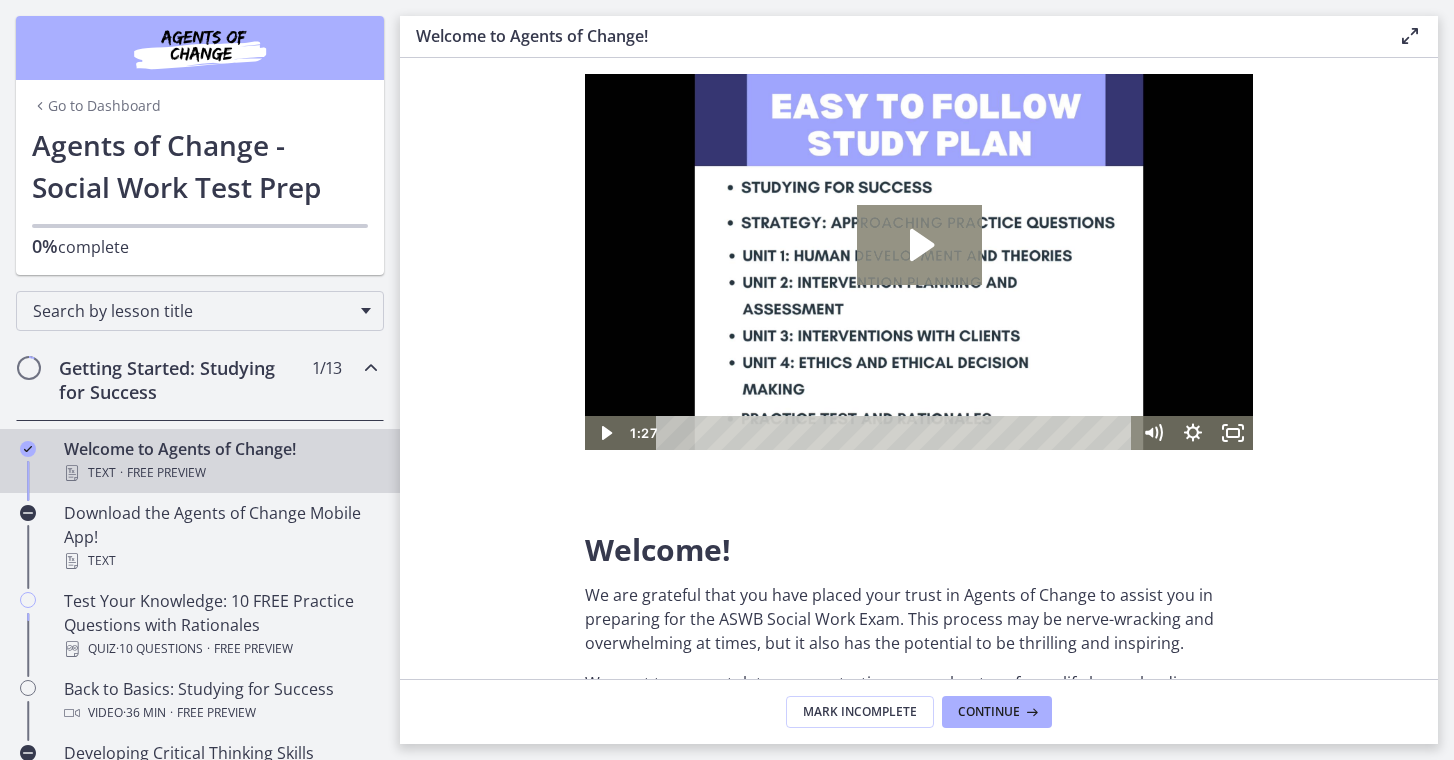 click 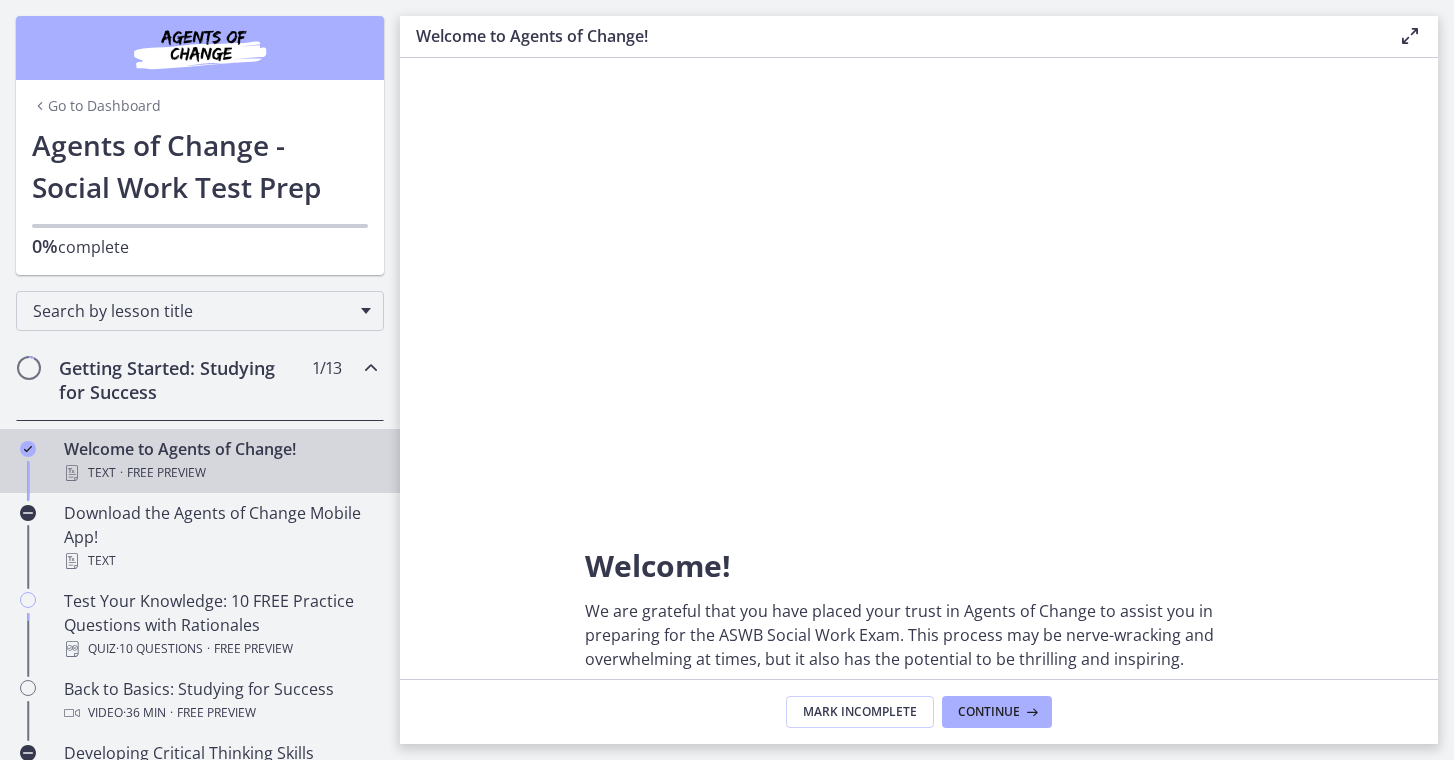 scroll, scrollTop: 23, scrollLeft: 0, axis: vertical 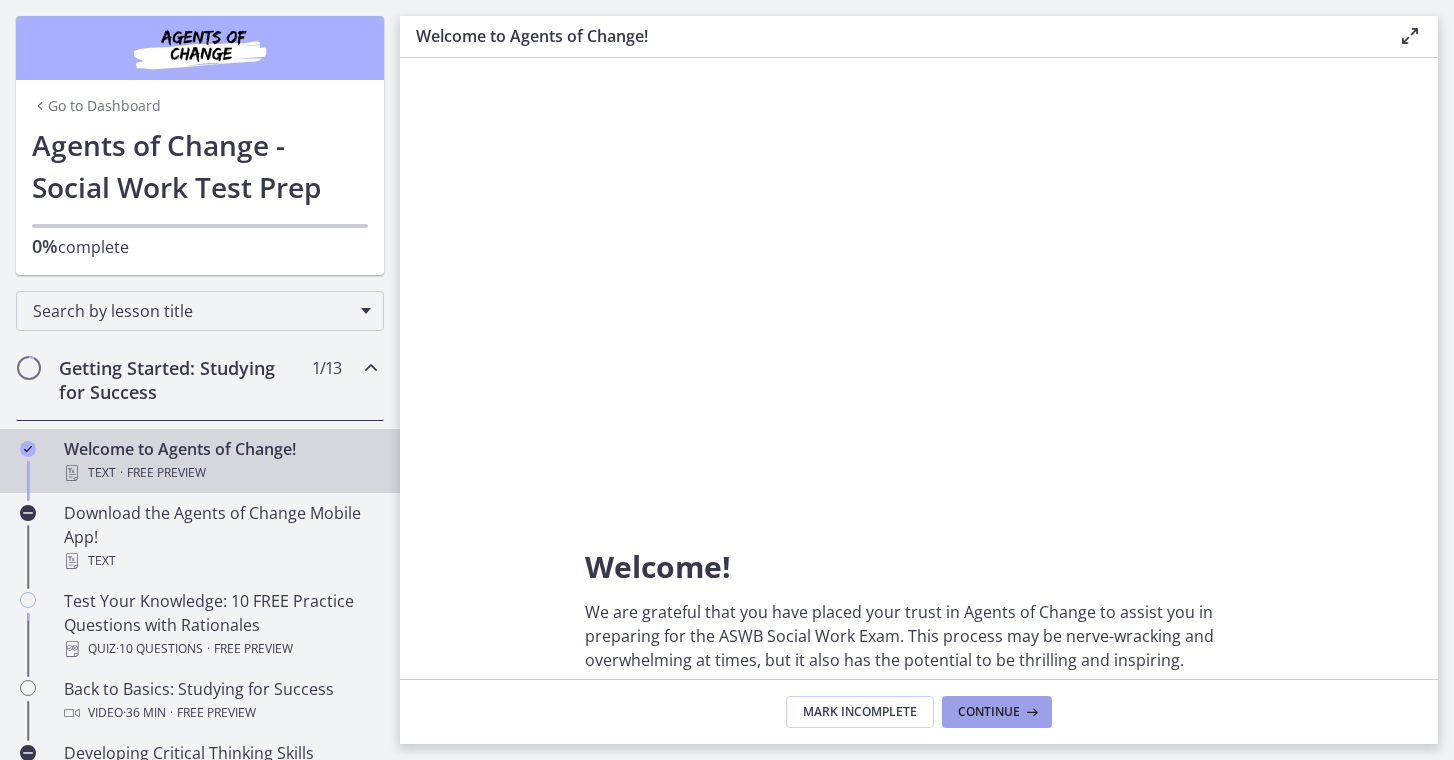 click on "Continue" at bounding box center (989, 712) 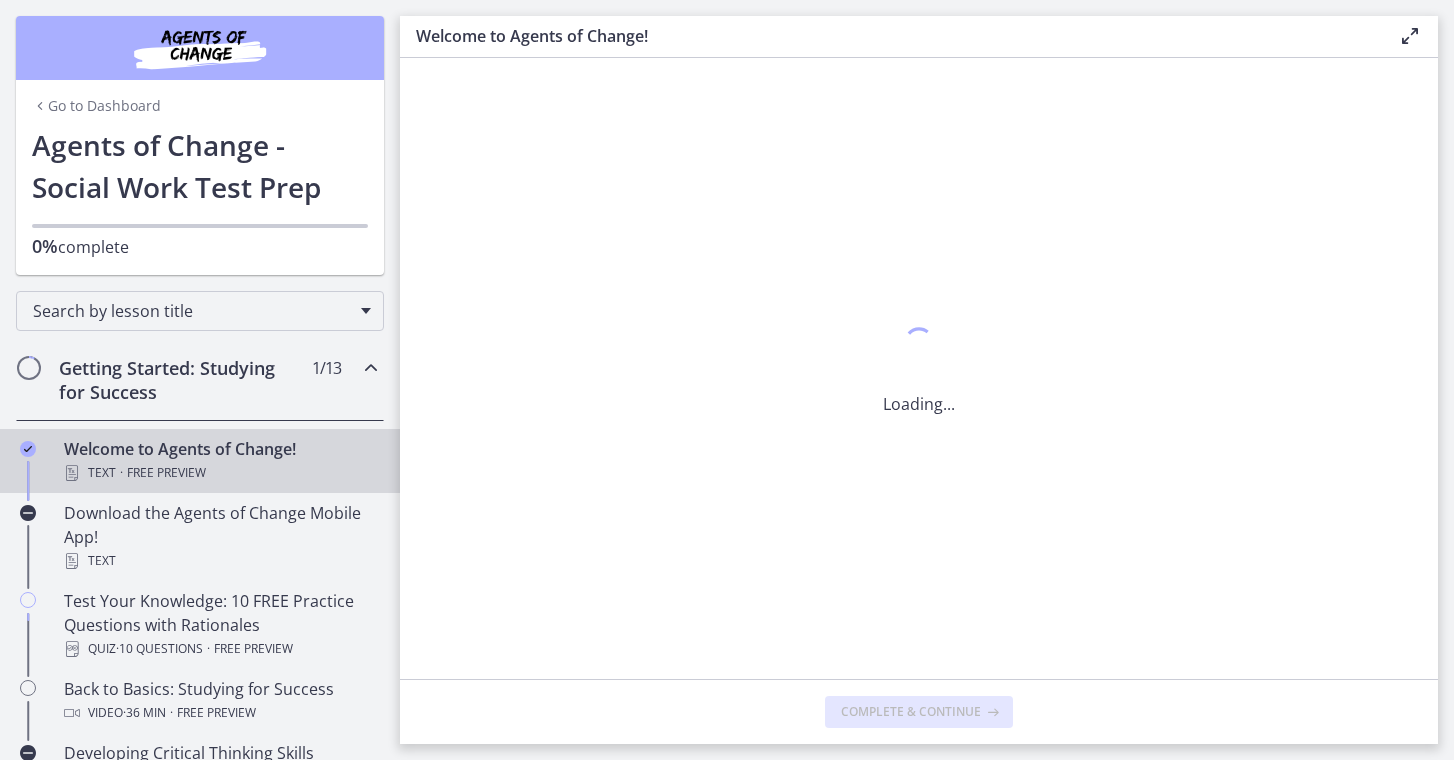 scroll, scrollTop: 0, scrollLeft: 0, axis: both 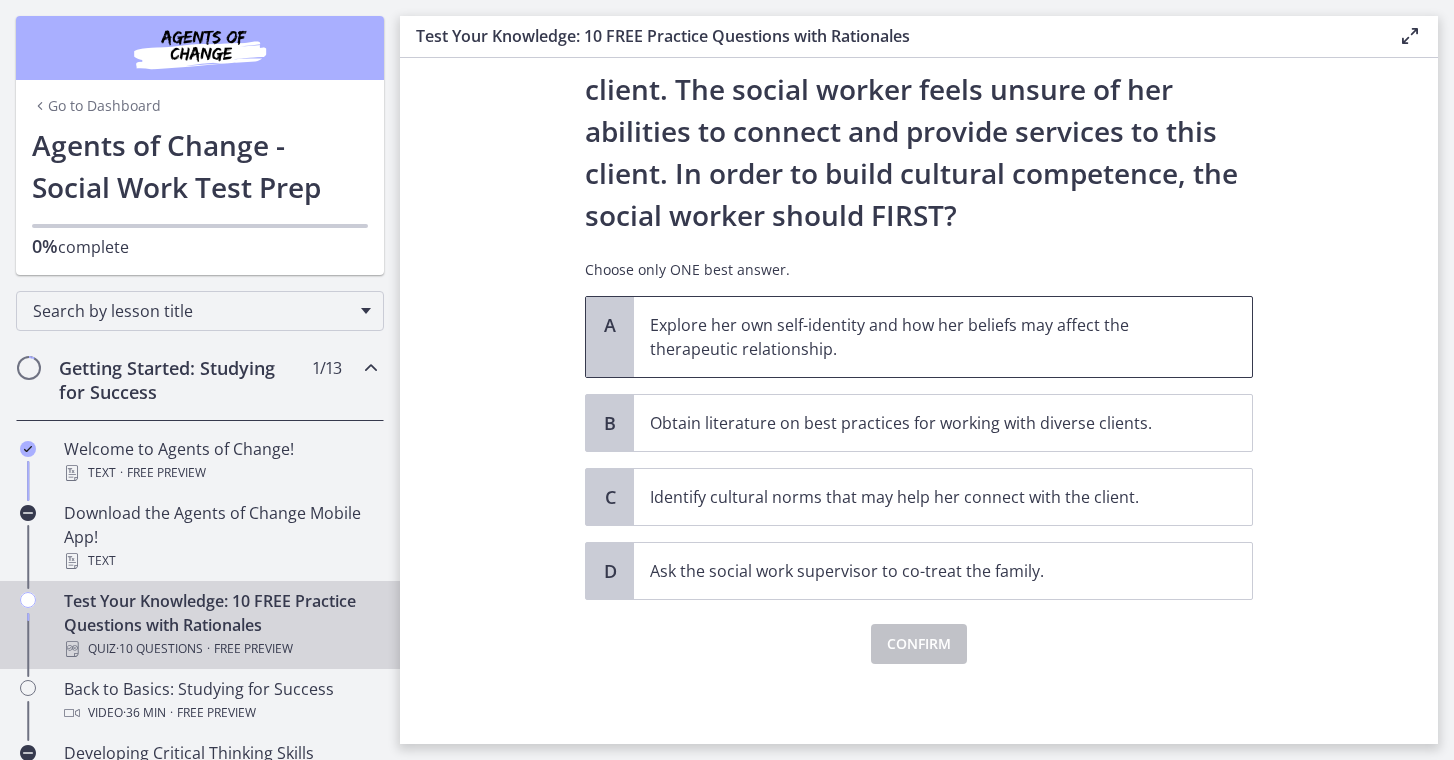 click on "Explore her own self-identity and how her beliefs may affect the therapeutic relationship." at bounding box center (923, 337) 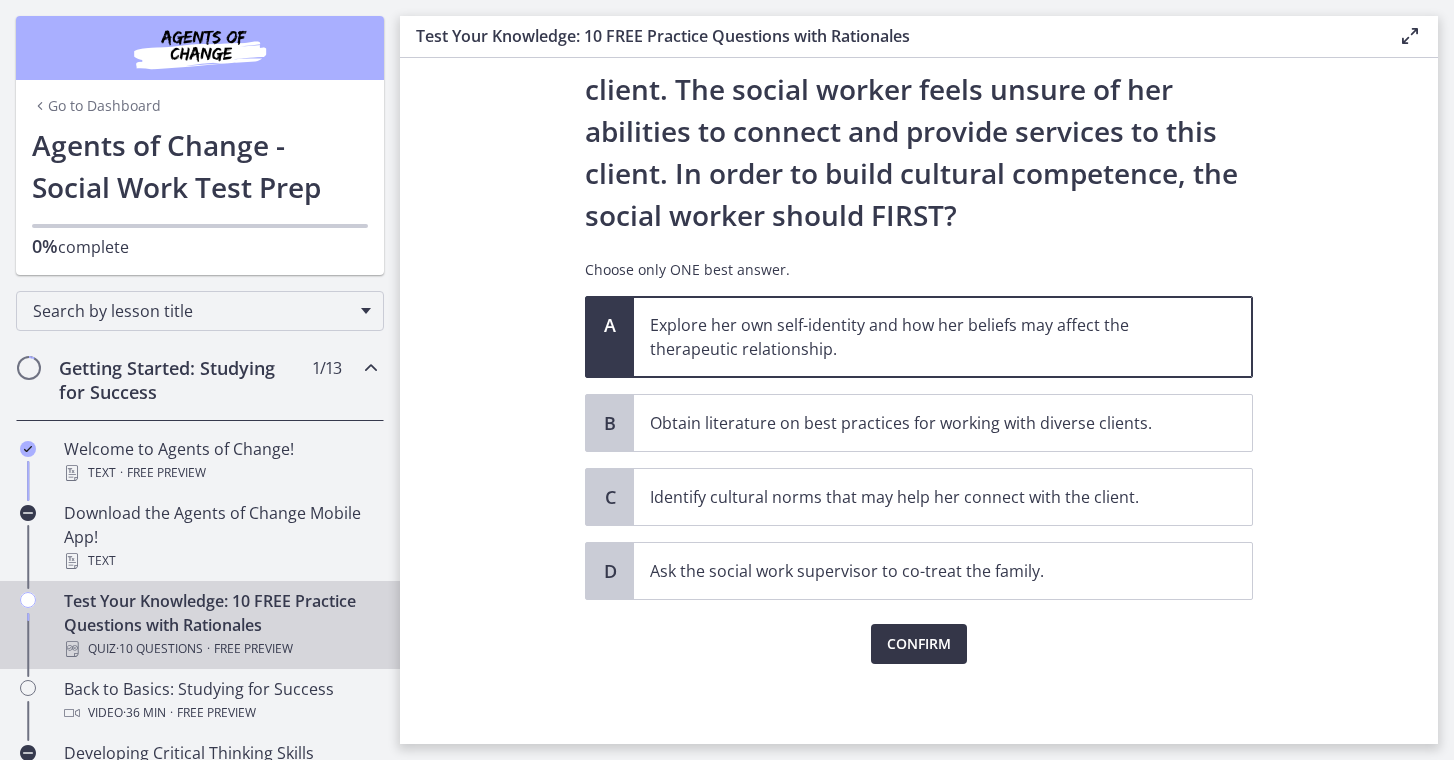 click on "Confirm" at bounding box center (919, 644) 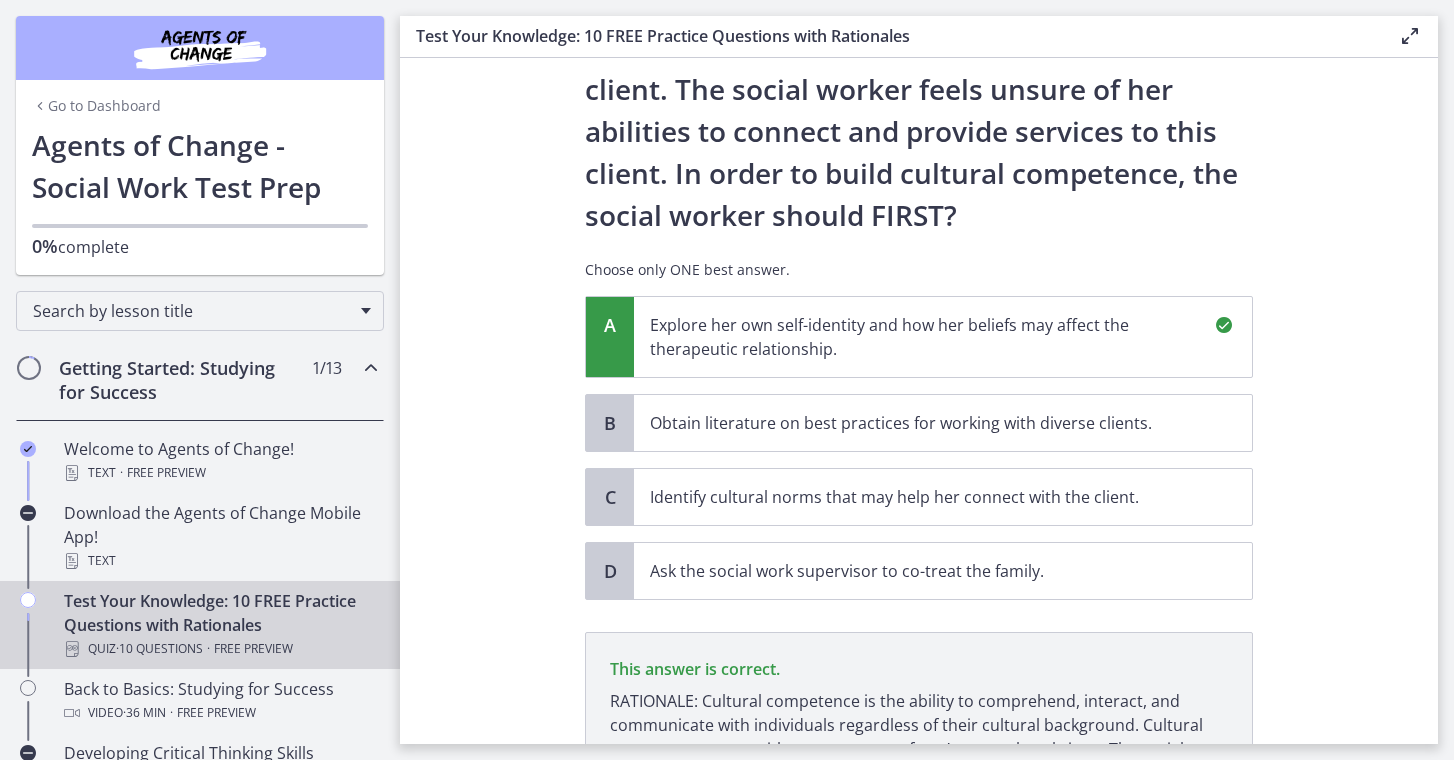 scroll, scrollTop: 498, scrollLeft: 0, axis: vertical 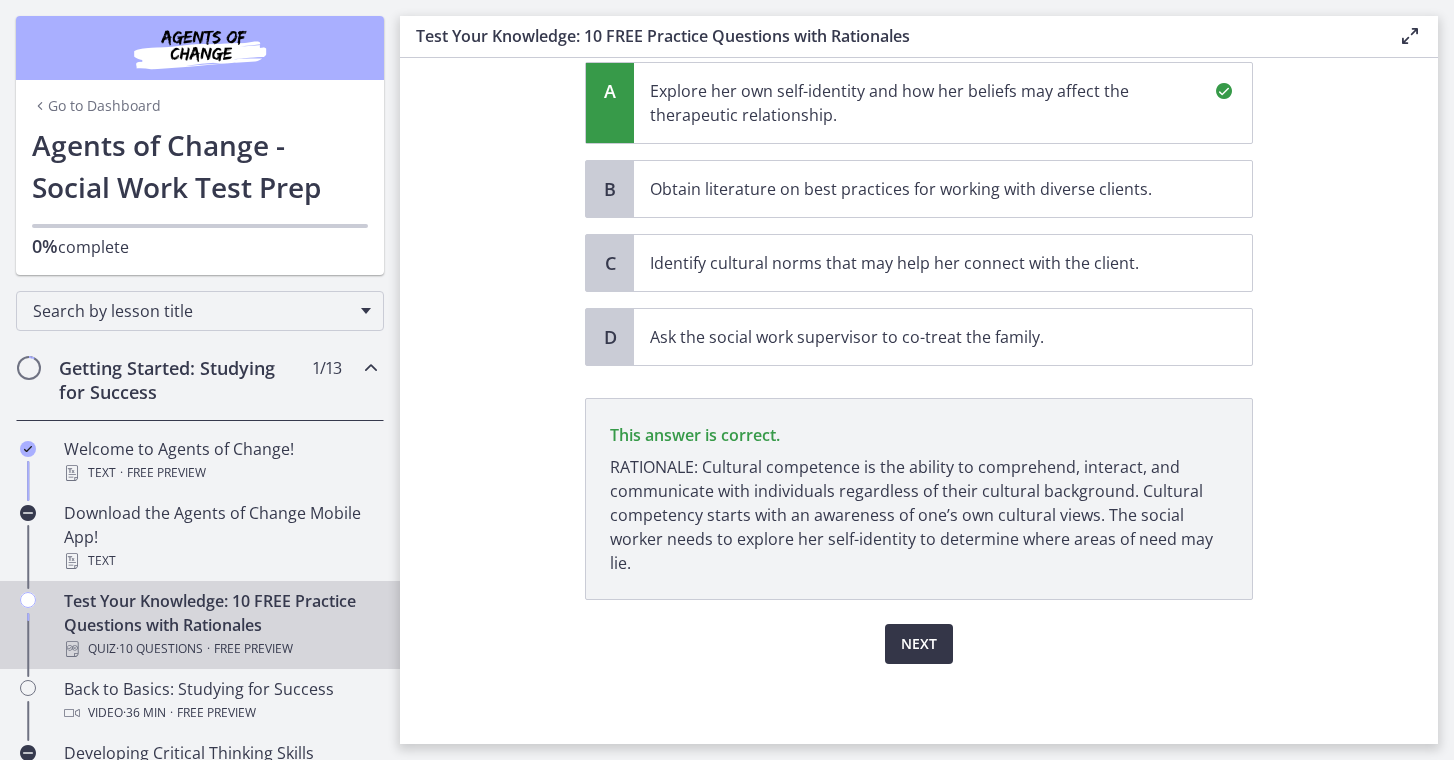 click on "Next" at bounding box center (919, 644) 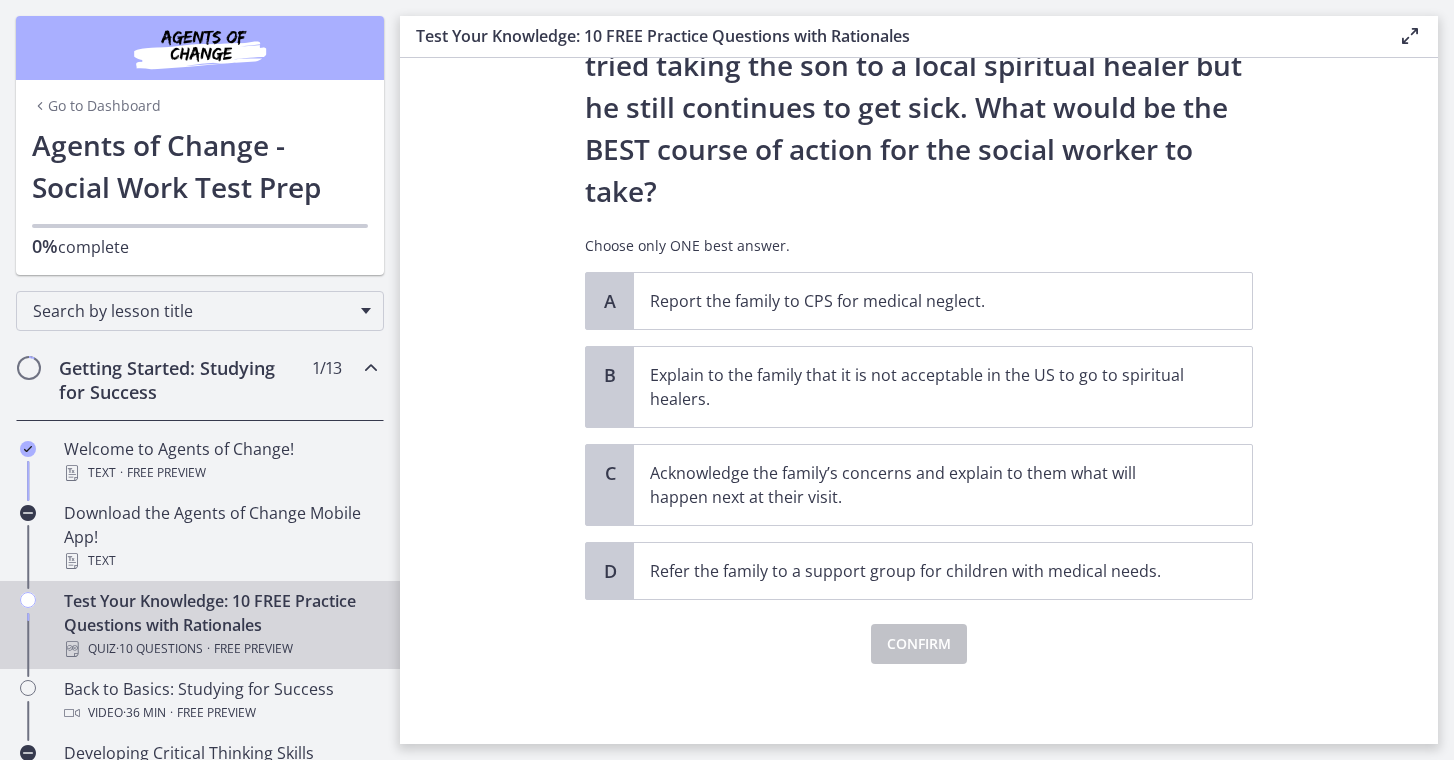 scroll, scrollTop: 372, scrollLeft: 0, axis: vertical 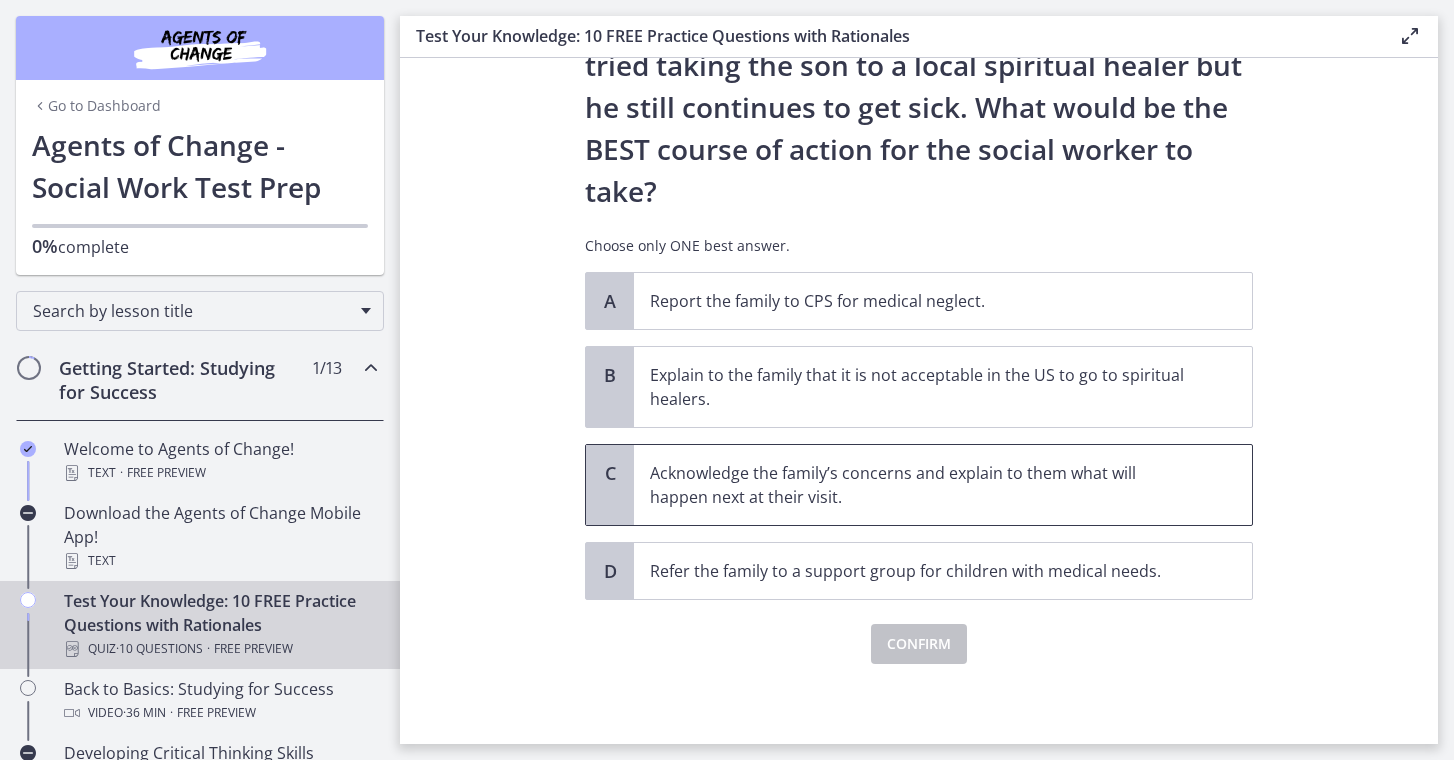 click on "Acknowledge the family’s concerns and explain to them what will happen next at their visit." at bounding box center [923, 485] 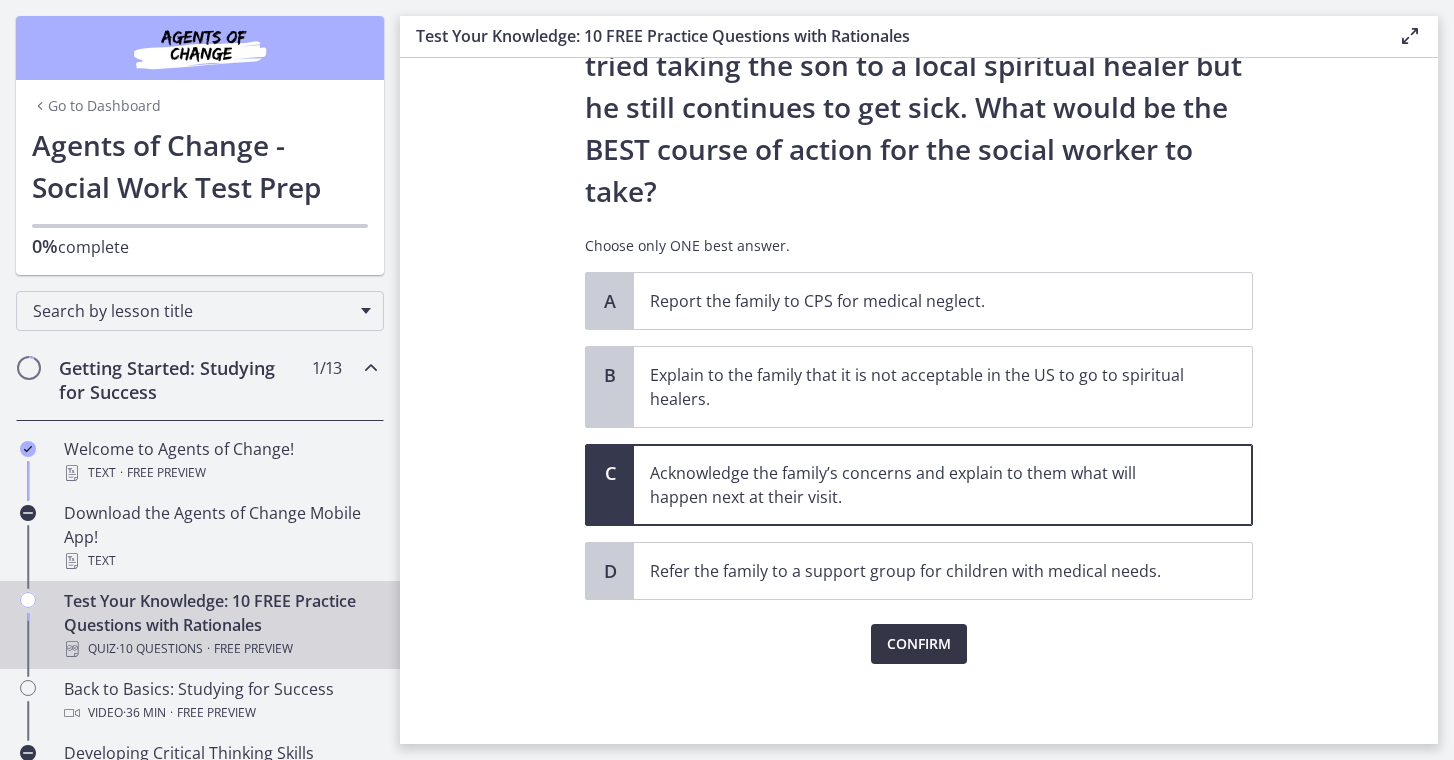click on "Confirm" at bounding box center (919, 644) 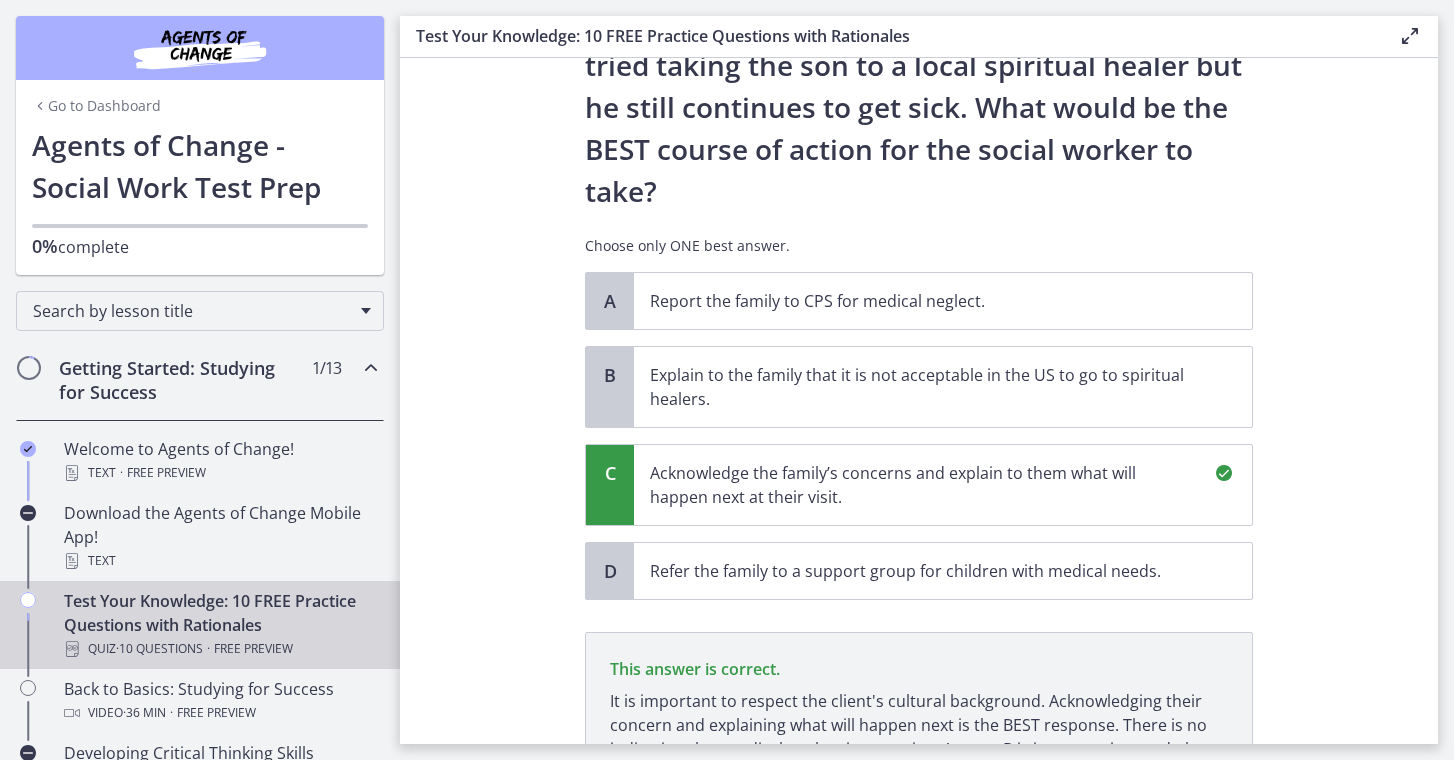 scroll, scrollTop: 606, scrollLeft: 0, axis: vertical 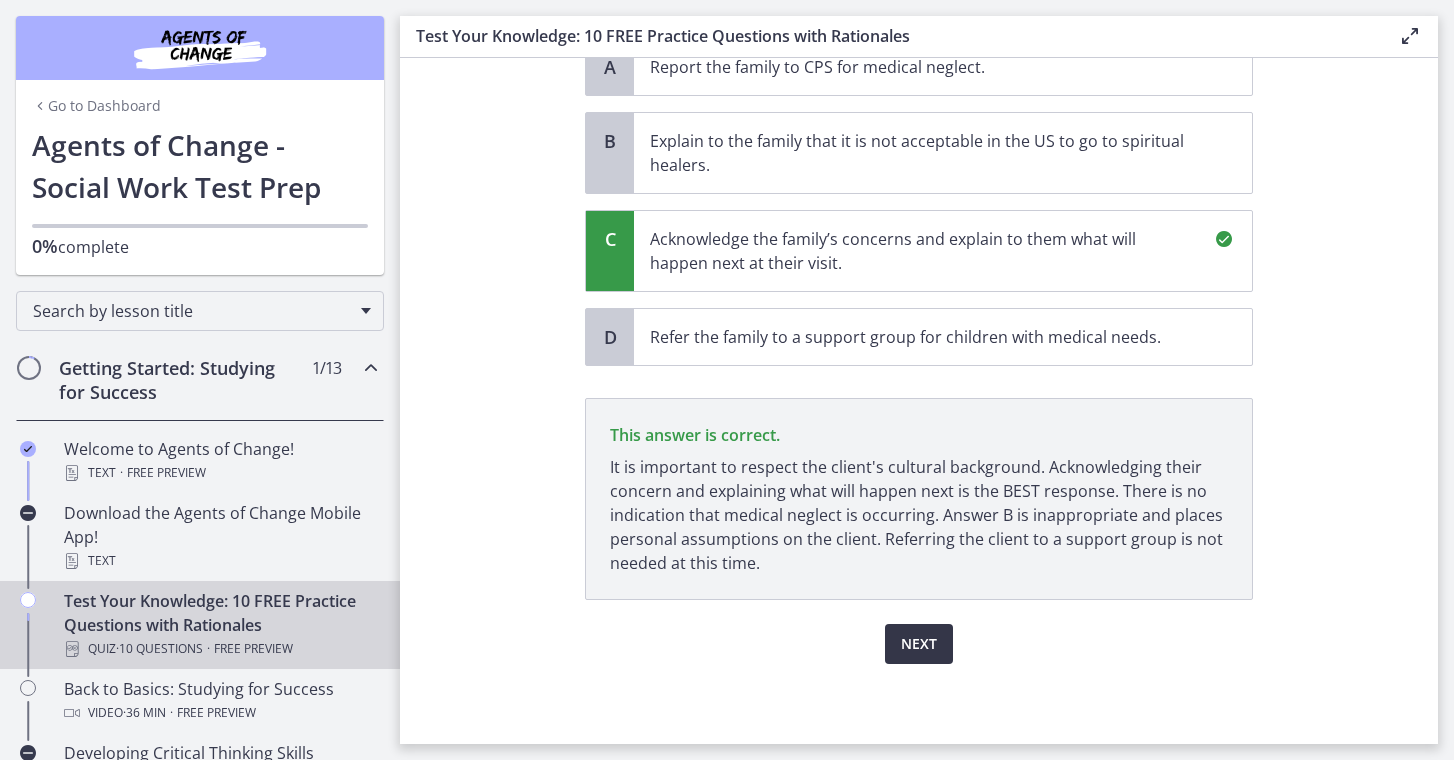 click on "Next" at bounding box center (919, 644) 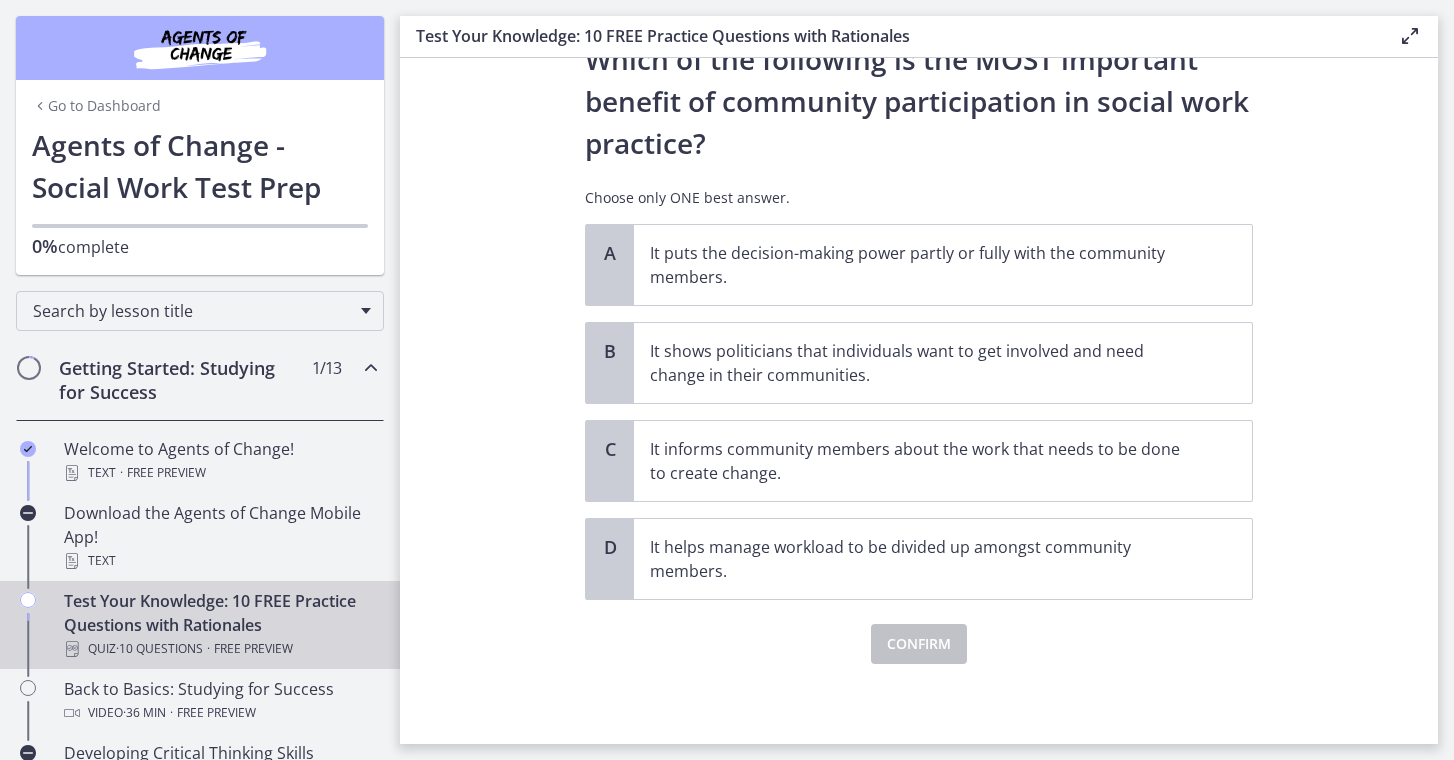 scroll, scrollTop: 84, scrollLeft: 0, axis: vertical 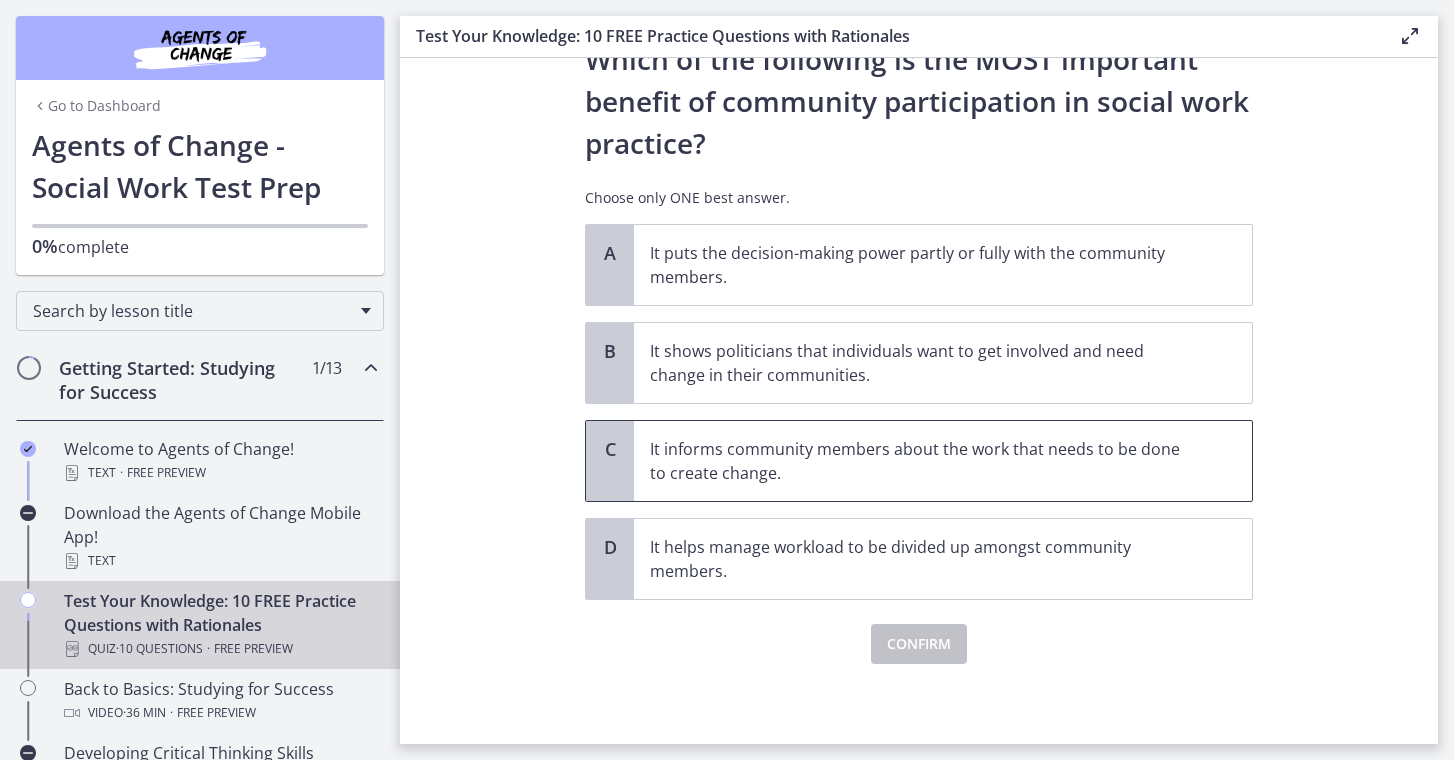click on "It informs community members about the work that needs to be done to create change." at bounding box center (923, 461) 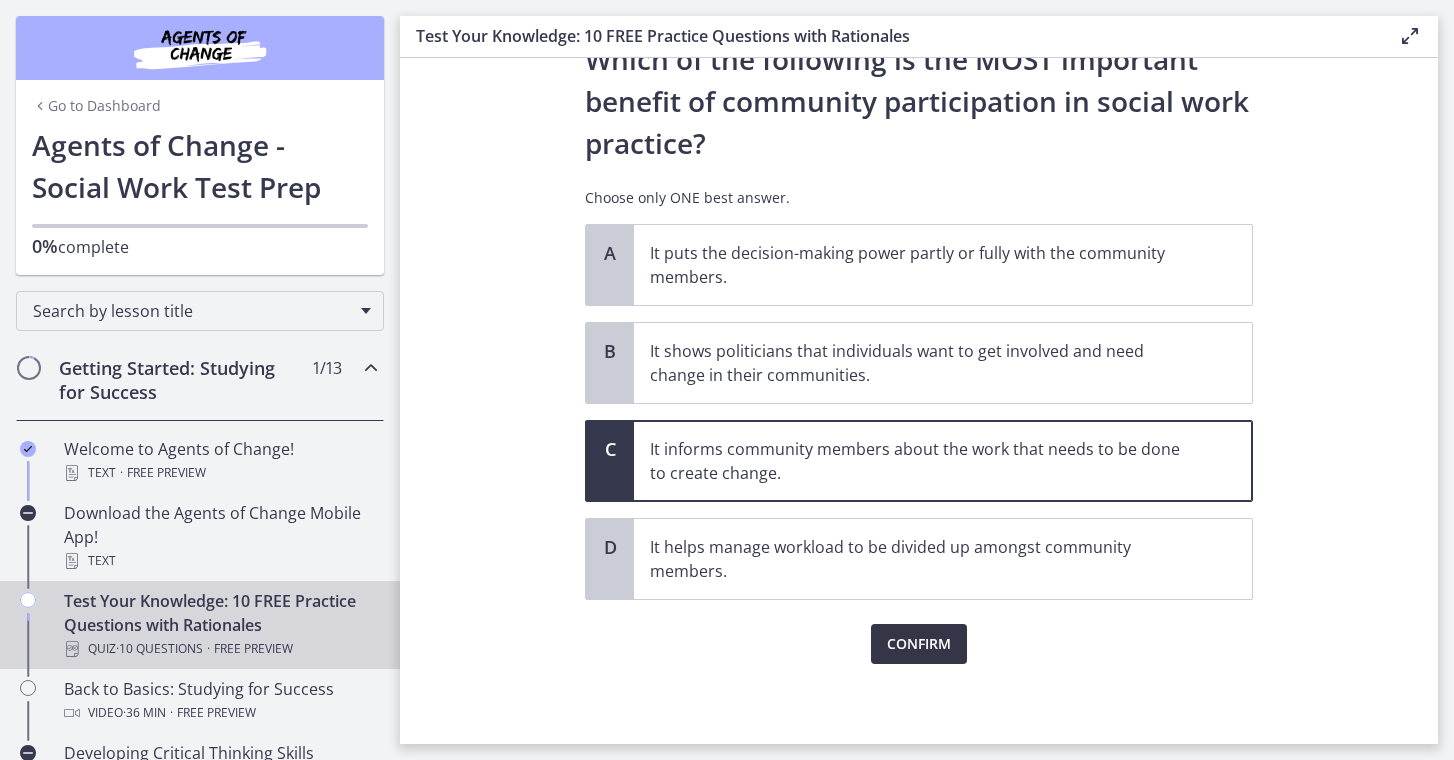 click on "Confirm" at bounding box center [919, 644] 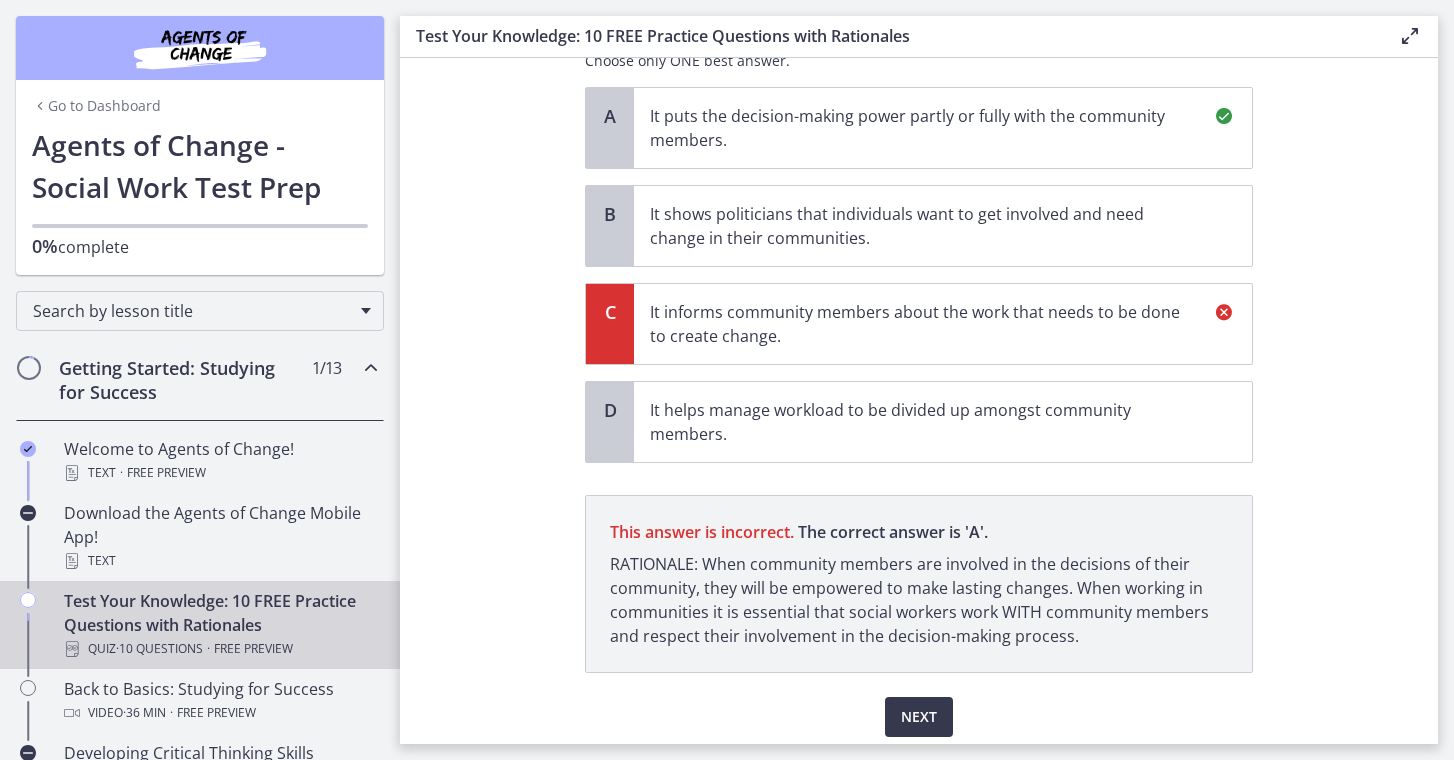 scroll, scrollTop: 215, scrollLeft: 0, axis: vertical 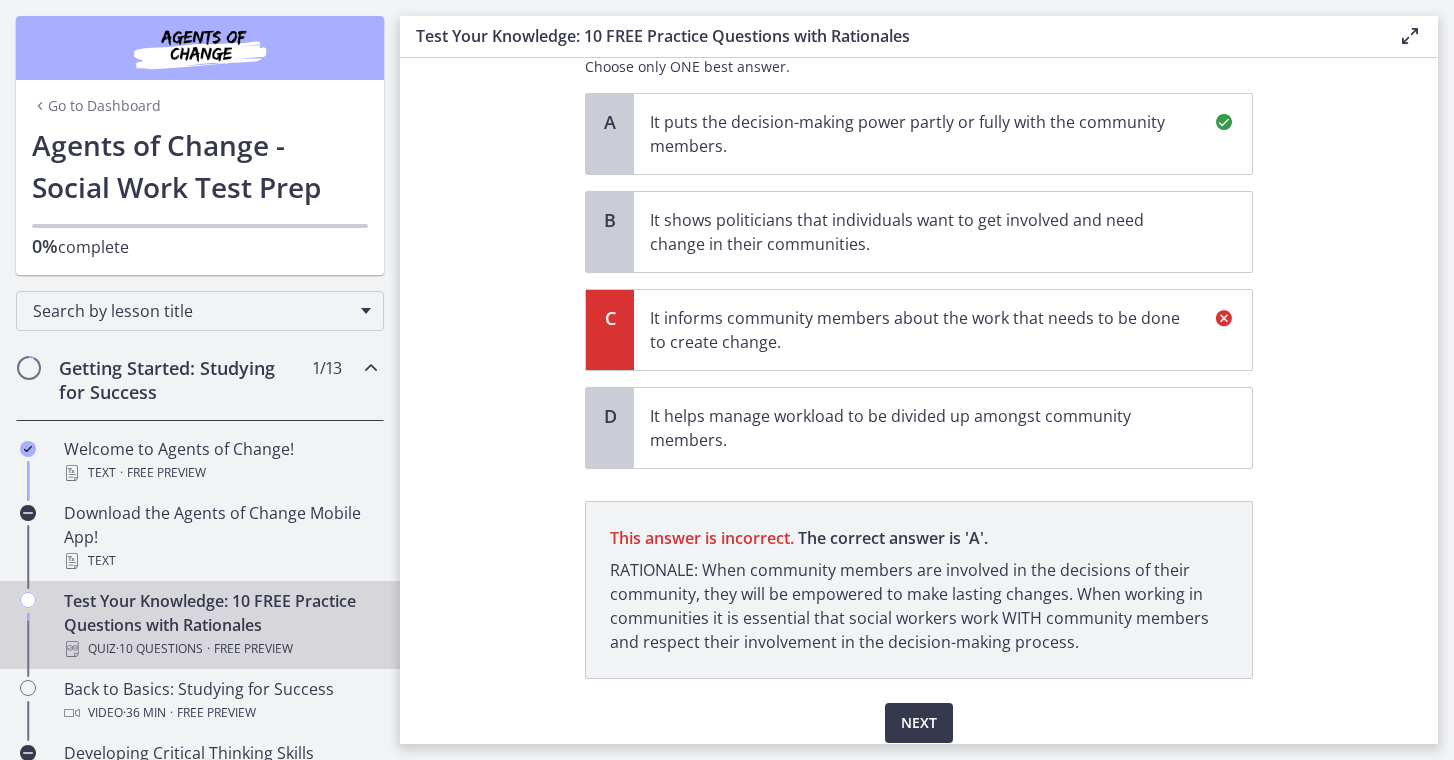 click at bounding box center (1224, 123) 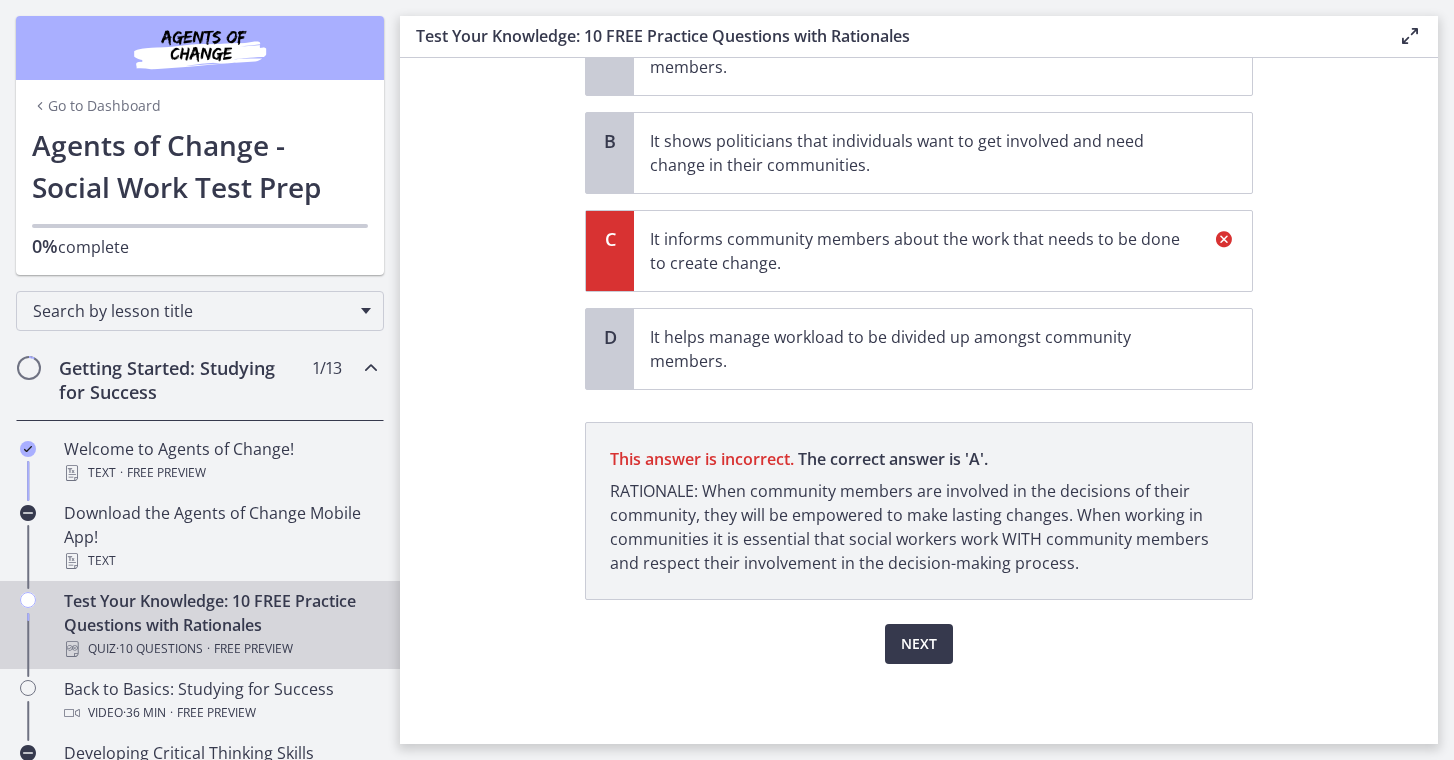scroll, scrollTop: 294, scrollLeft: 0, axis: vertical 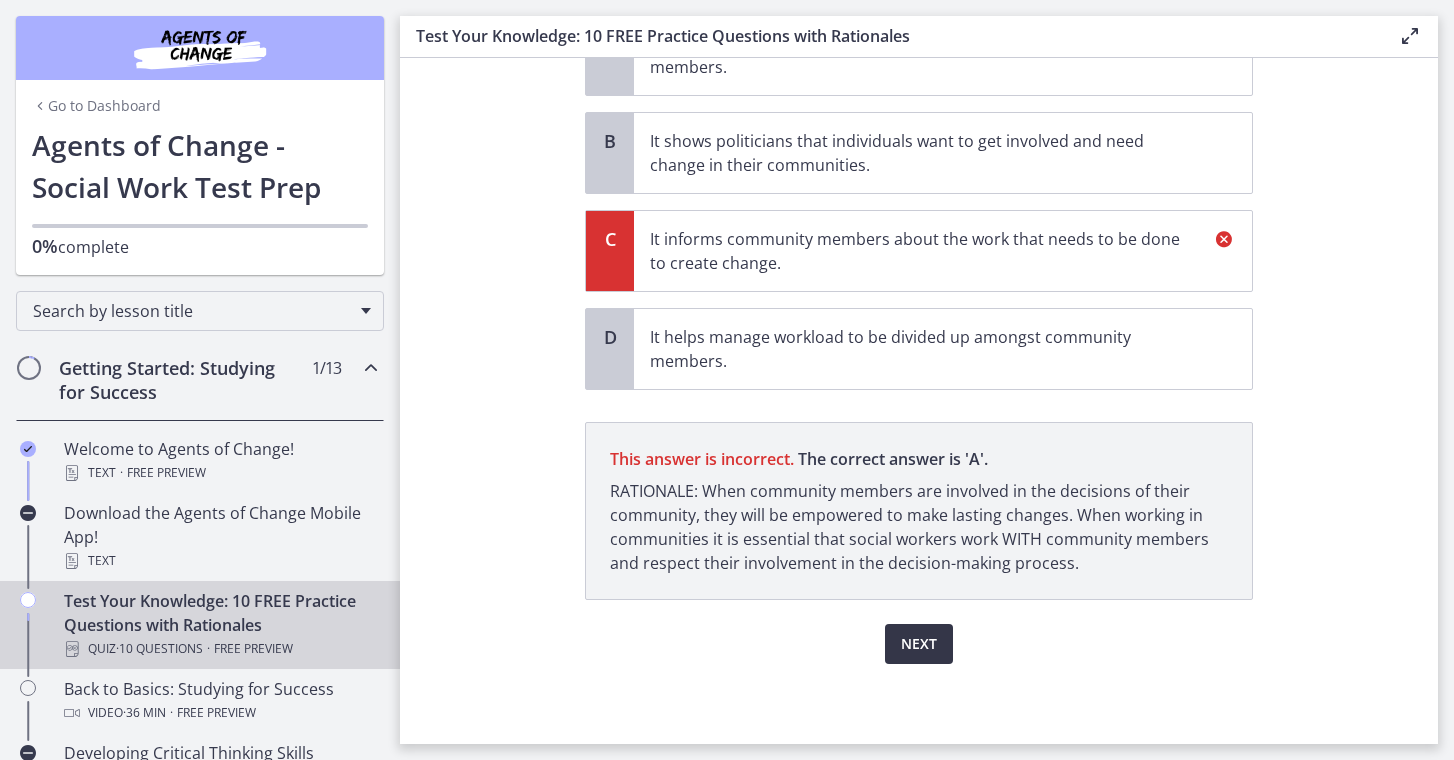 click on "Next" at bounding box center (919, 644) 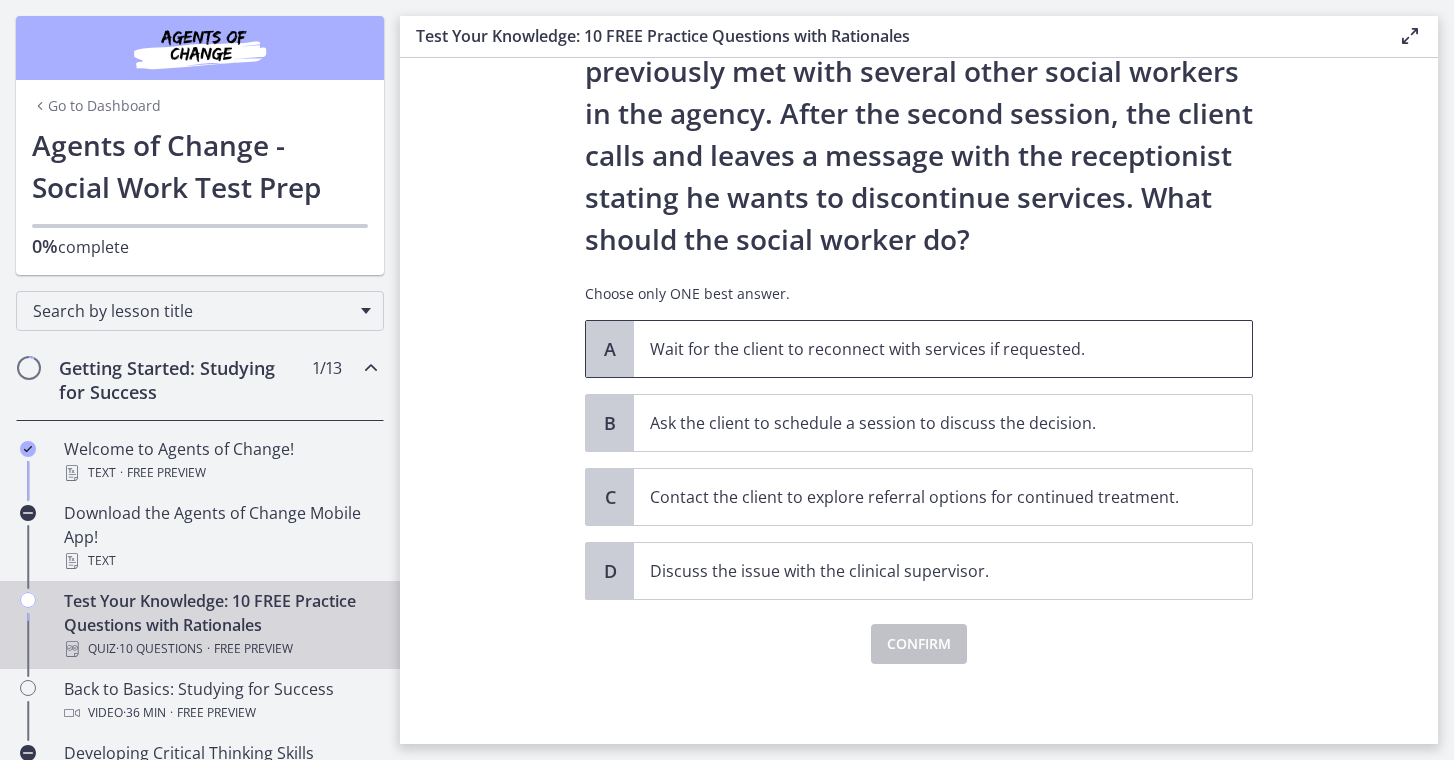 scroll, scrollTop: 156, scrollLeft: 0, axis: vertical 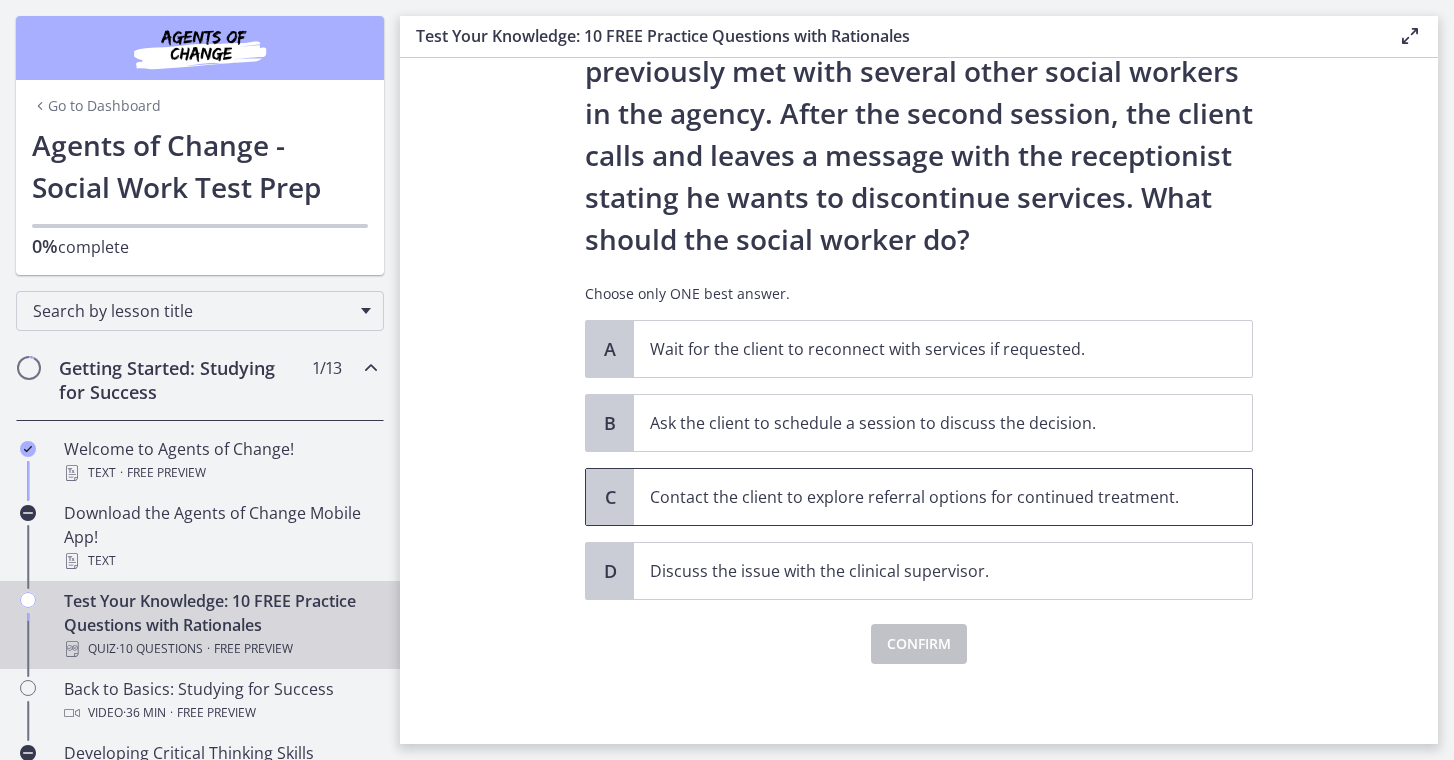 click on "Contact the client to explore referral options for continued treatment." at bounding box center [923, 497] 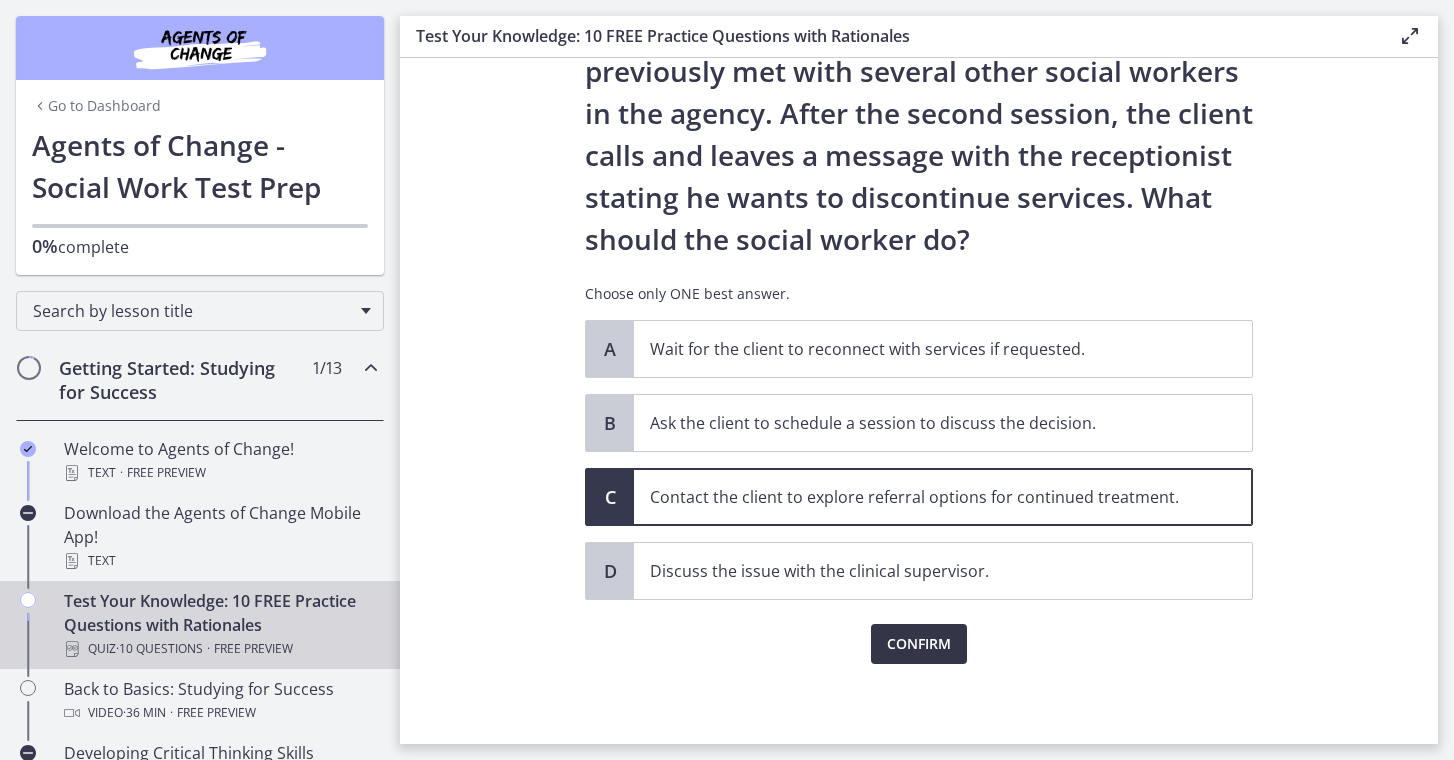 click on "Confirm" at bounding box center (919, 644) 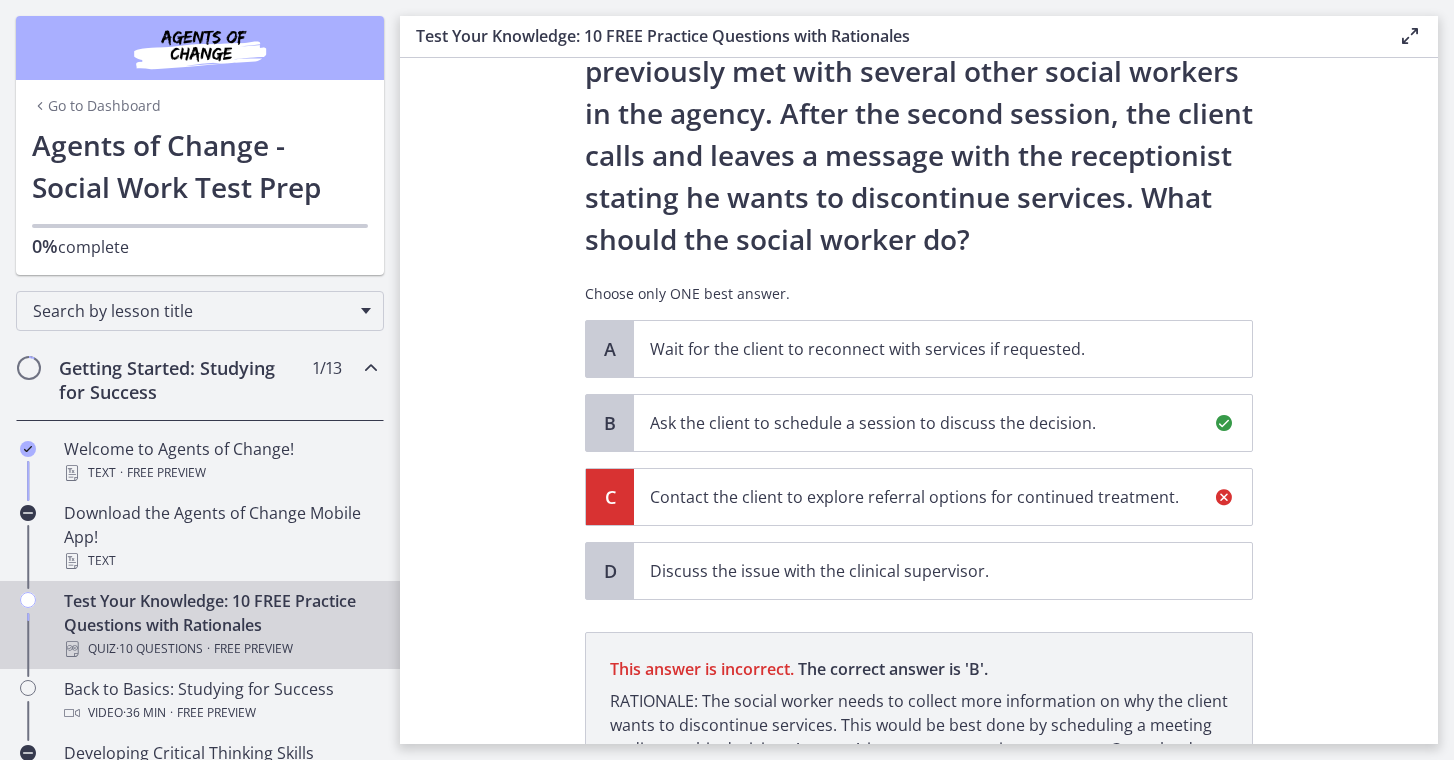 scroll, scrollTop: 390, scrollLeft: 0, axis: vertical 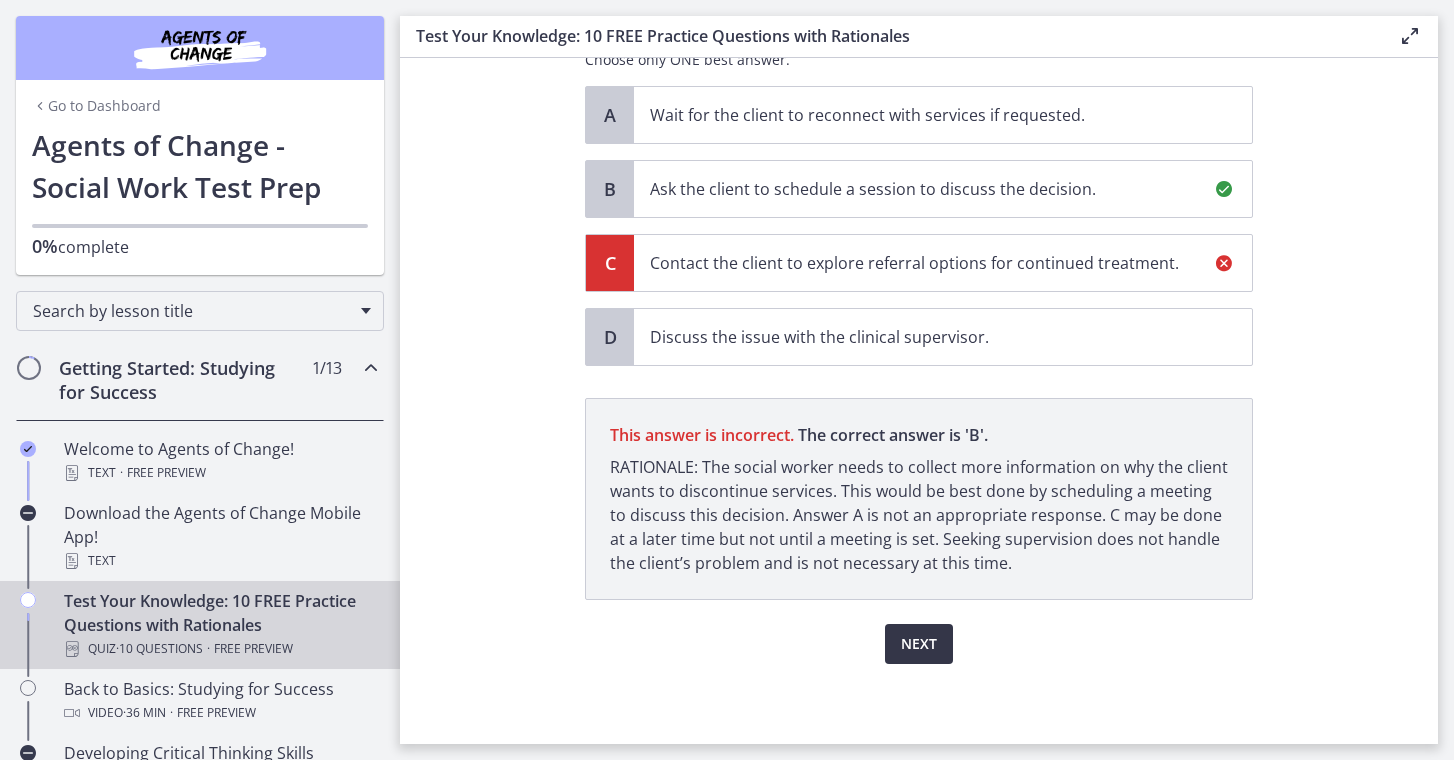 click on "Next" at bounding box center (919, 644) 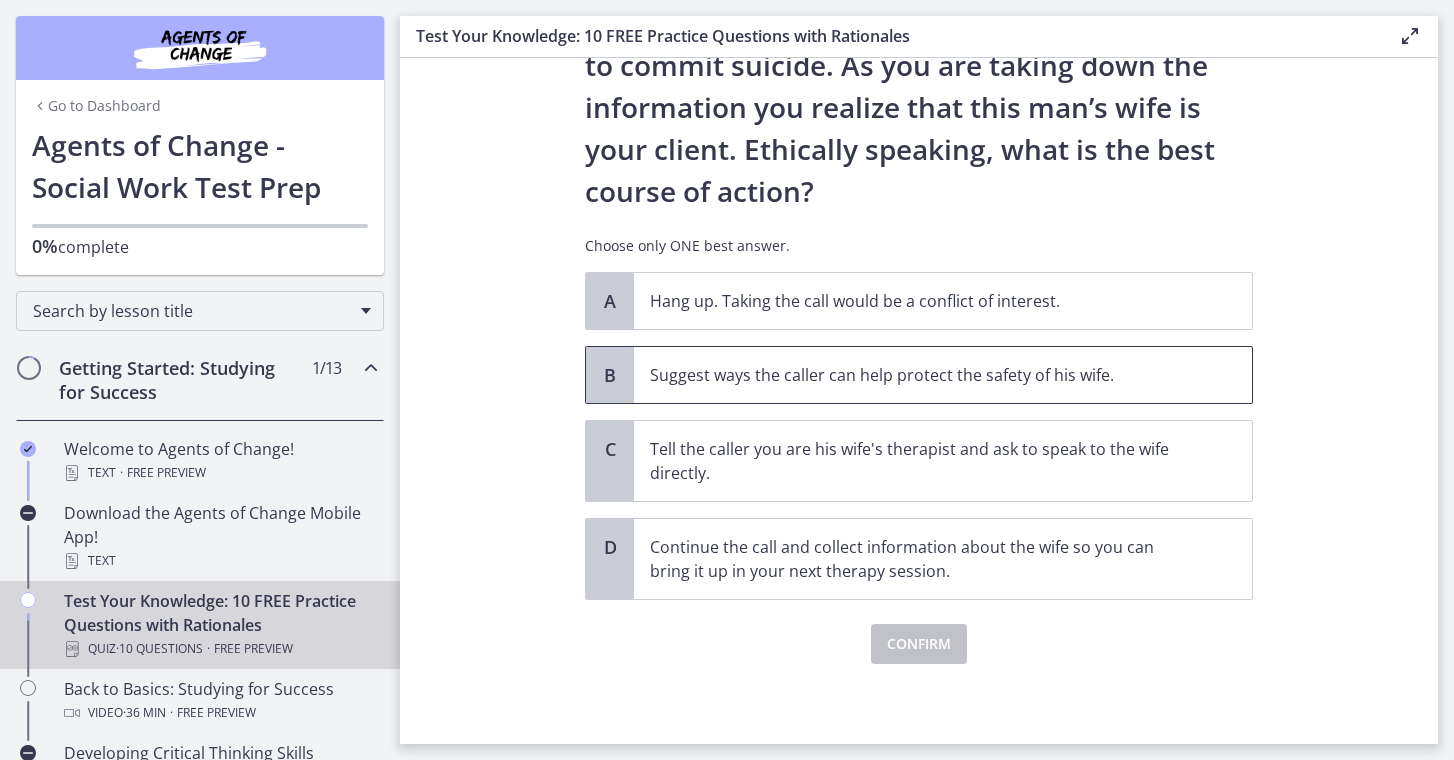 scroll, scrollTop: 246, scrollLeft: 0, axis: vertical 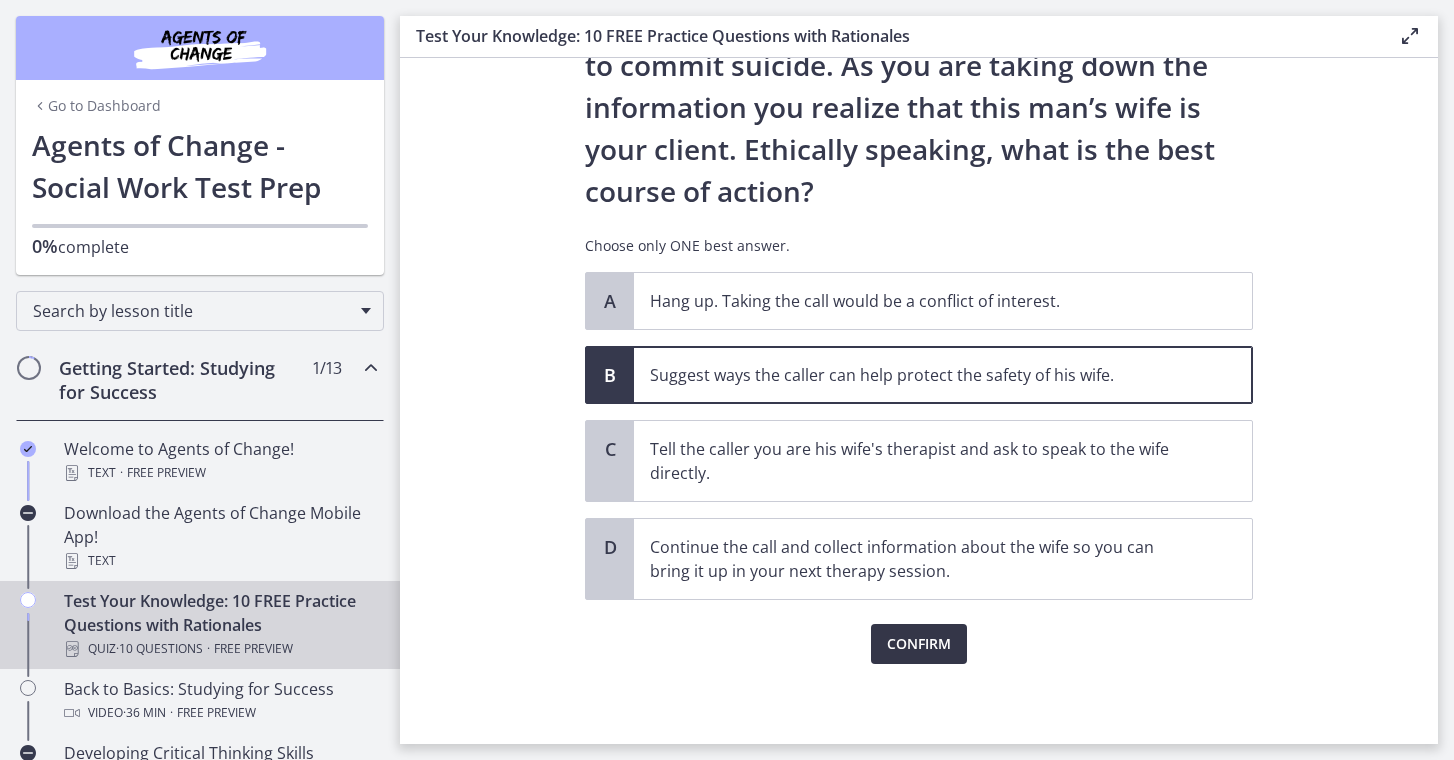 click on "Confirm" at bounding box center [919, 644] 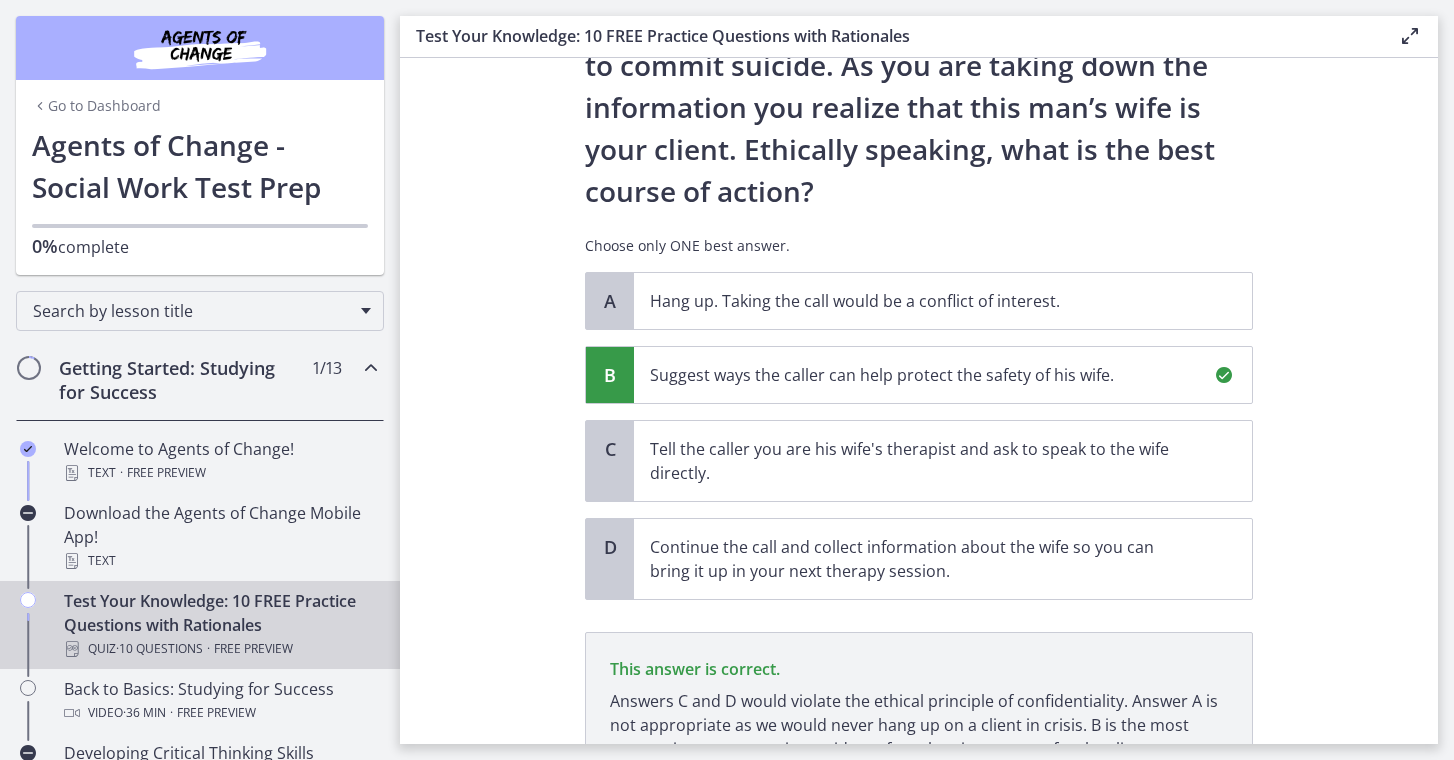 scroll, scrollTop: 432, scrollLeft: 0, axis: vertical 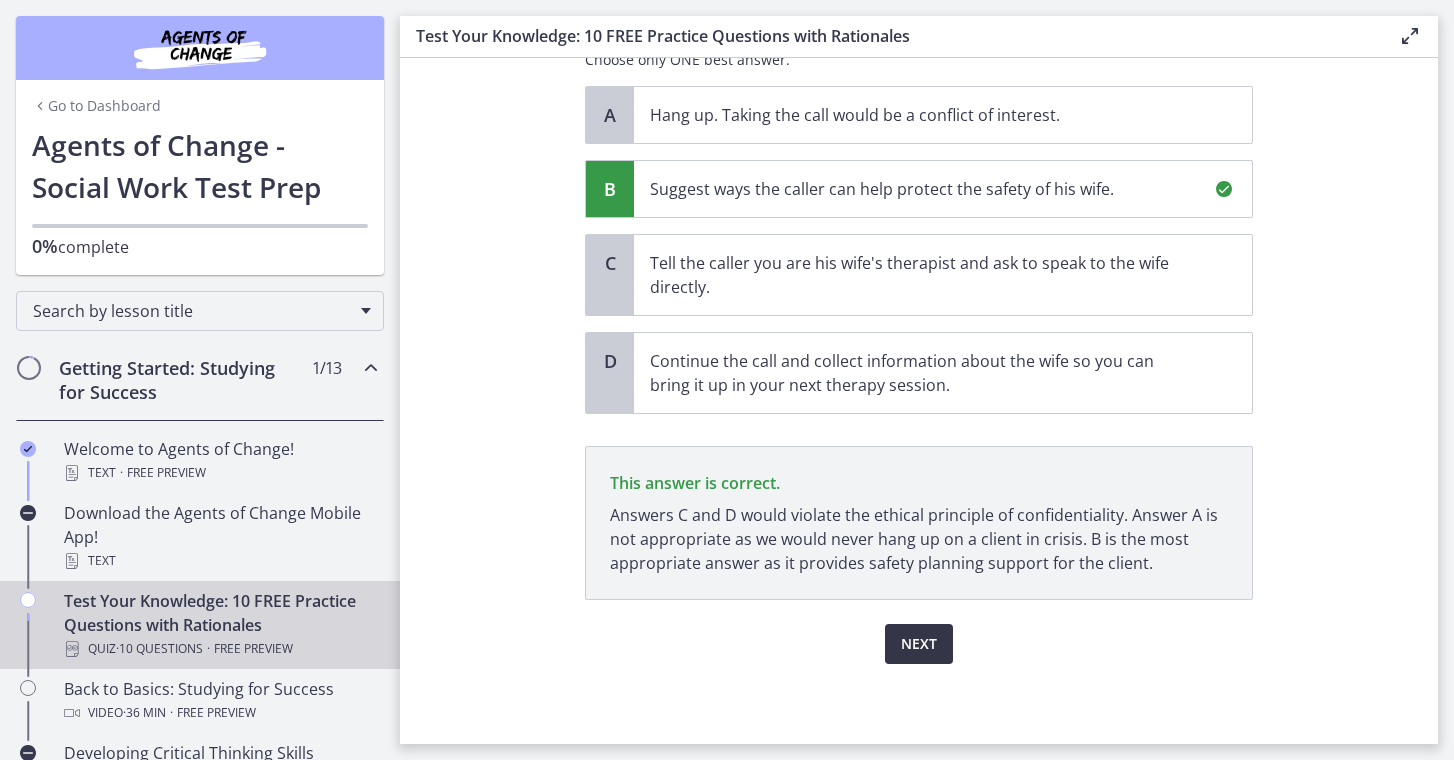 click on "Next" at bounding box center (919, 644) 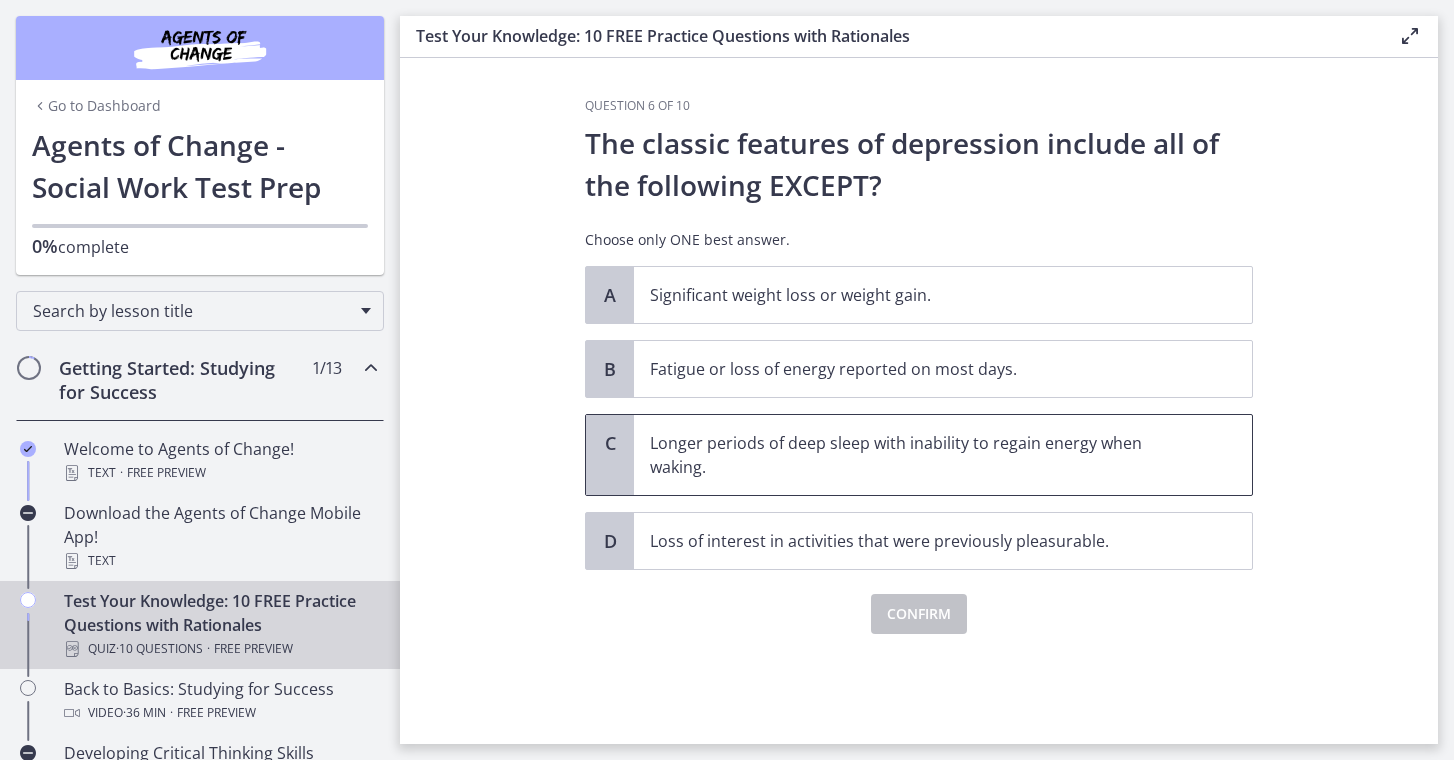 click on "Longer periods of deep sleep with inability to regain energy when waking." at bounding box center (923, 455) 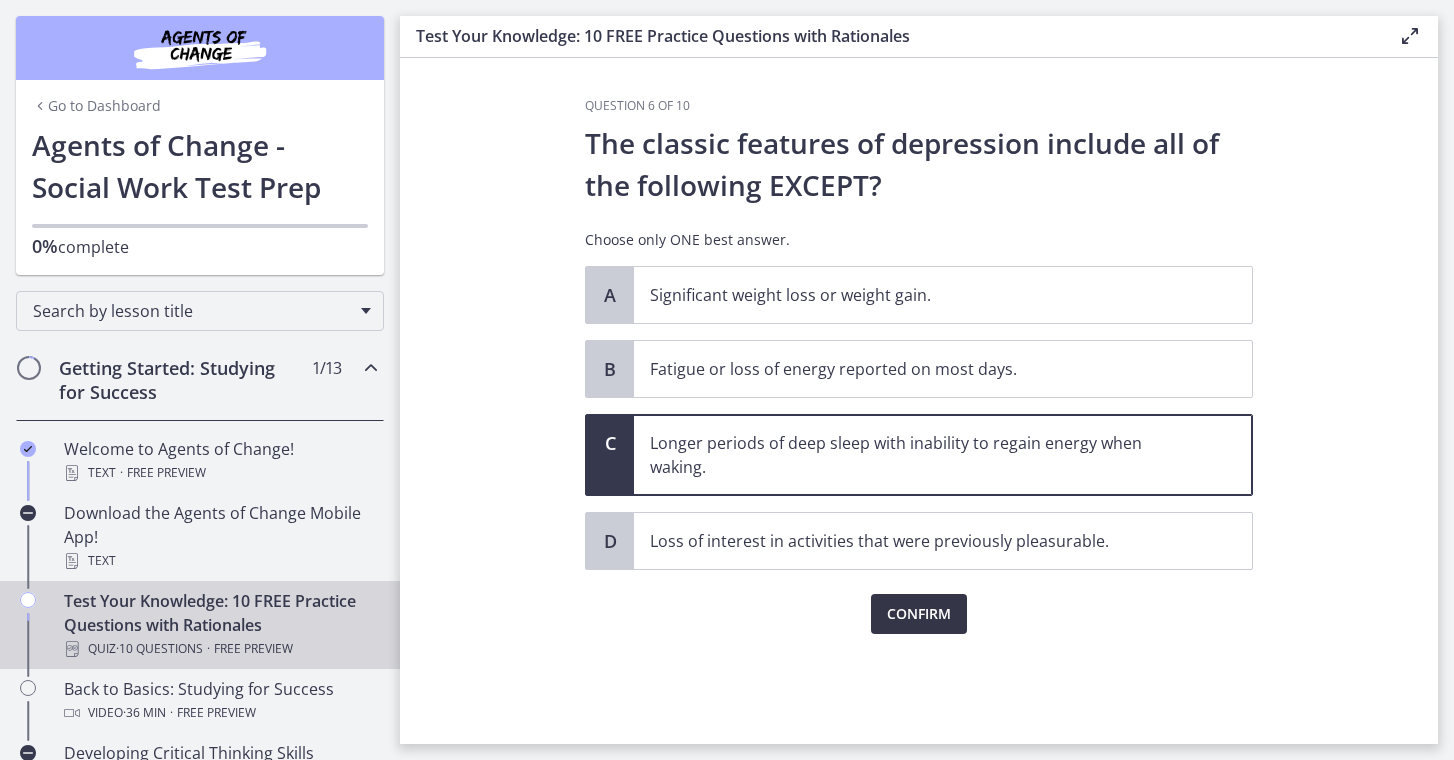 click on "Confirm" at bounding box center [919, 614] 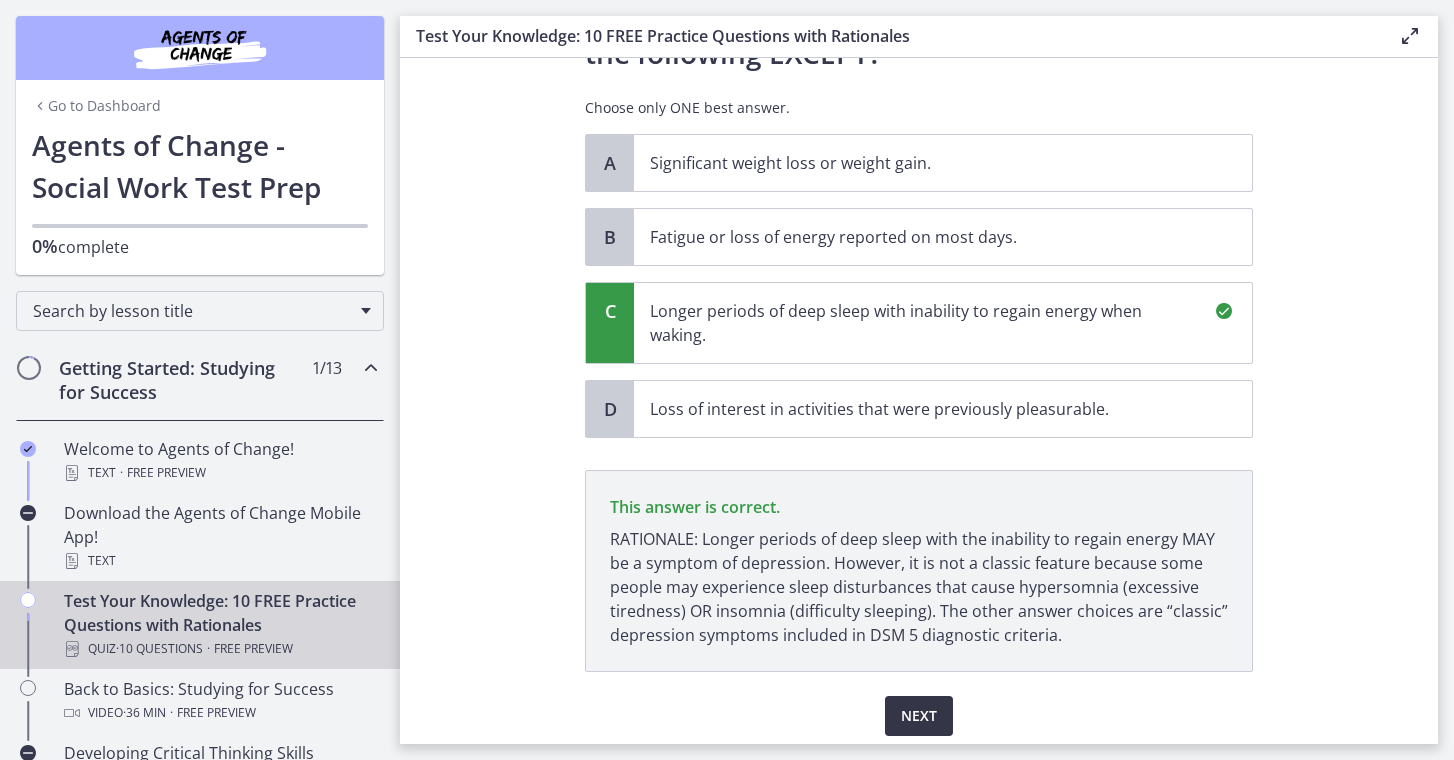 scroll, scrollTop: 204, scrollLeft: 0, axis: vertical 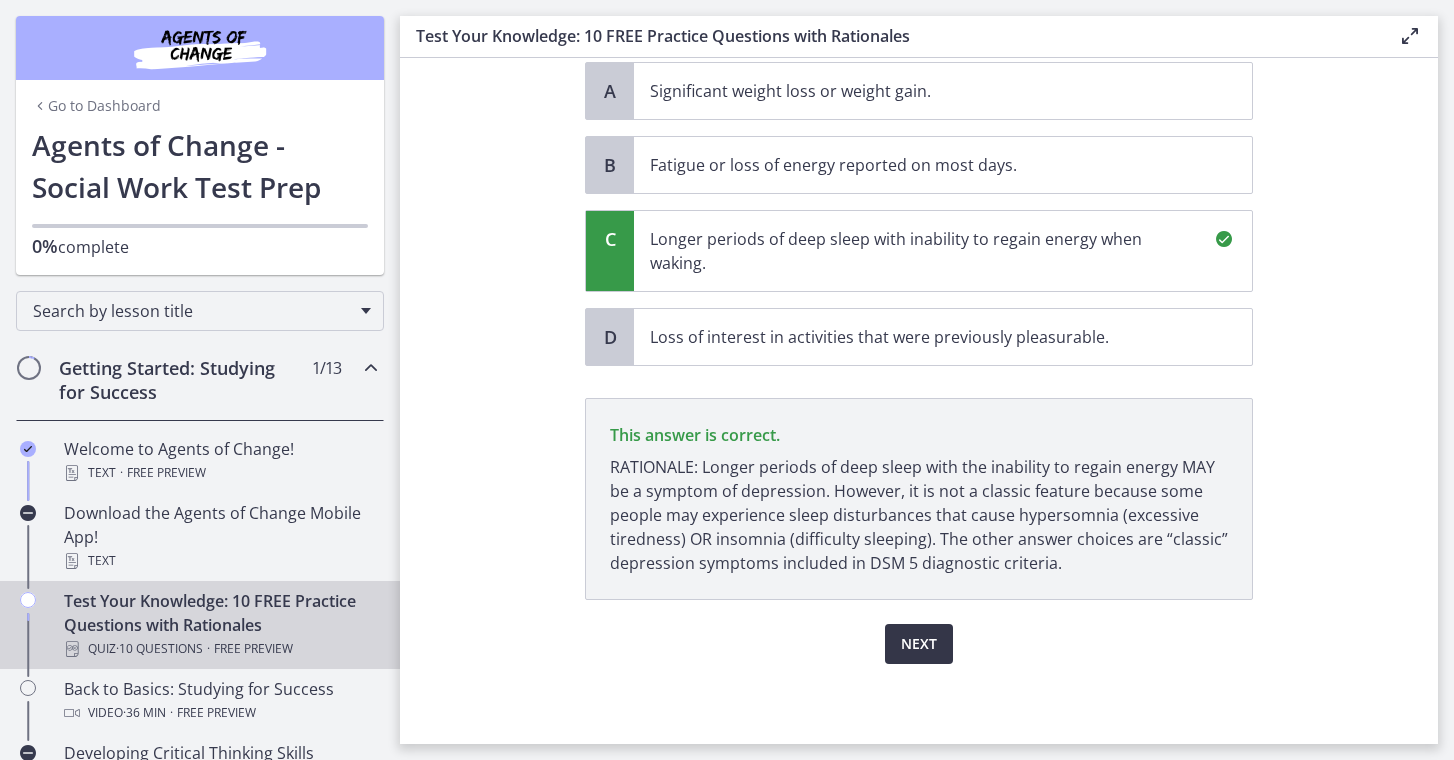 click on "Next" at bounding box center (919, 644) 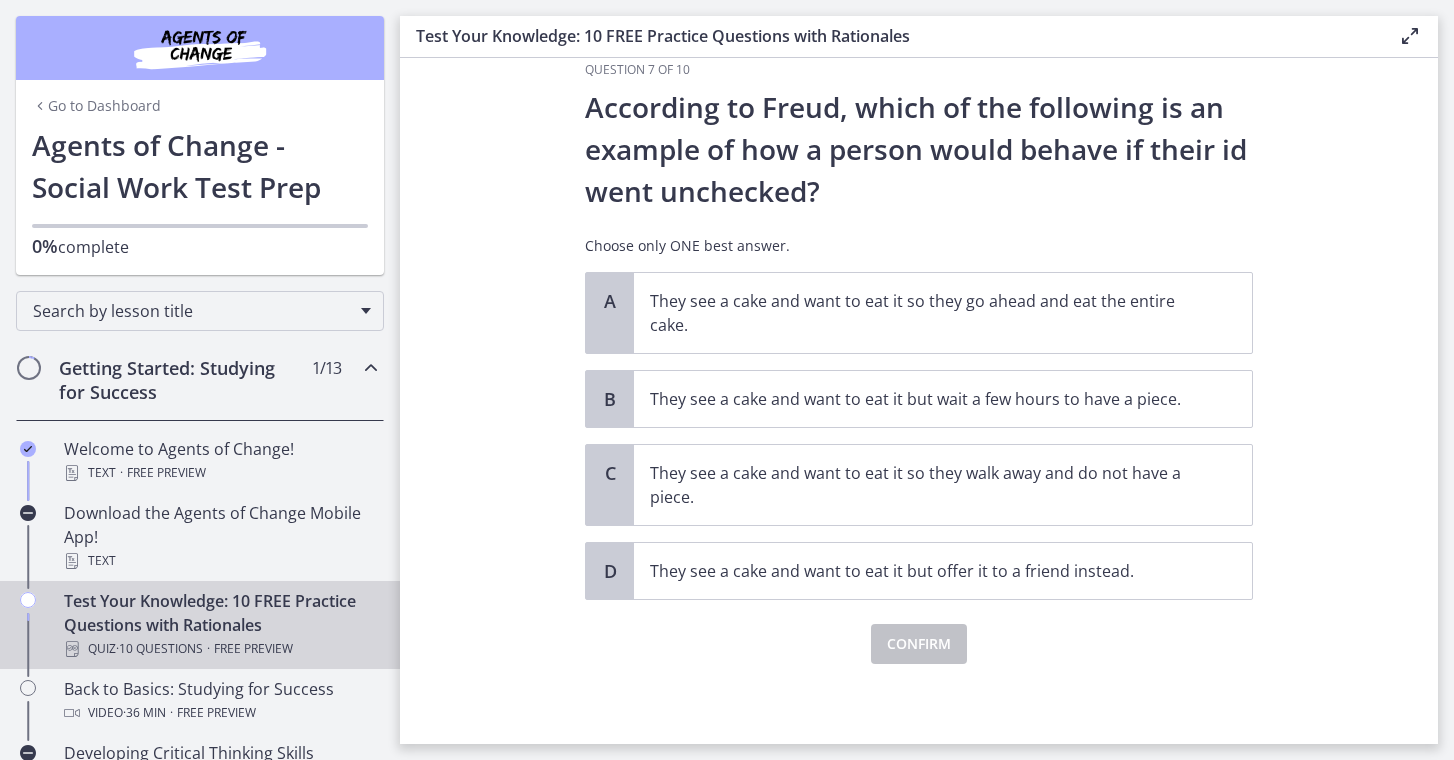 scroll, scrollTop: 0, scrollLeft: 0, axis: both 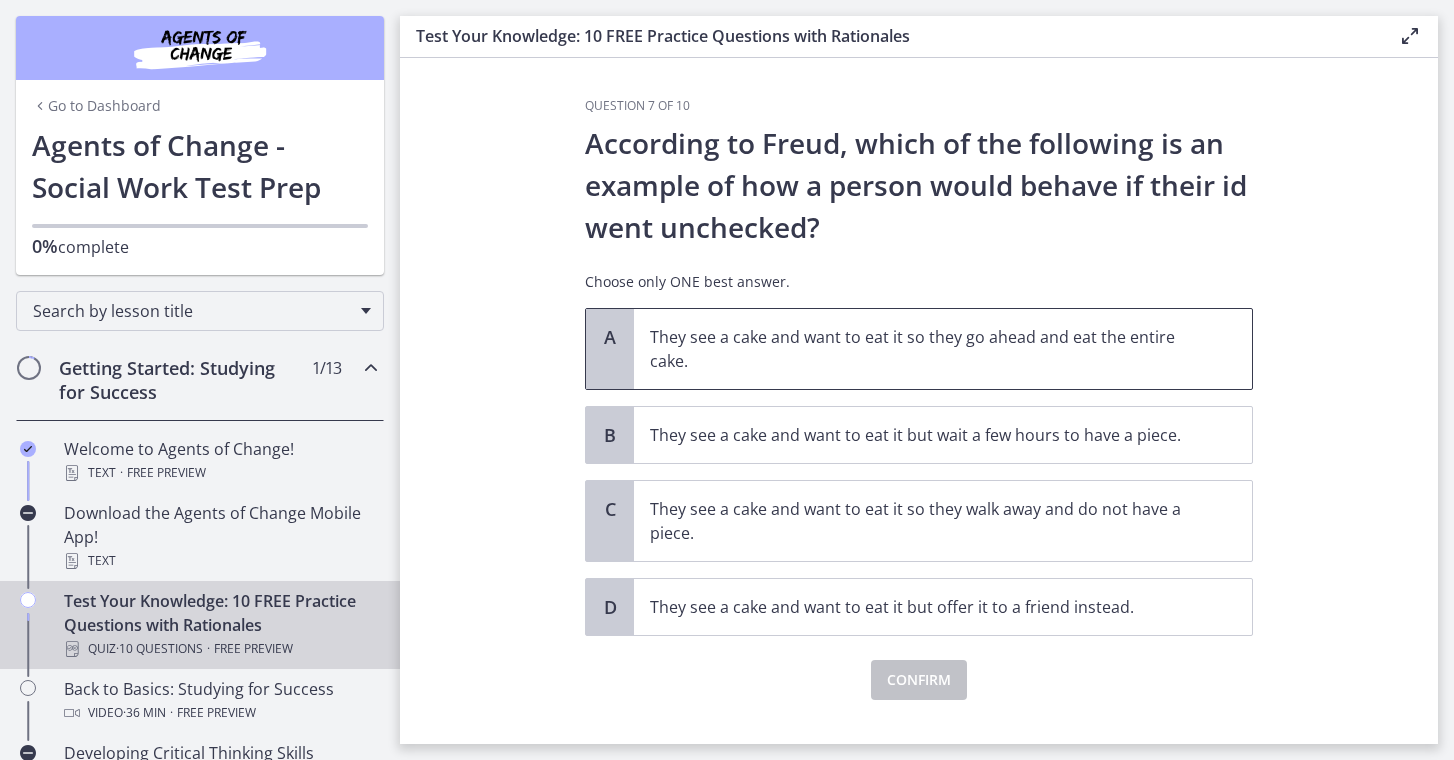 click on "They see a cake and want to eat it so they go ahead and eat the entire cake." at bounding box center [943, 349] 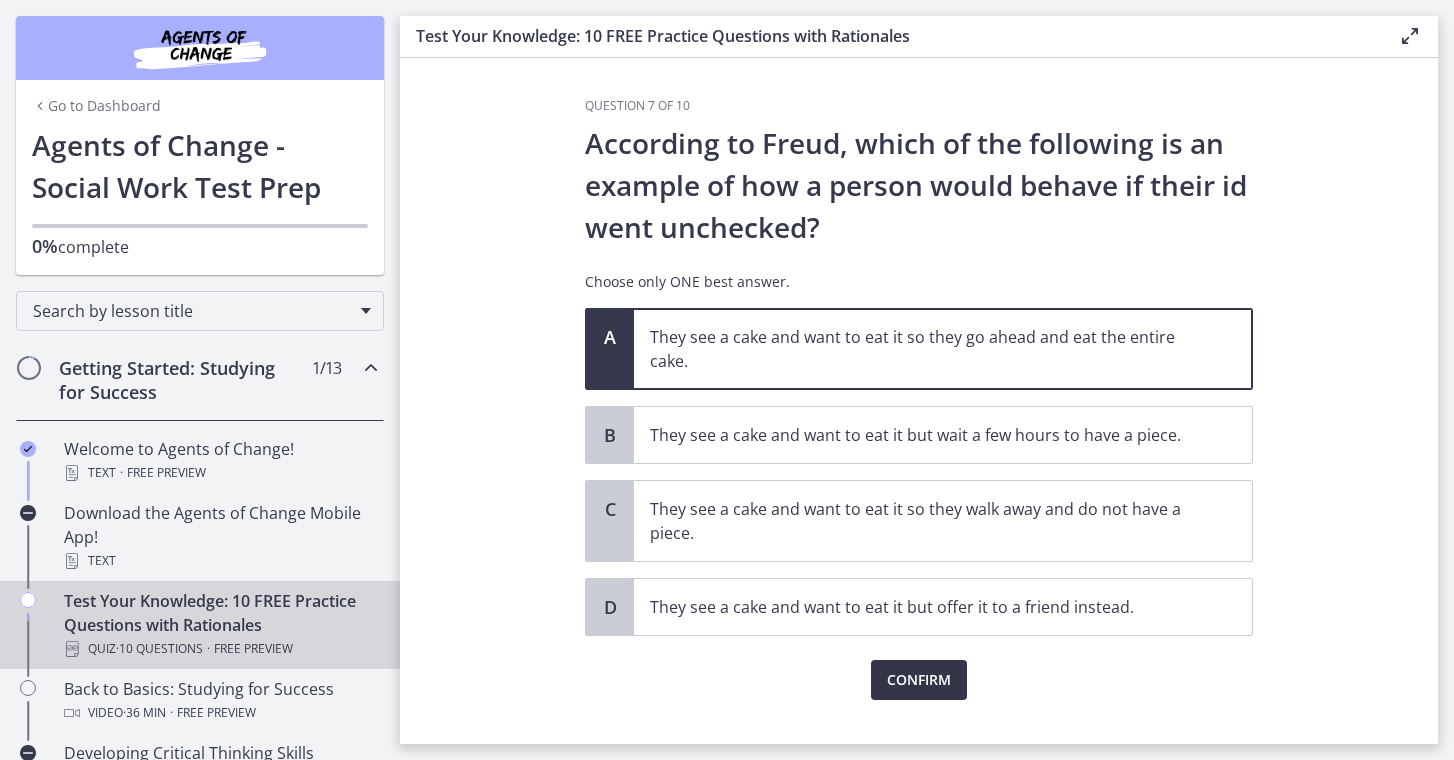 click on "Confirm" at bounding box center [919, 680] 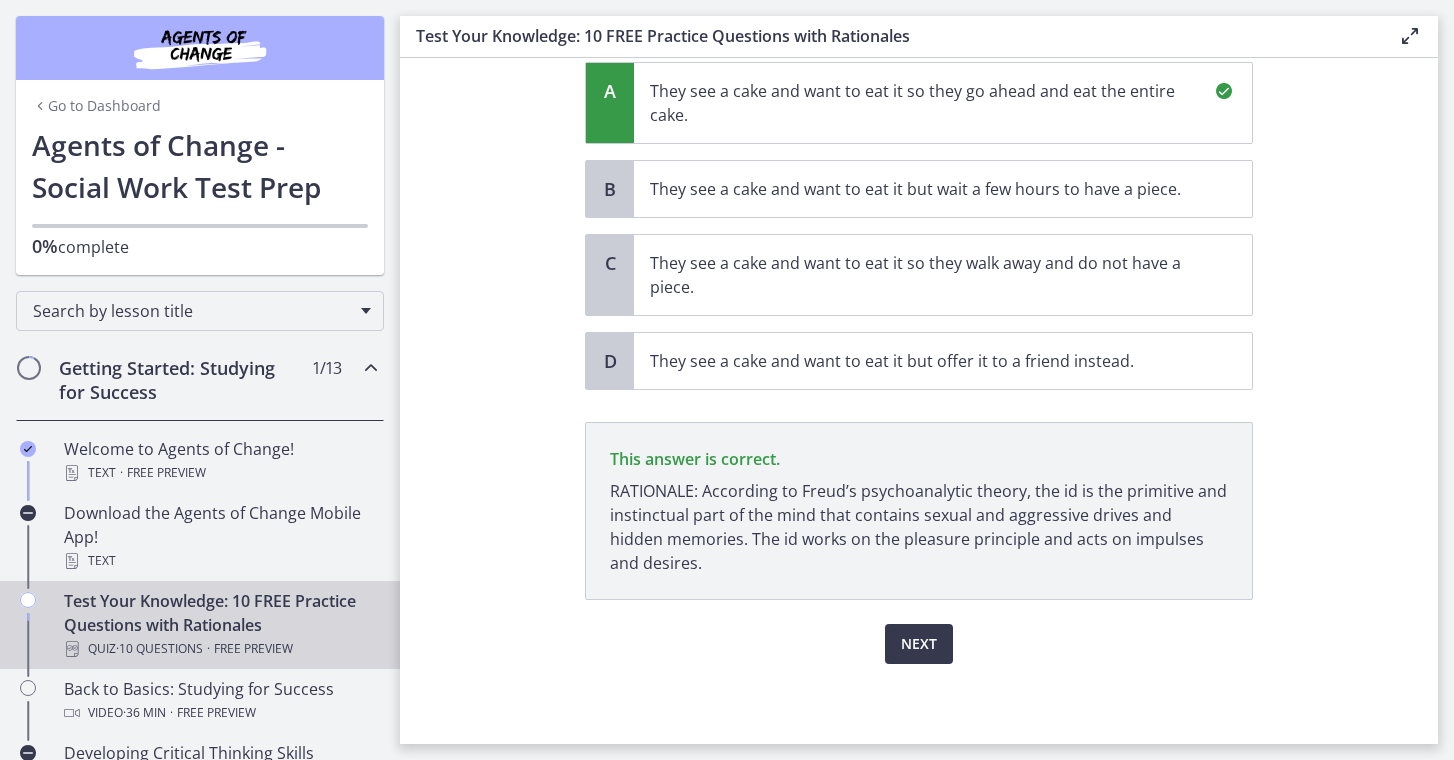 scroll, scrollTop: 246, scrollLeft: 0, axis: vertical 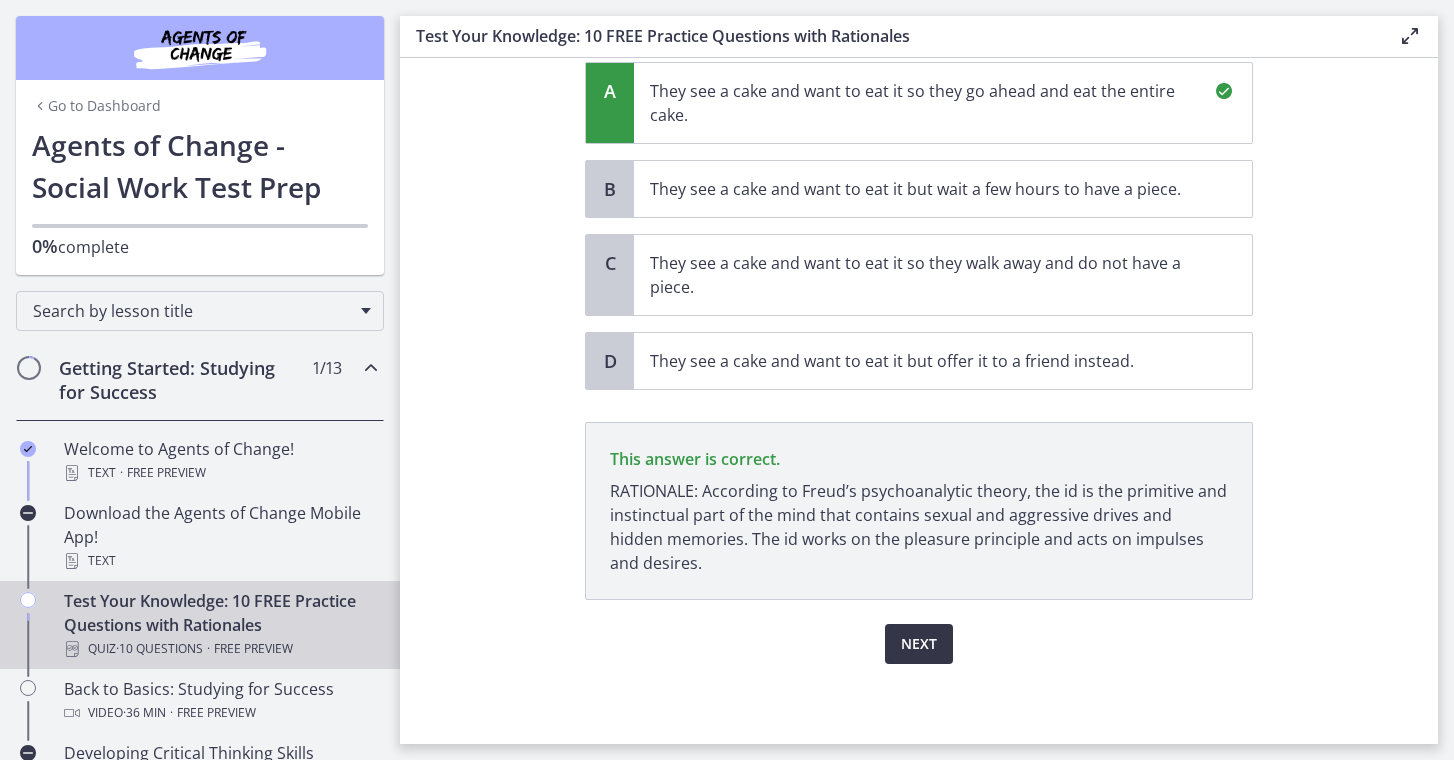 click on "Next" at bounding box center [919, 644] 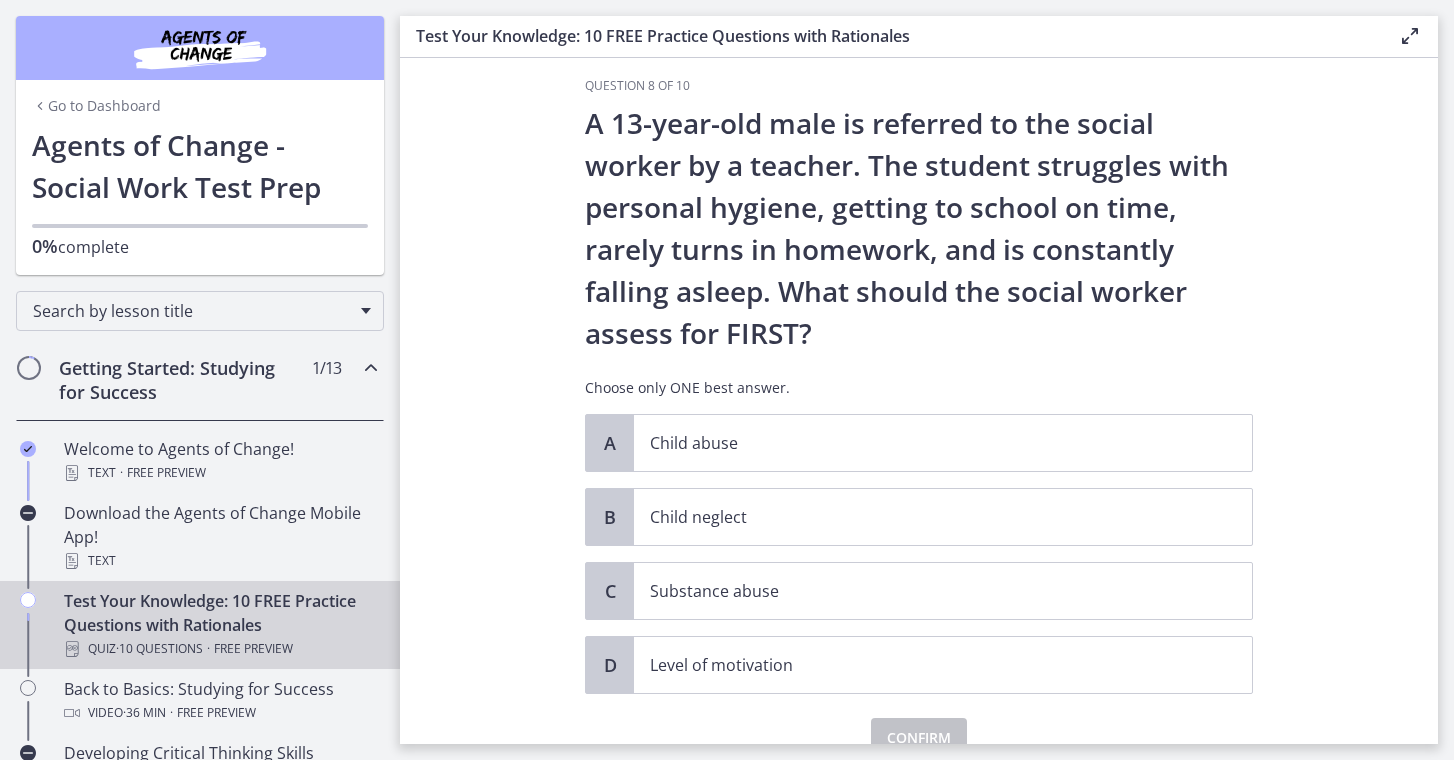 scroll, scrollTop: 38, scrollLeft: 0, axis: vertical 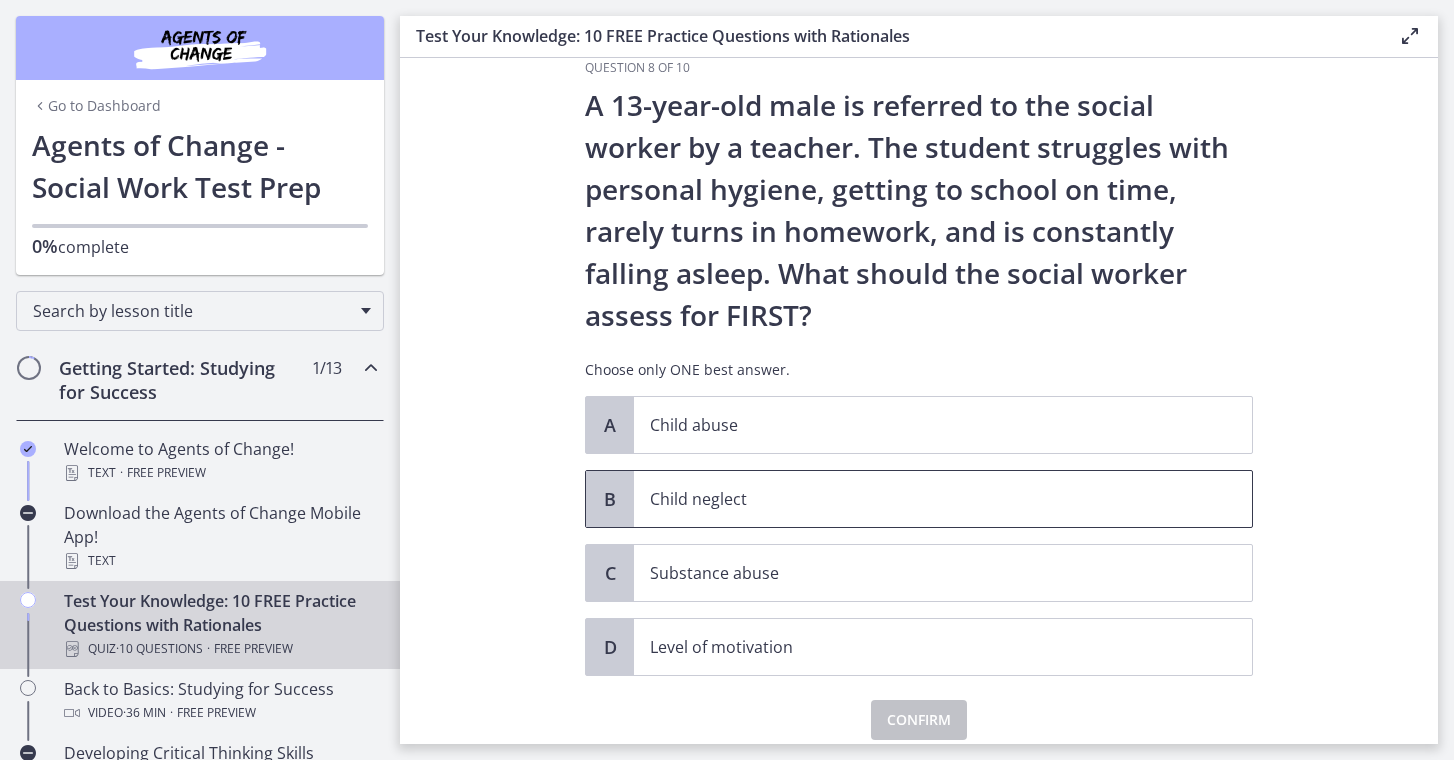 click on "Child neglect" at bounding box center (943, 499) 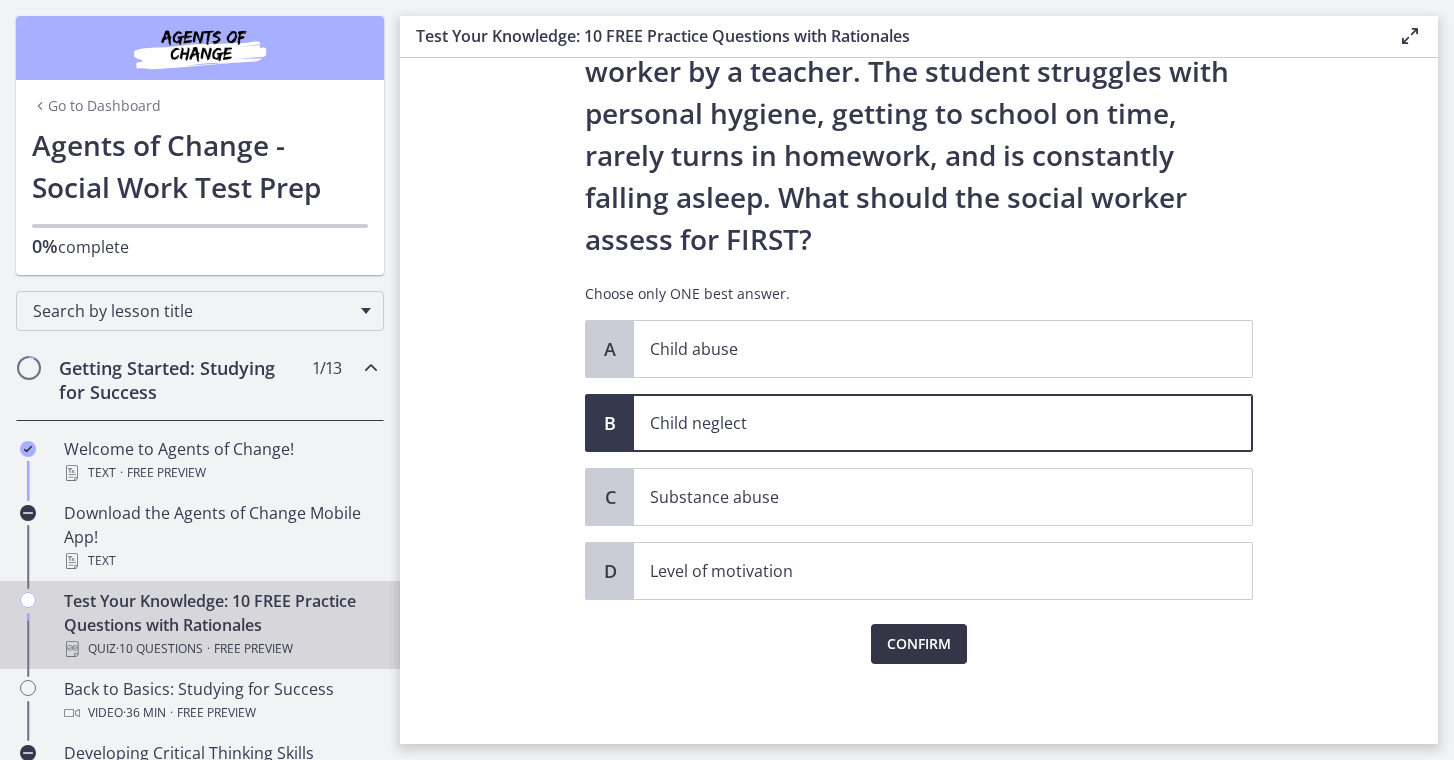 click on "Confirm" at bounding box center (919, 644) 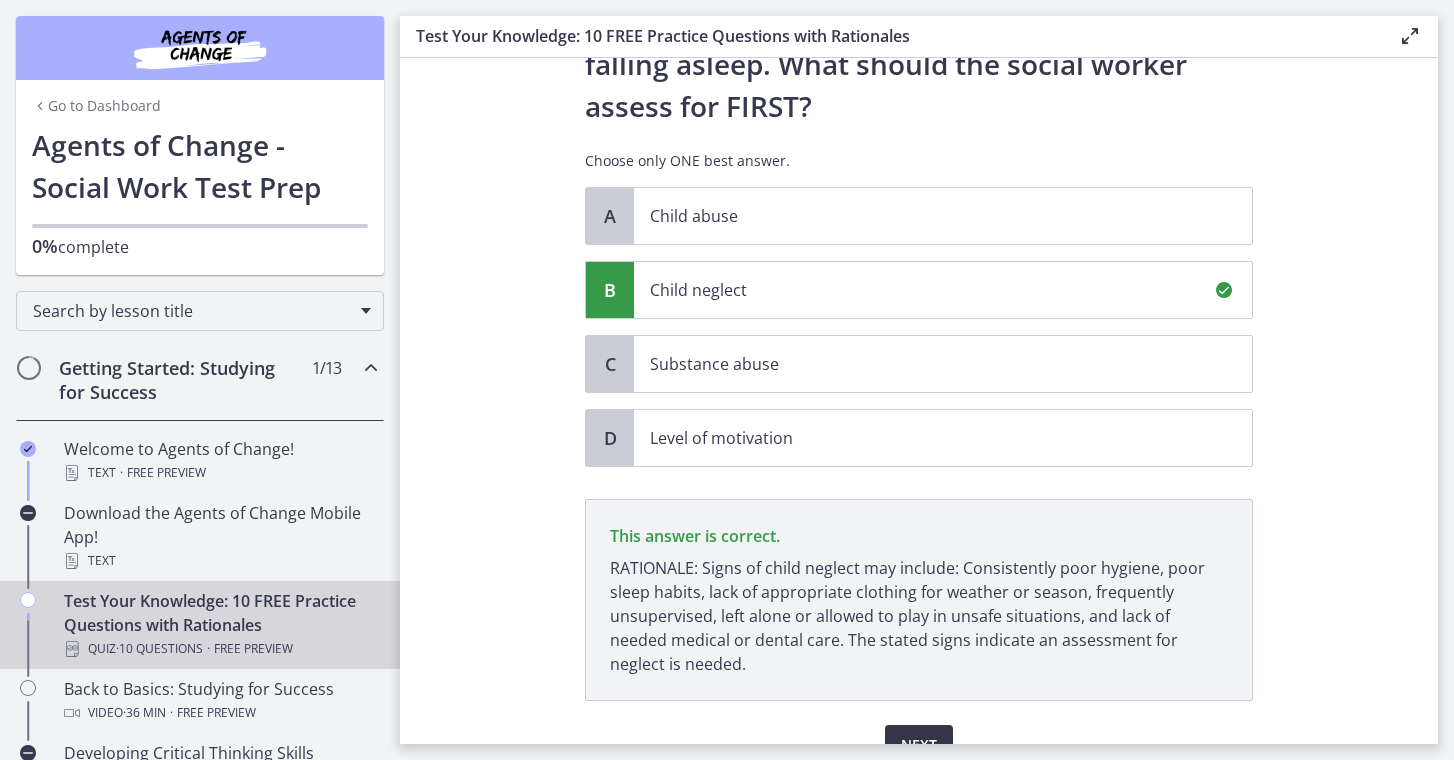 scroll, scrollTop: 348, scrollLeft: 0, axis: vertical 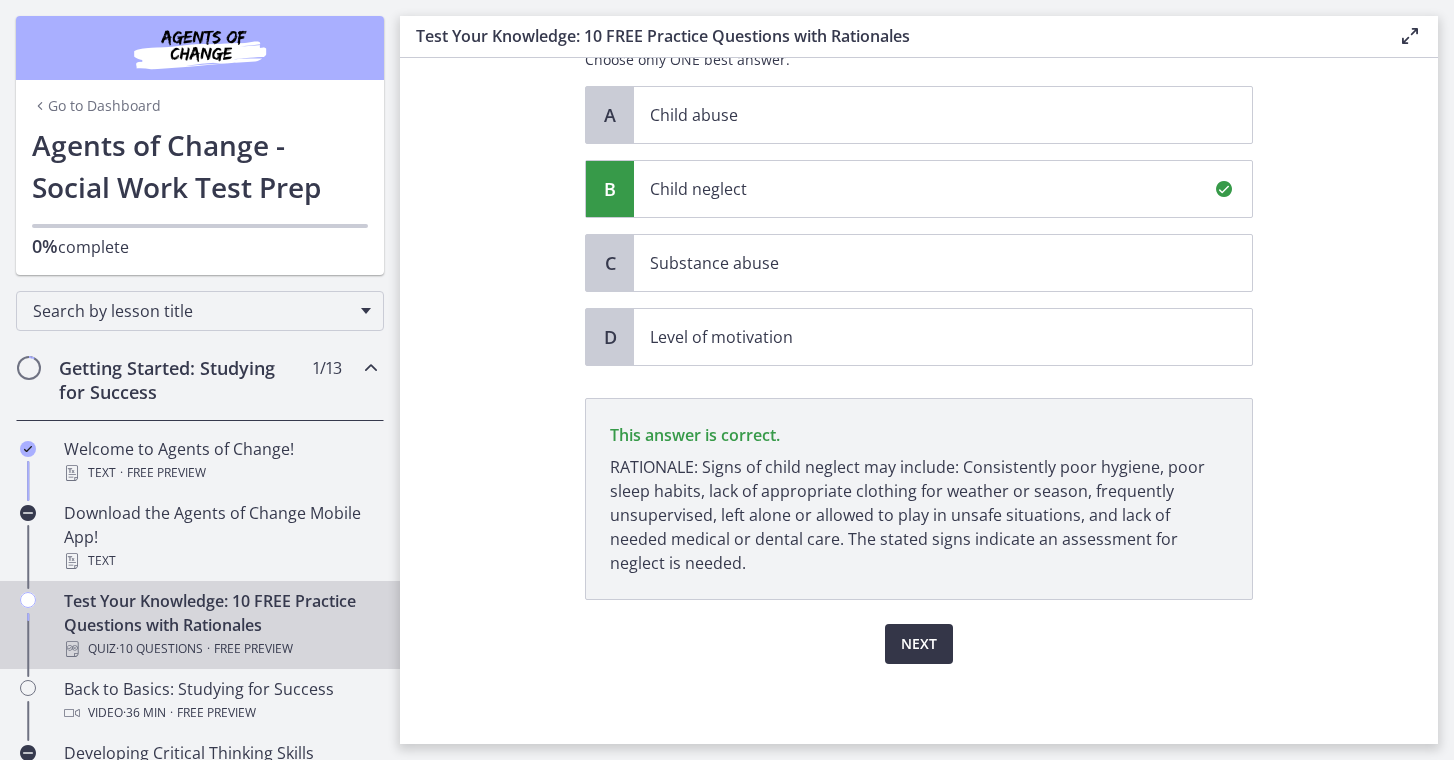 click on "Next" at bounding box center (919, 644) 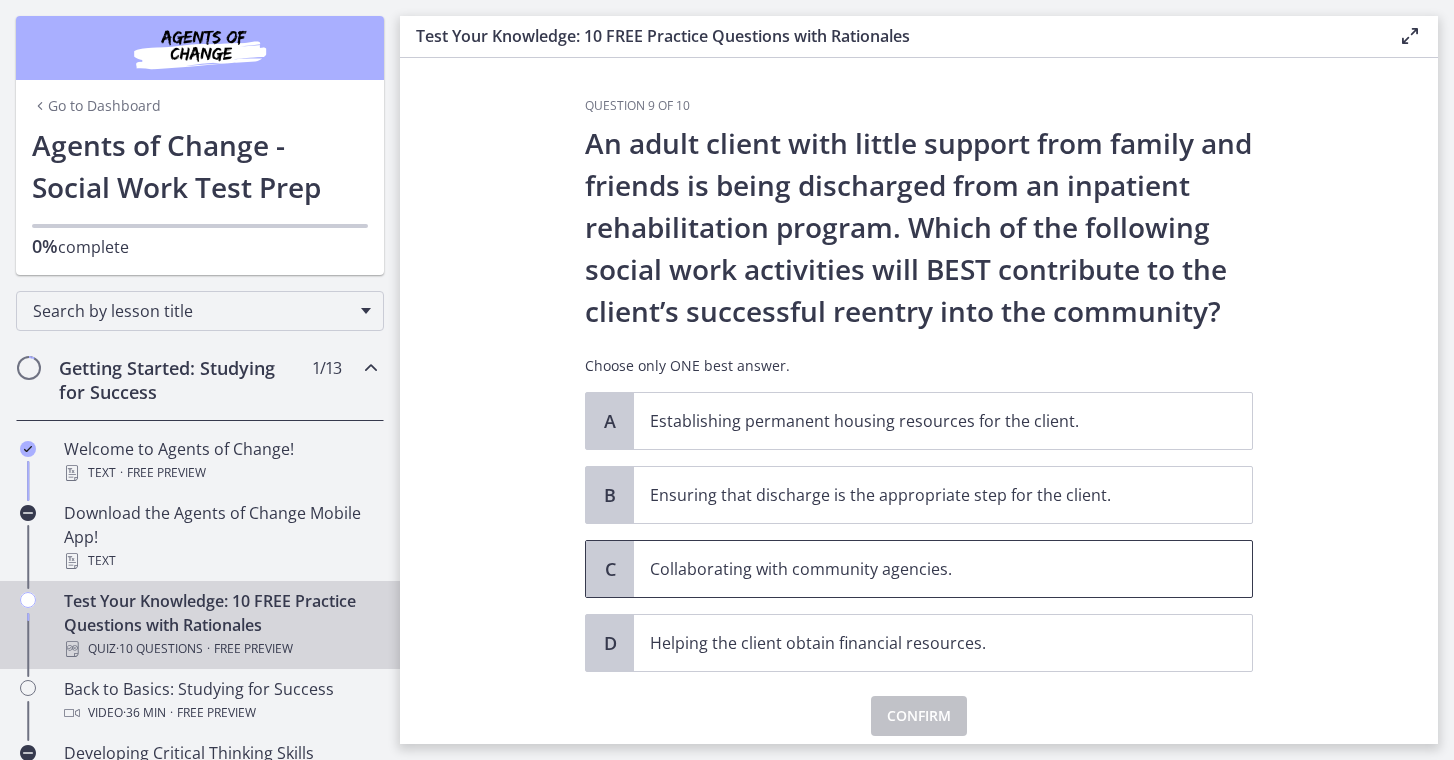 click on "Collaborating with community agencies." at bounding box center (923, 569) 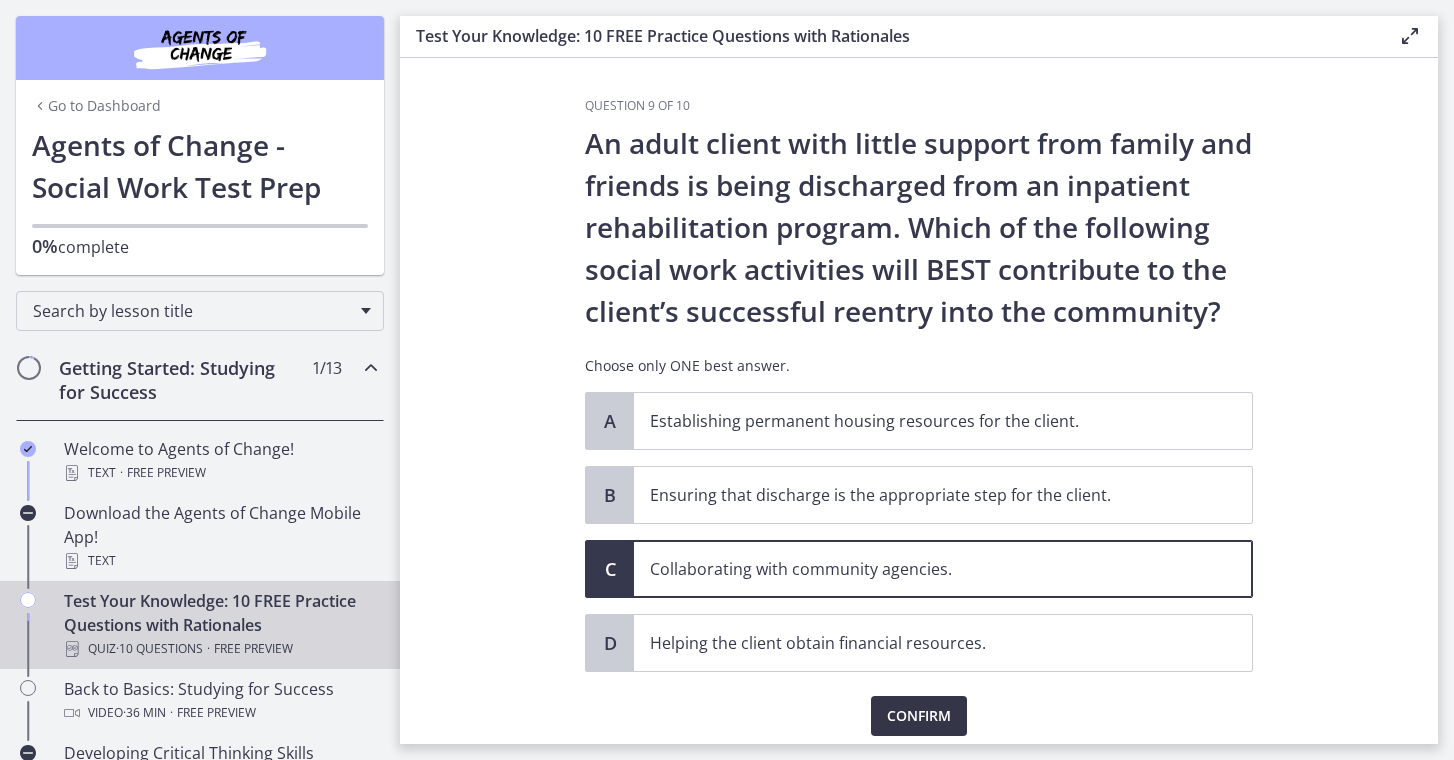 click on "Confirm" at bounding box center [919, 716] 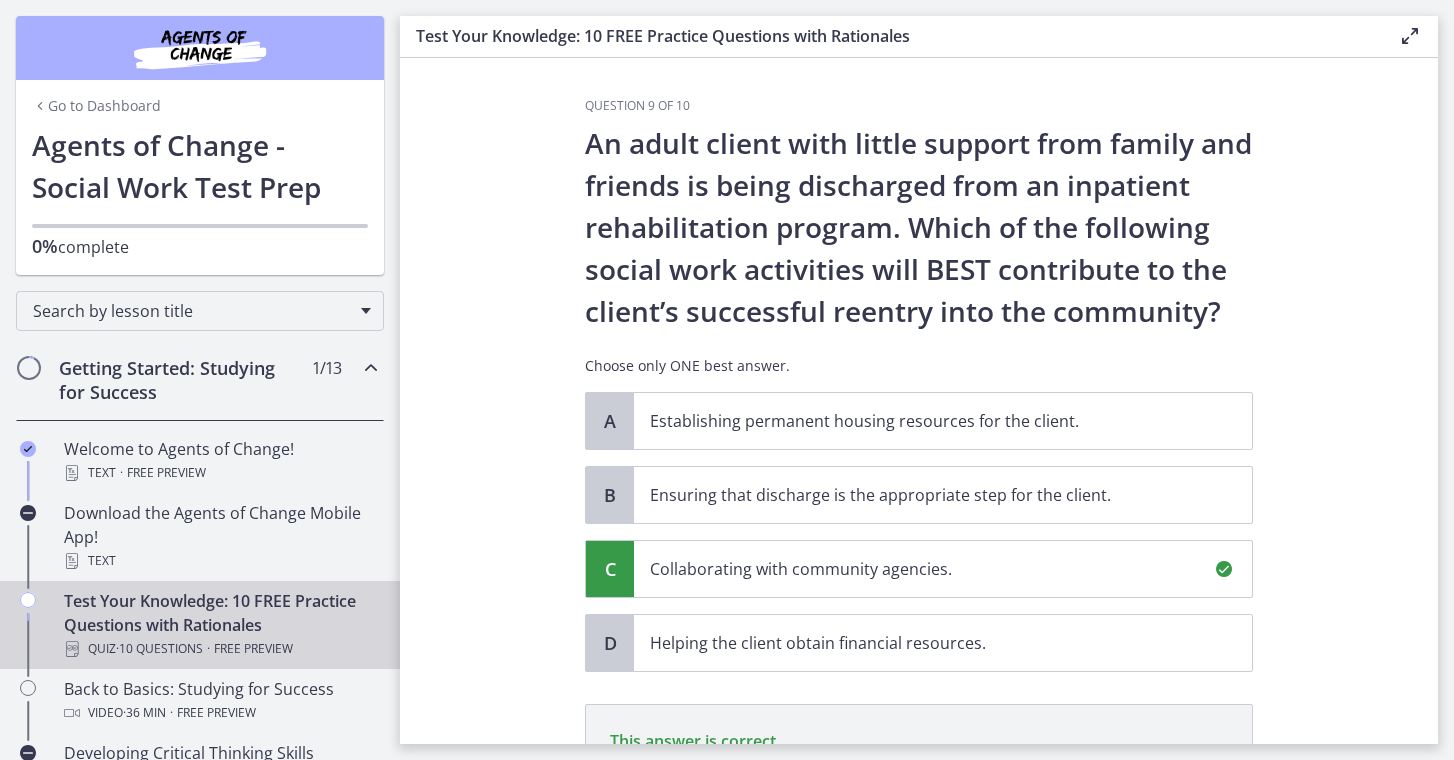 scroll, scrollTop: 306, scrollLeft: 0, axis: vertical 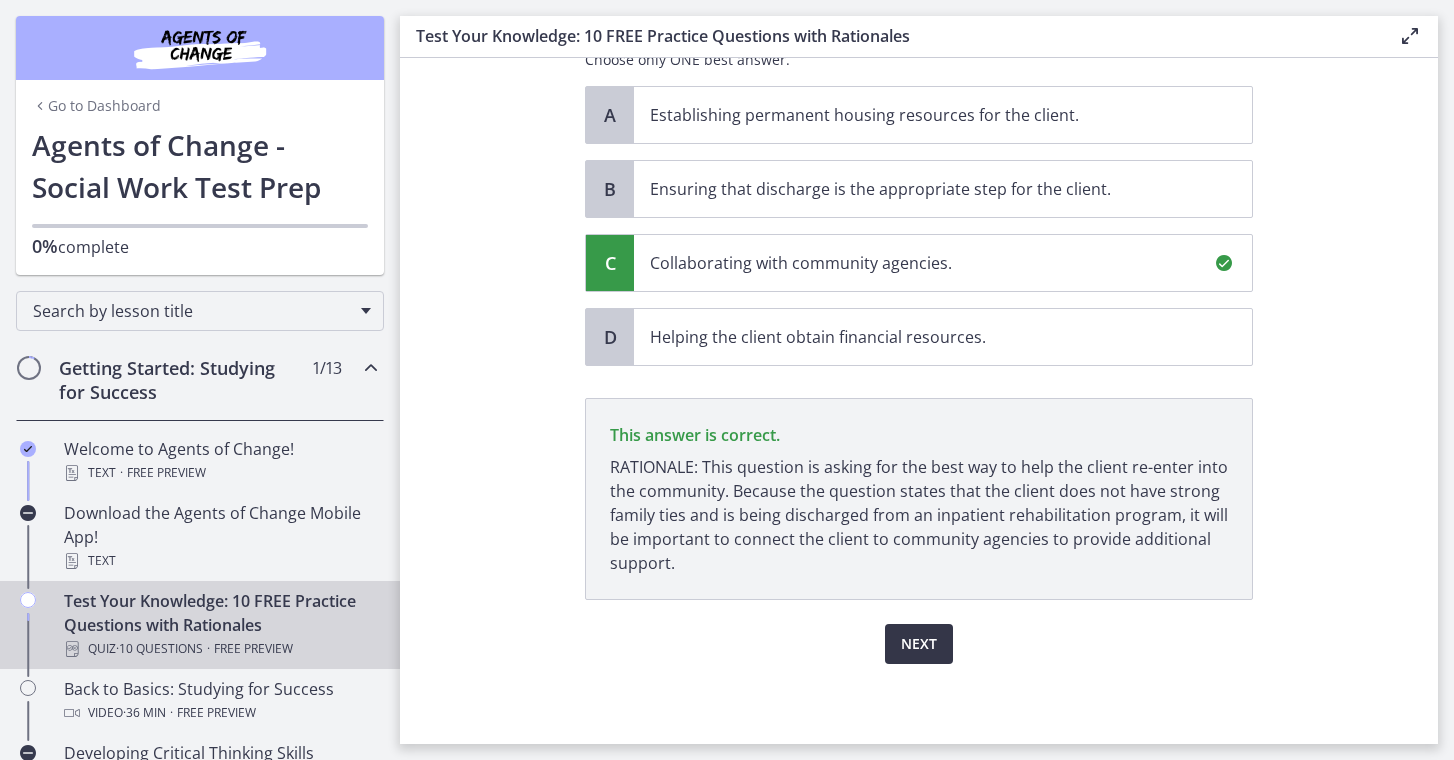 click on "Next" at bounding box center [919, 644] 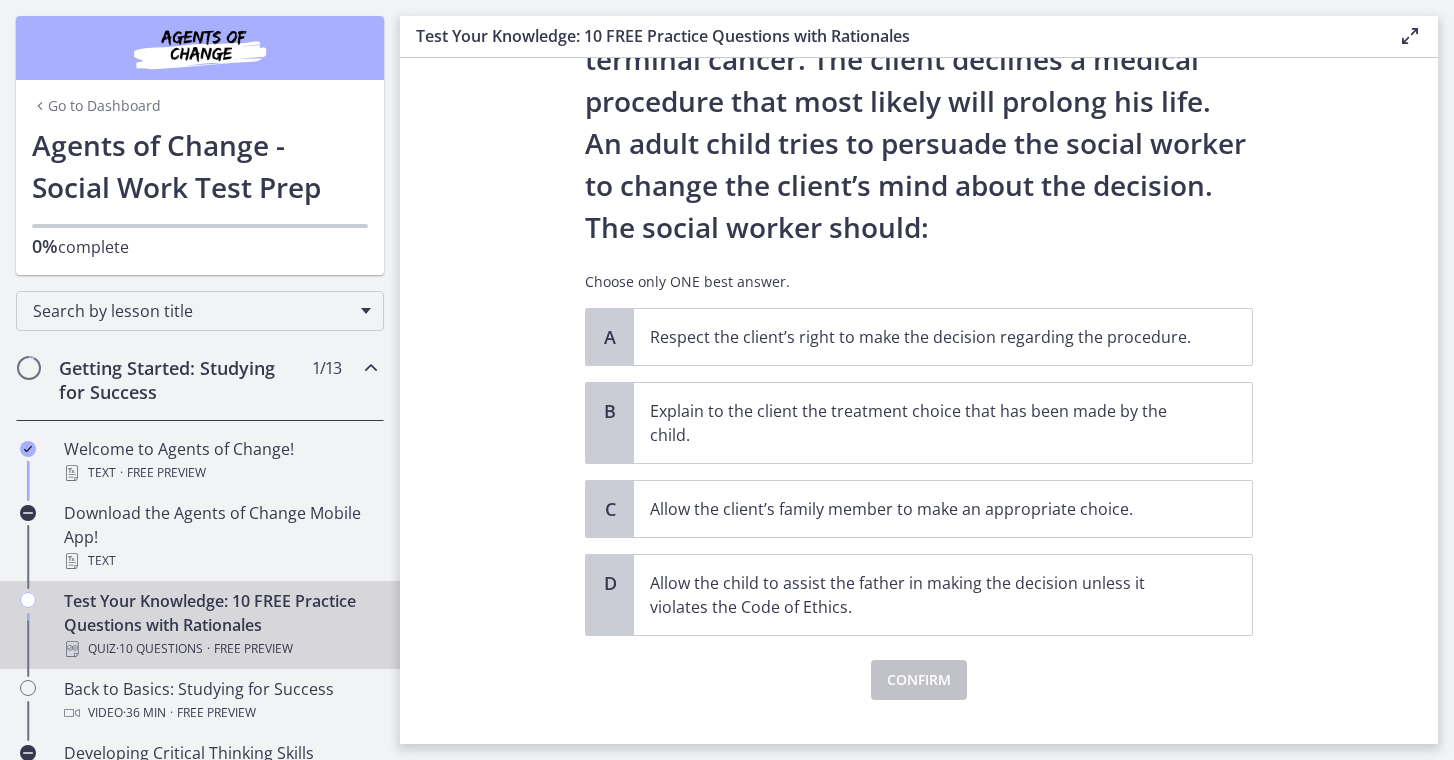 scroll, scrollTop: 178, scrollLeft: 0, axis: vertical 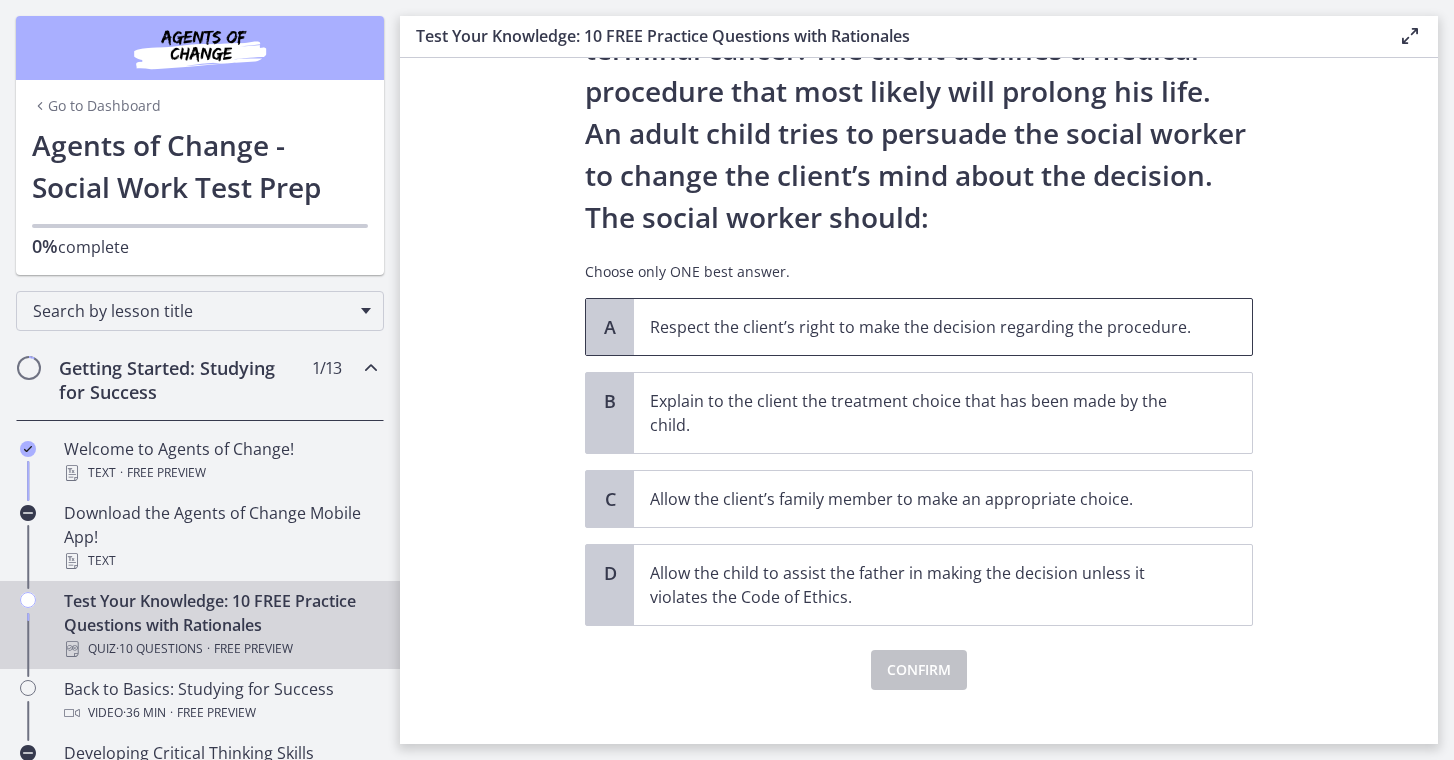 click on "Respect the client’s right to make the decision regarding the procedure." at bounding box center (923, 327) 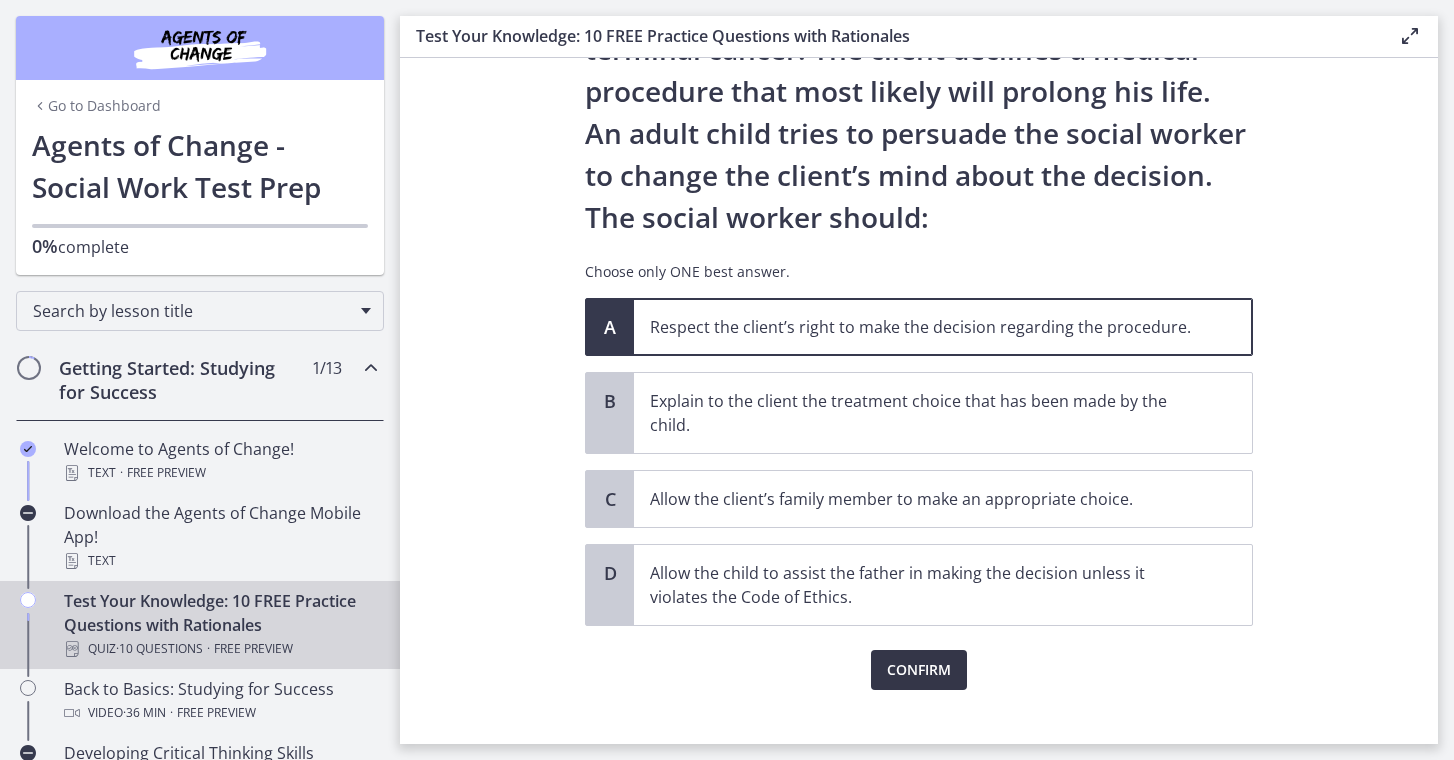 click on "Confirm" at bounding box center [919, 670] 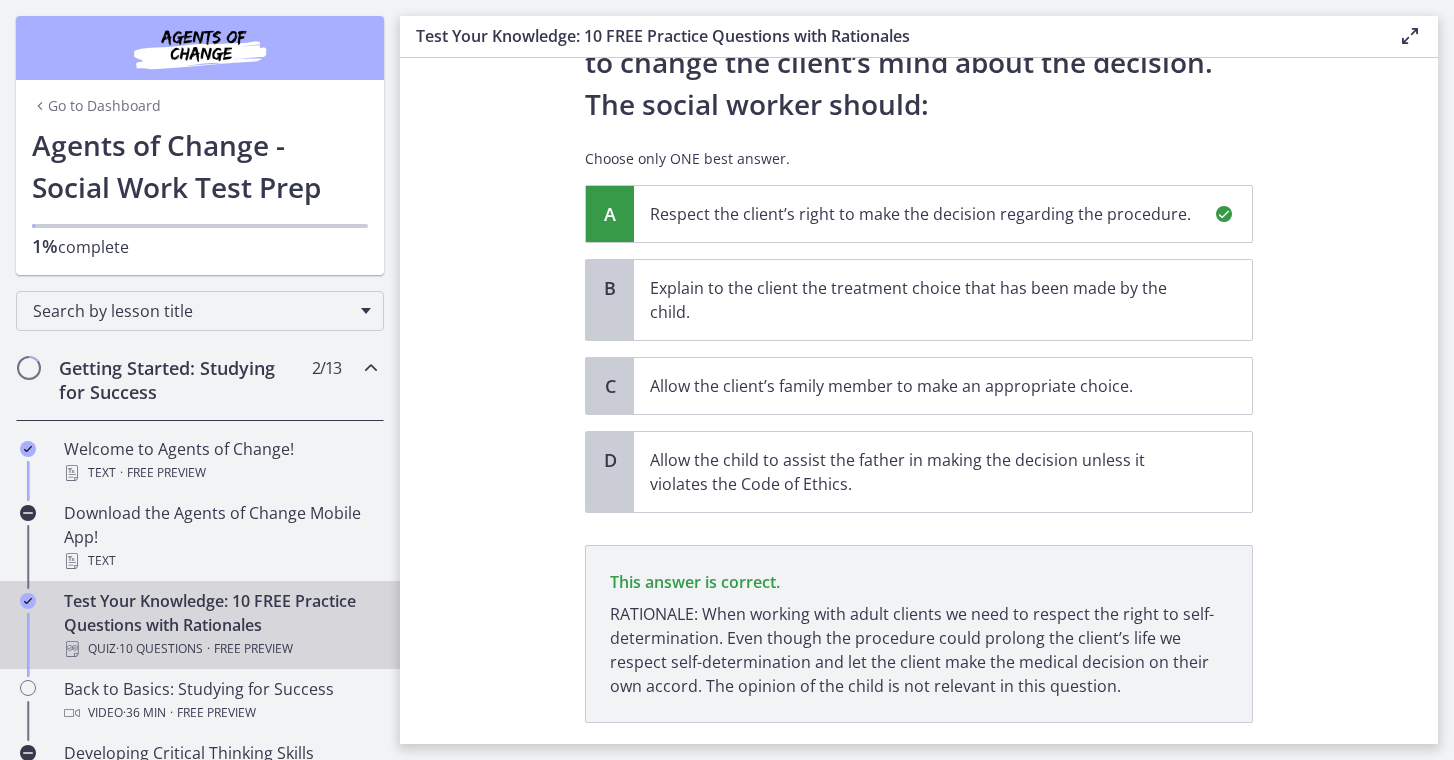 scroll, scrollTop: 414, scrollLeft: 0, axis: vertical 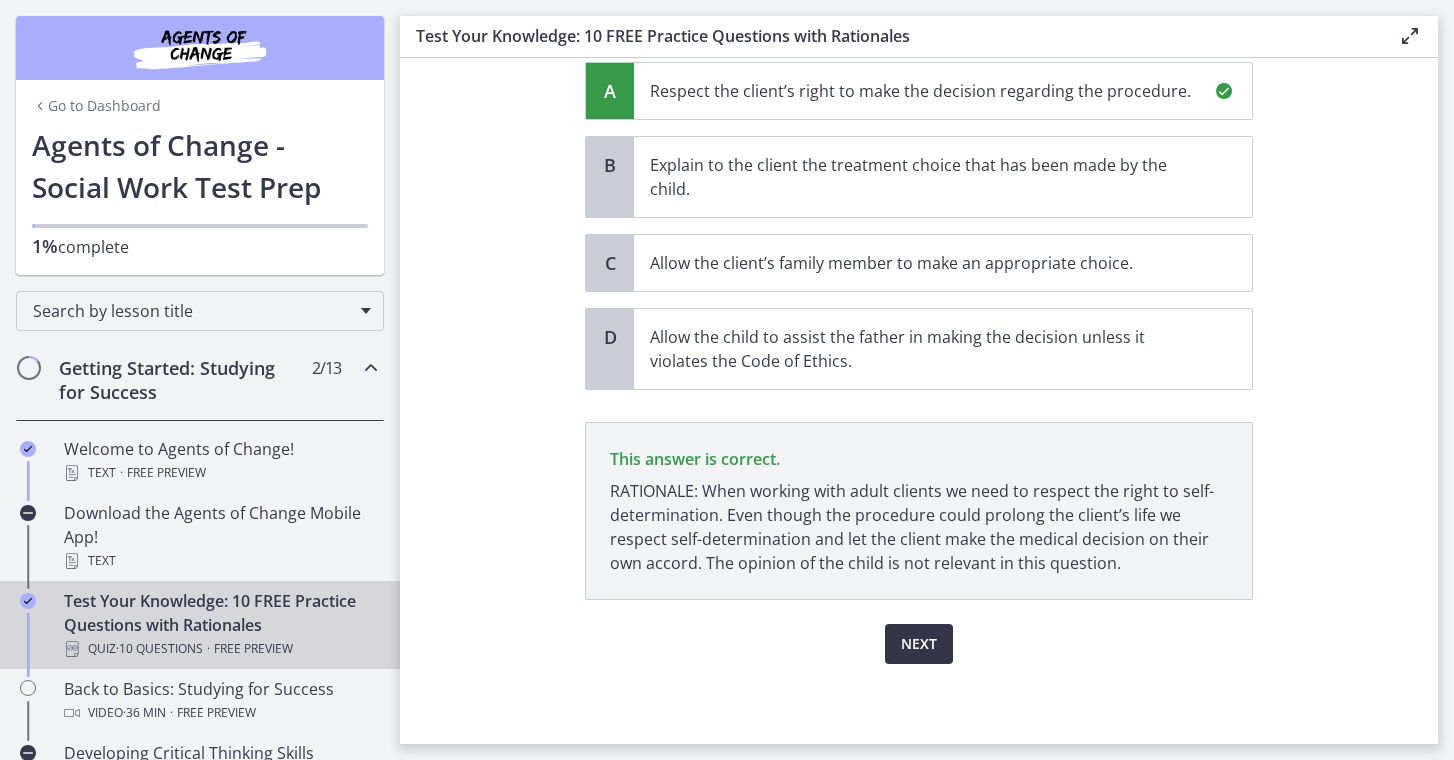 click on "Next" at bounding box center (919, 644) 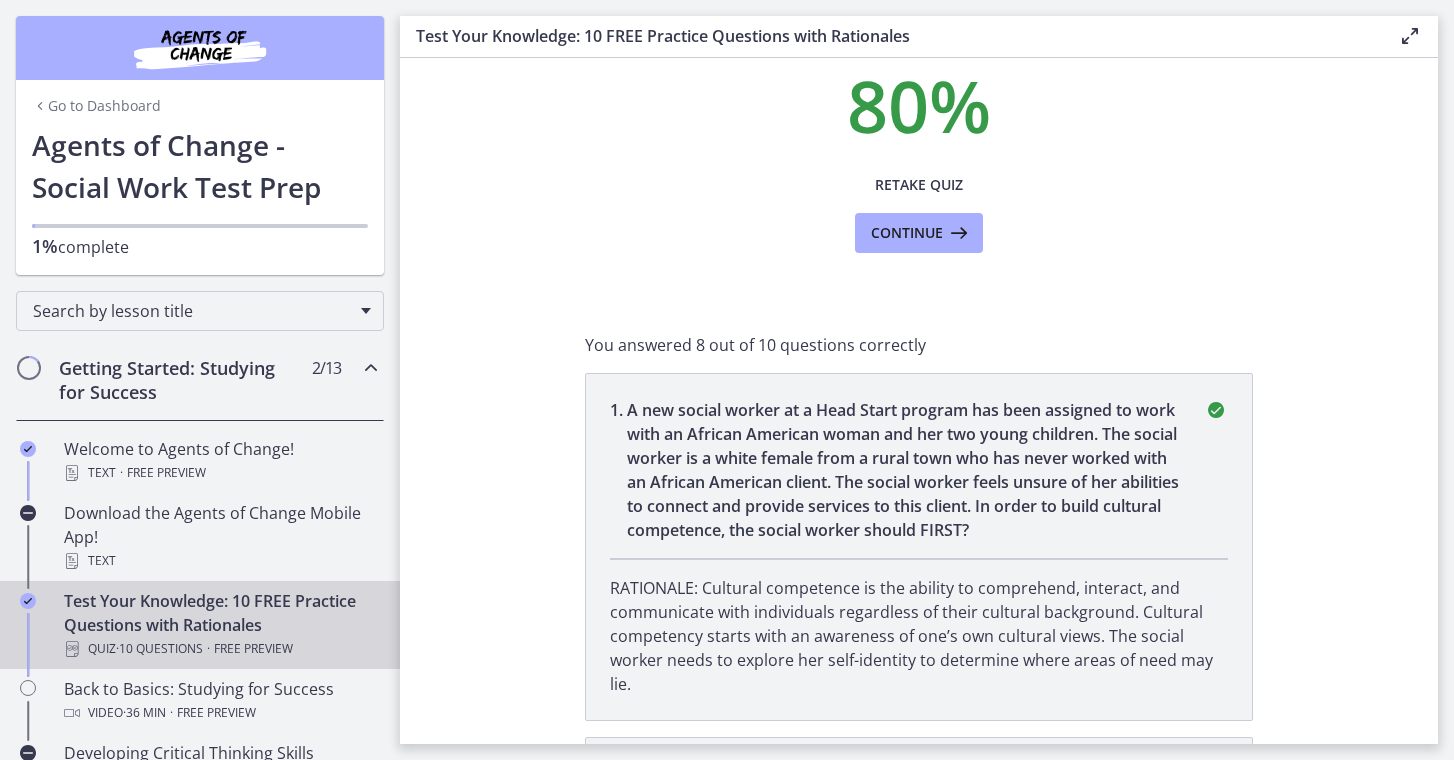 scroll, scrollTop: 123, scrollLeft: 0, axis: vertical 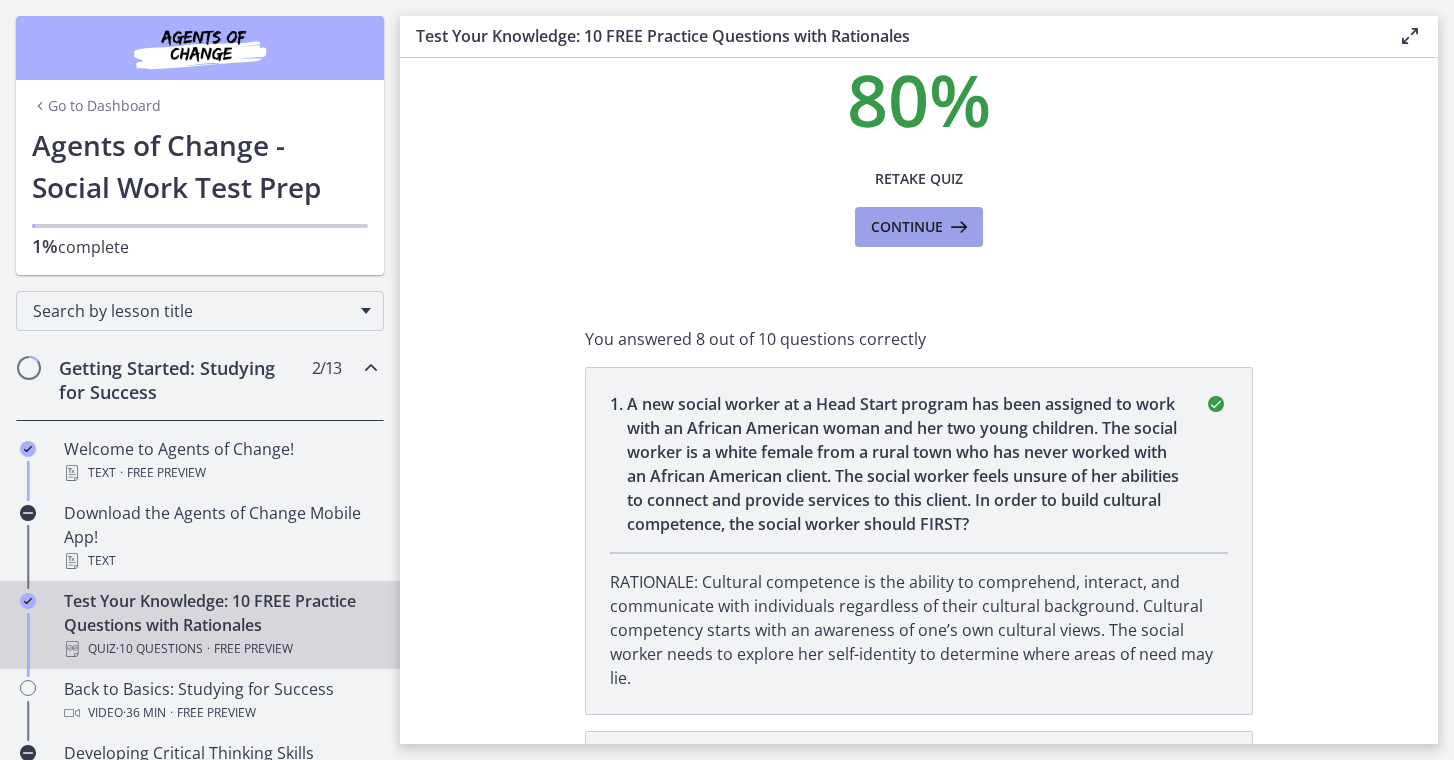click on "Continue" at bounding box center [907, 227] 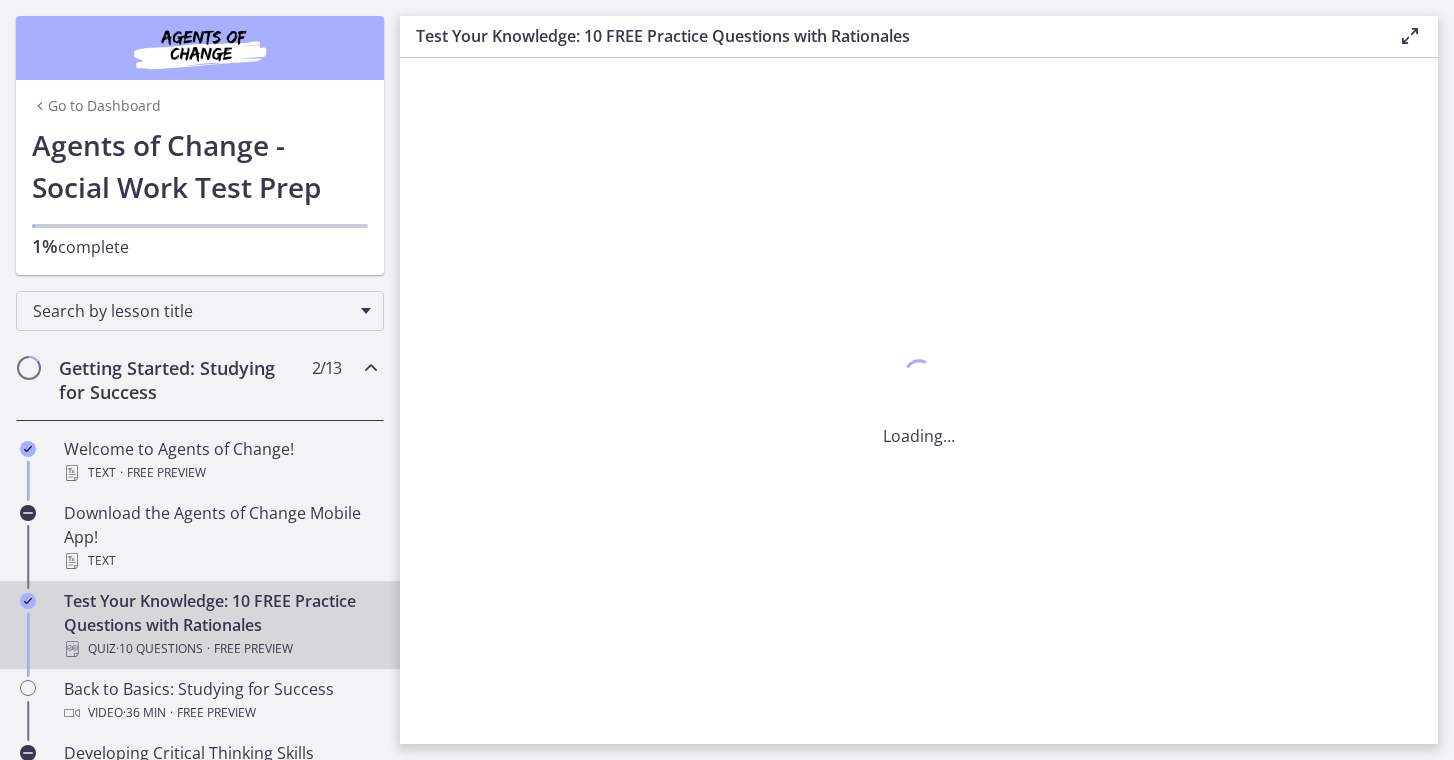 scroll, scrollTop: 0, scrollLeft: 0, axis: both 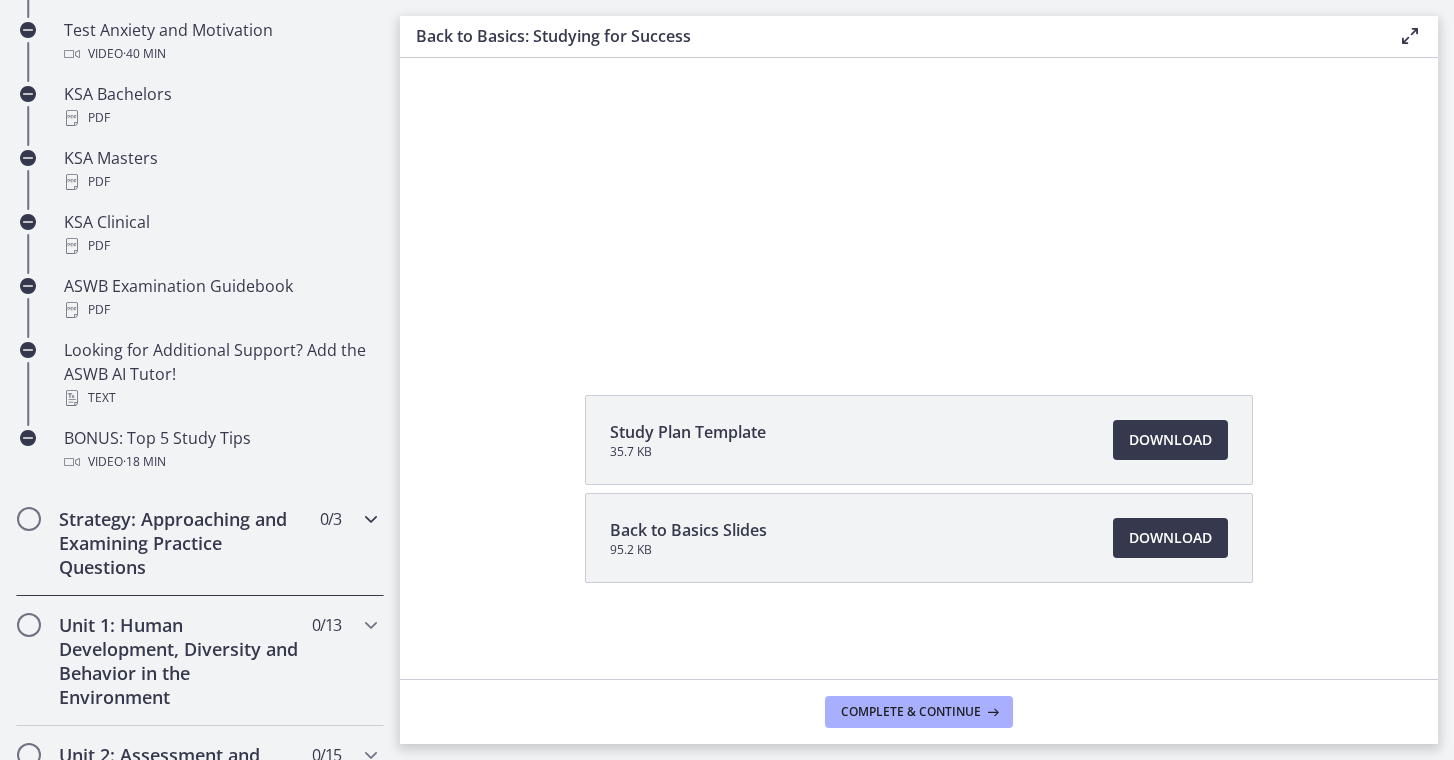 click at bounding box center (371, 519) 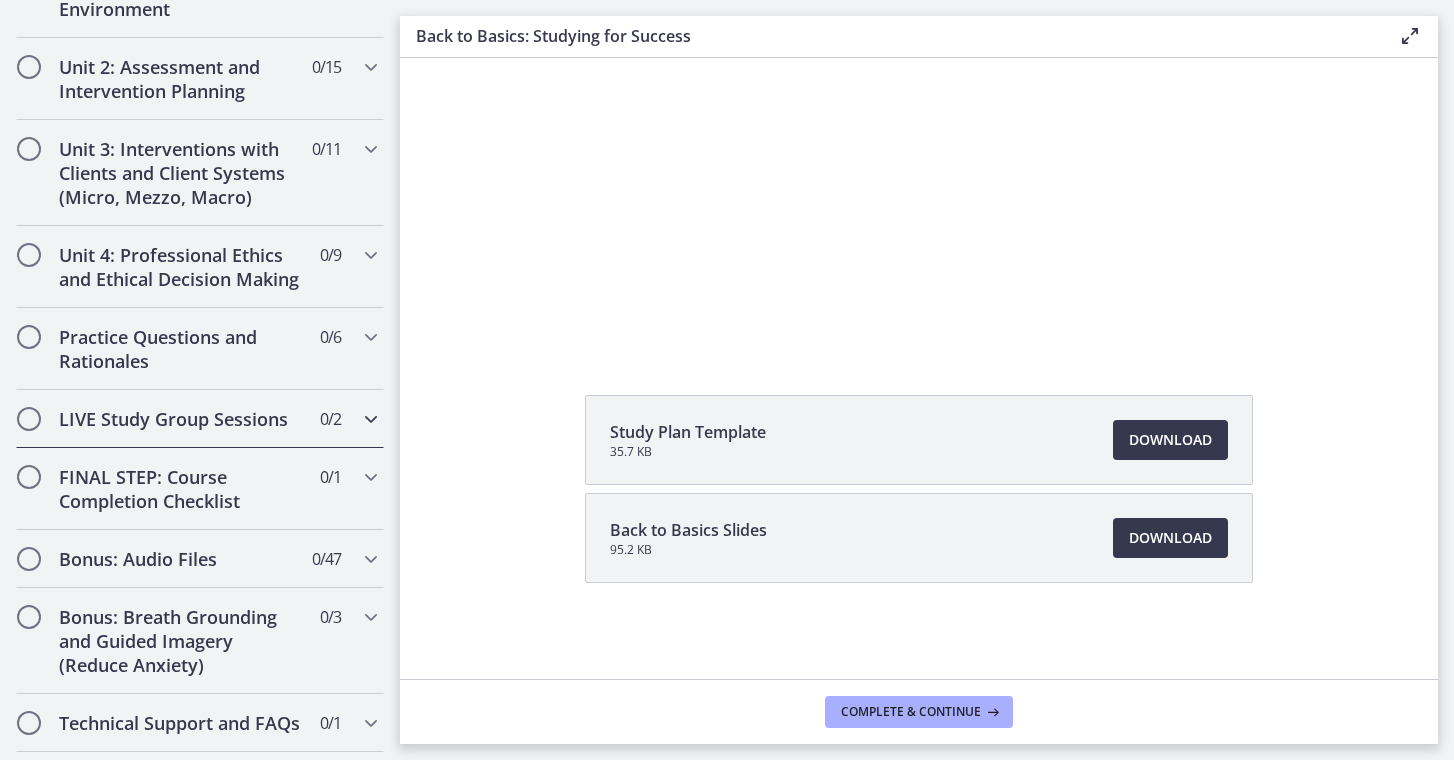 scroll, scrollTop: 179, scrollLeft: 0, axis: vertical 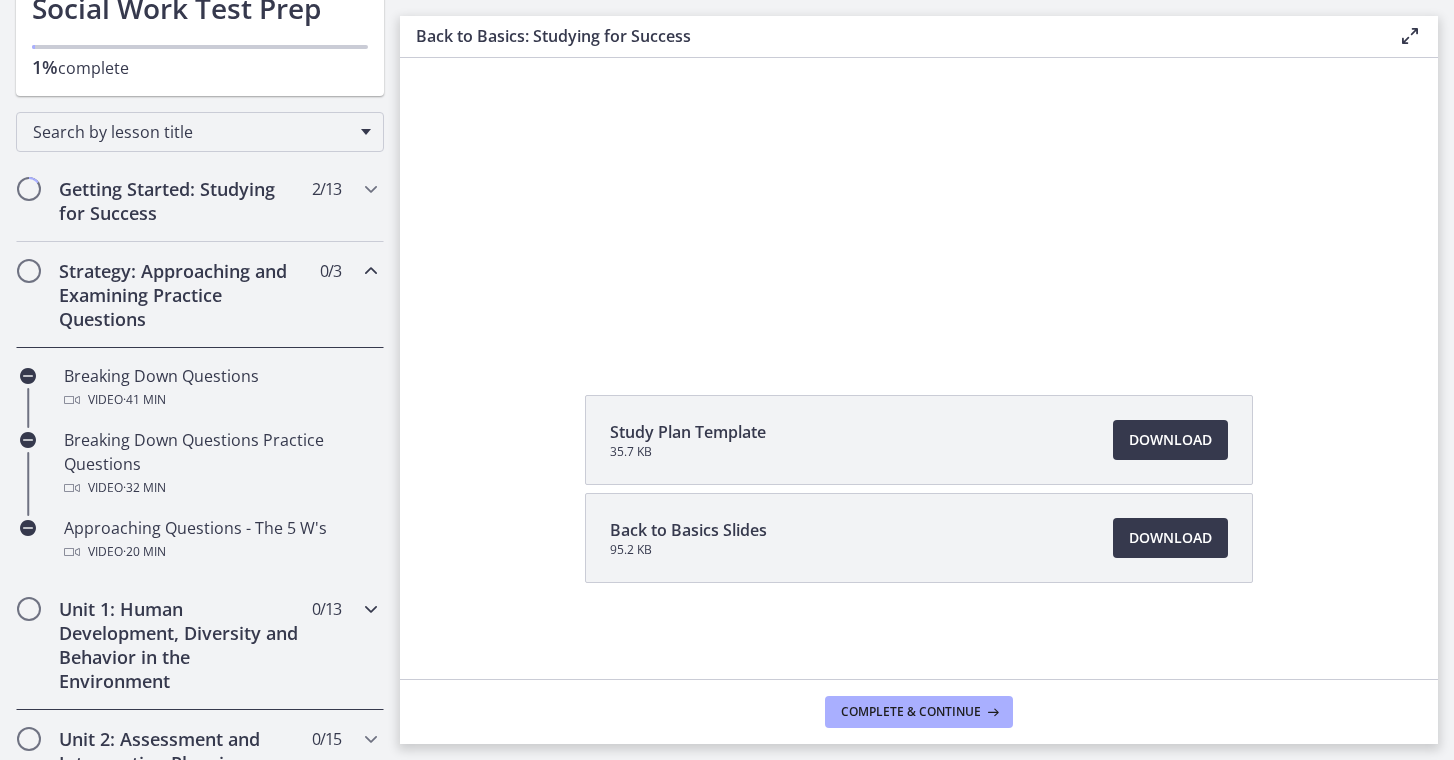 click on "Unit 1: Human Development, Diversity and Behavior in the Environment
0  /  13
Completed" at bounding box center [200, 645] 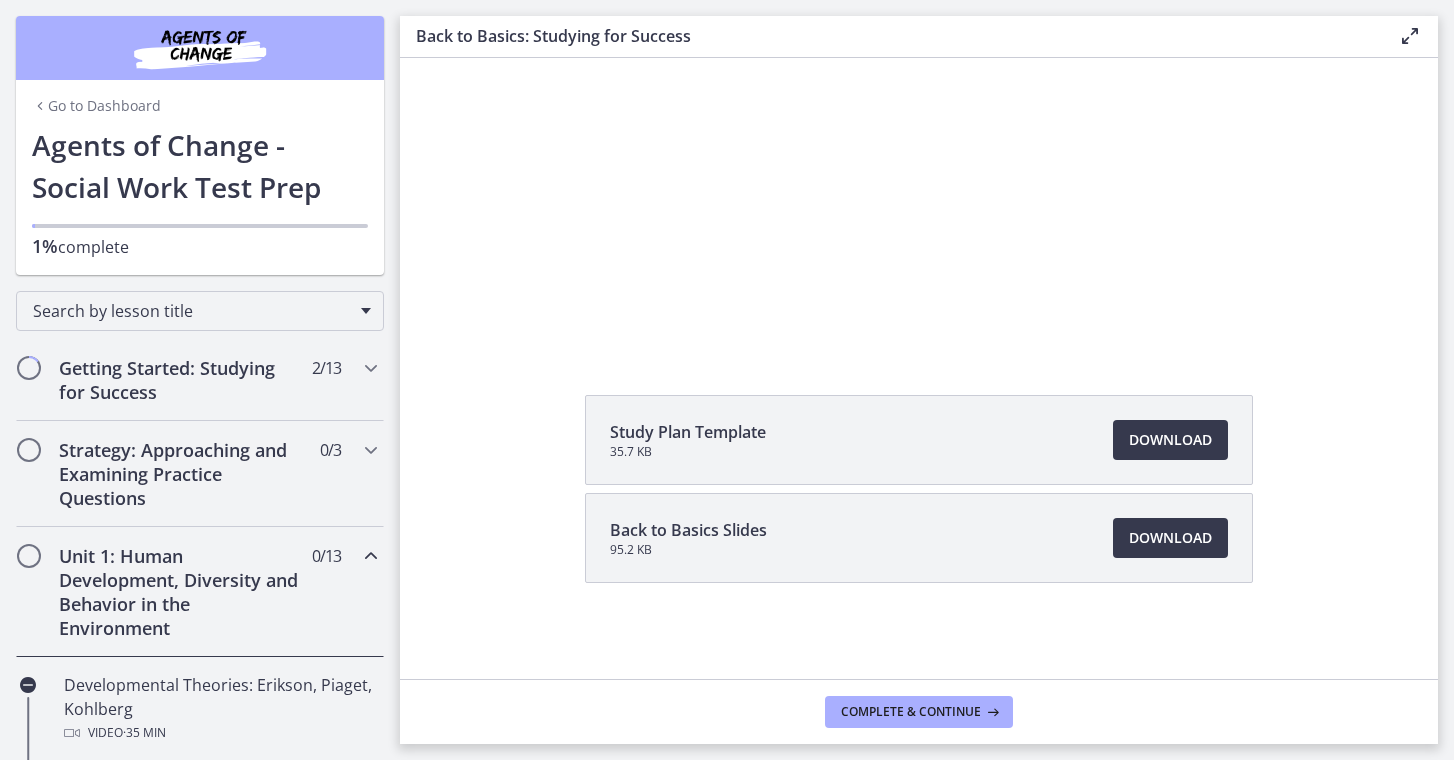 scroll, scrollTop: 0, scrollLeft: 0, axis: both 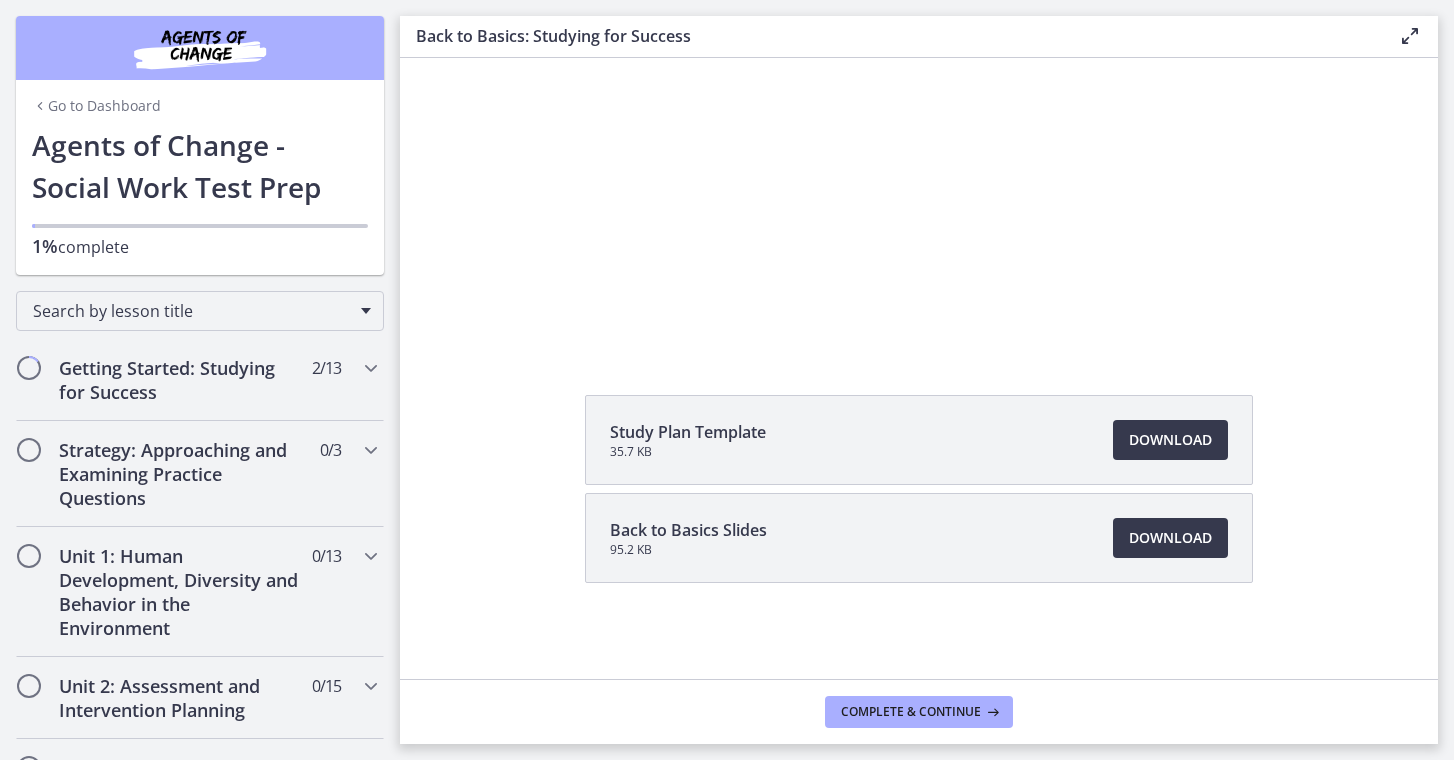 click on "Go to Dashboard" at bounding box center [96, 106] 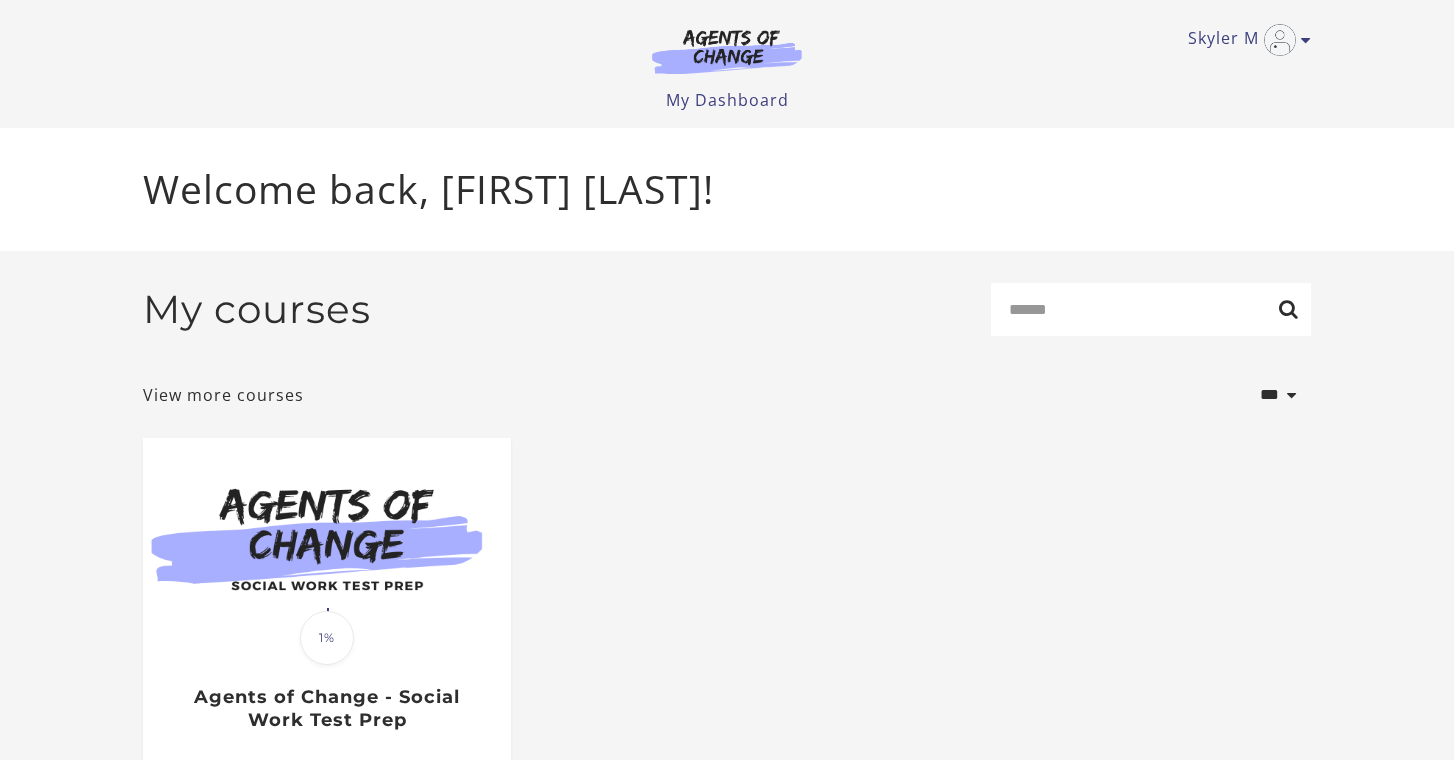 scroll, scrollTop: 0, scrollLeft: 0, axis: both 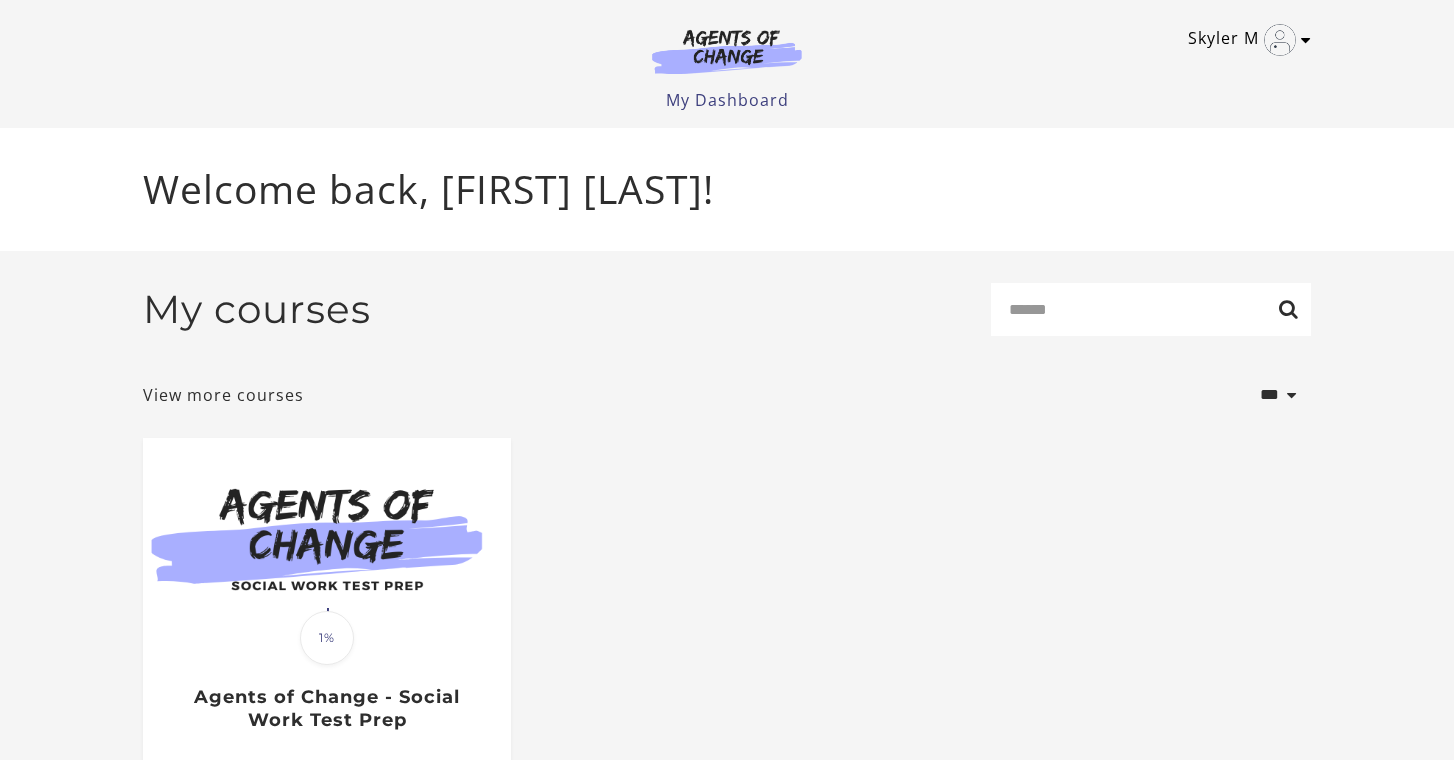 click at bounding box center [1306, 40] 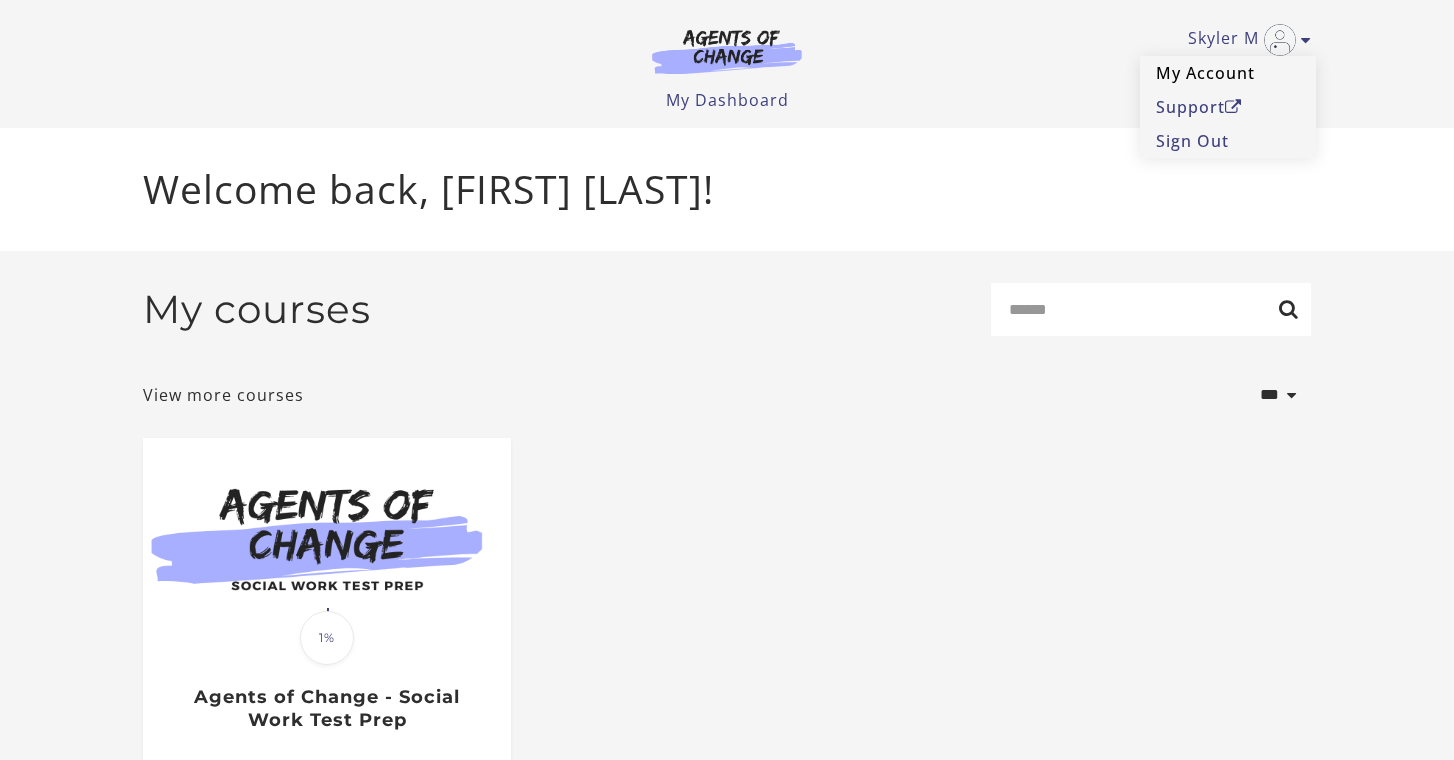 click on "My Account" at bounding box center [1228, 73] 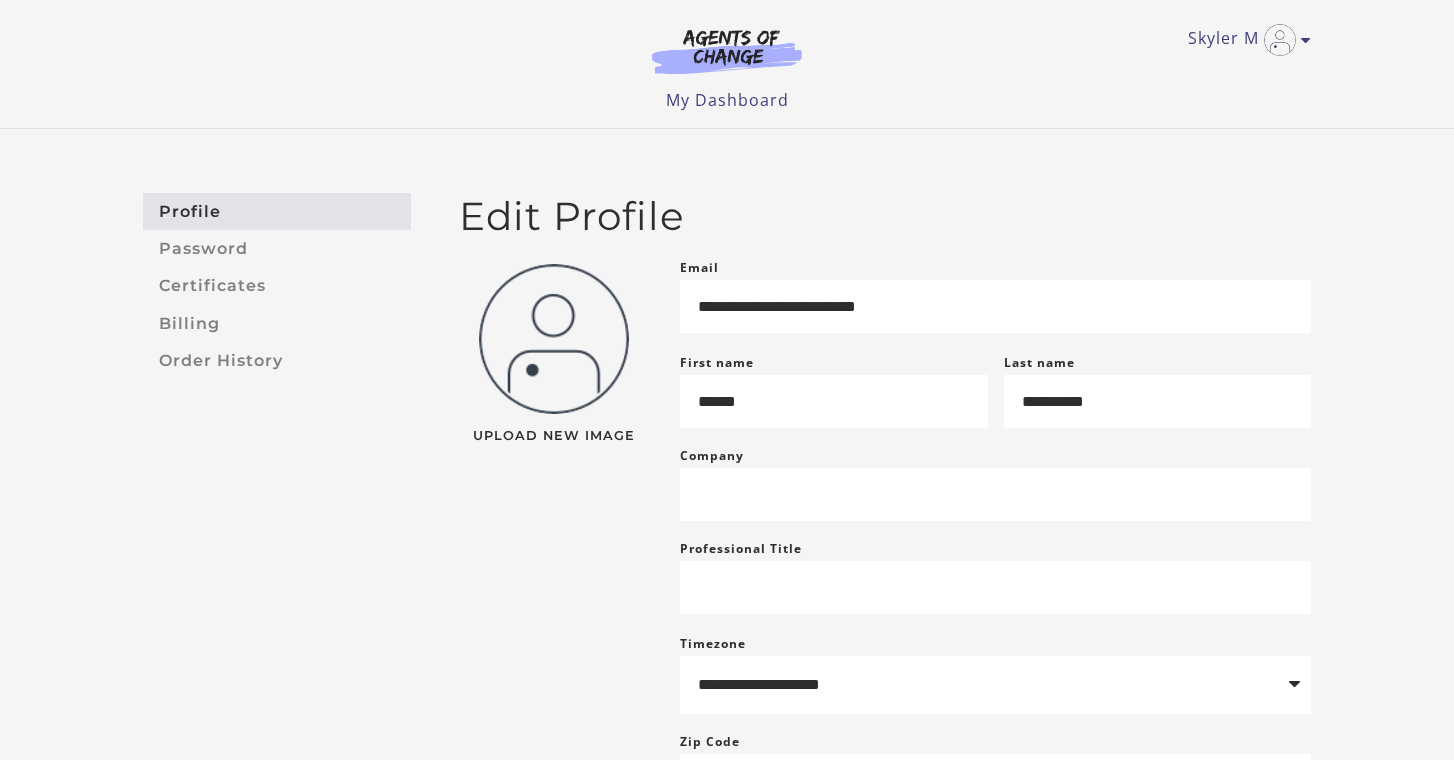 scroll, scrollTop: 0, scrollLeft: 0, axis: both 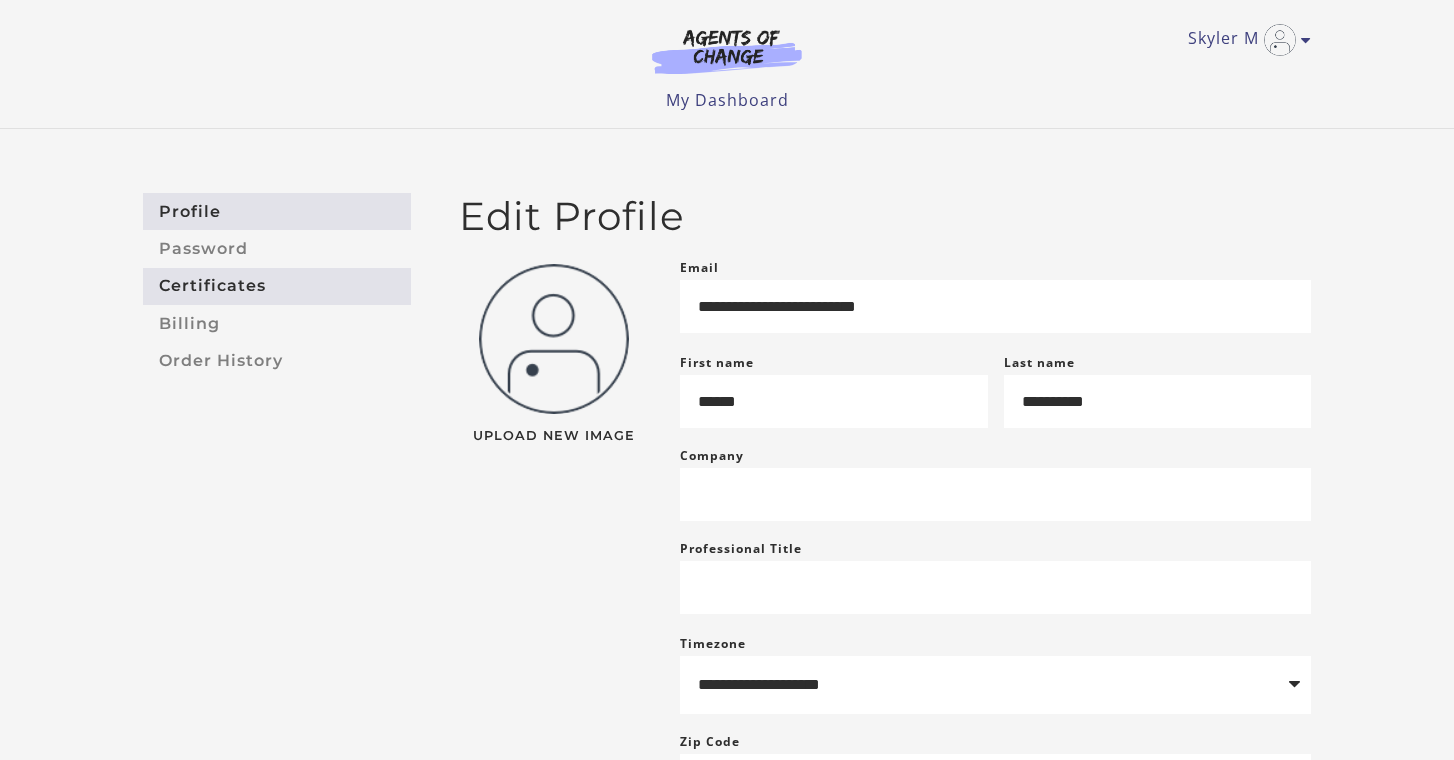 click on "Certificates" at bounding box center (277, 286) 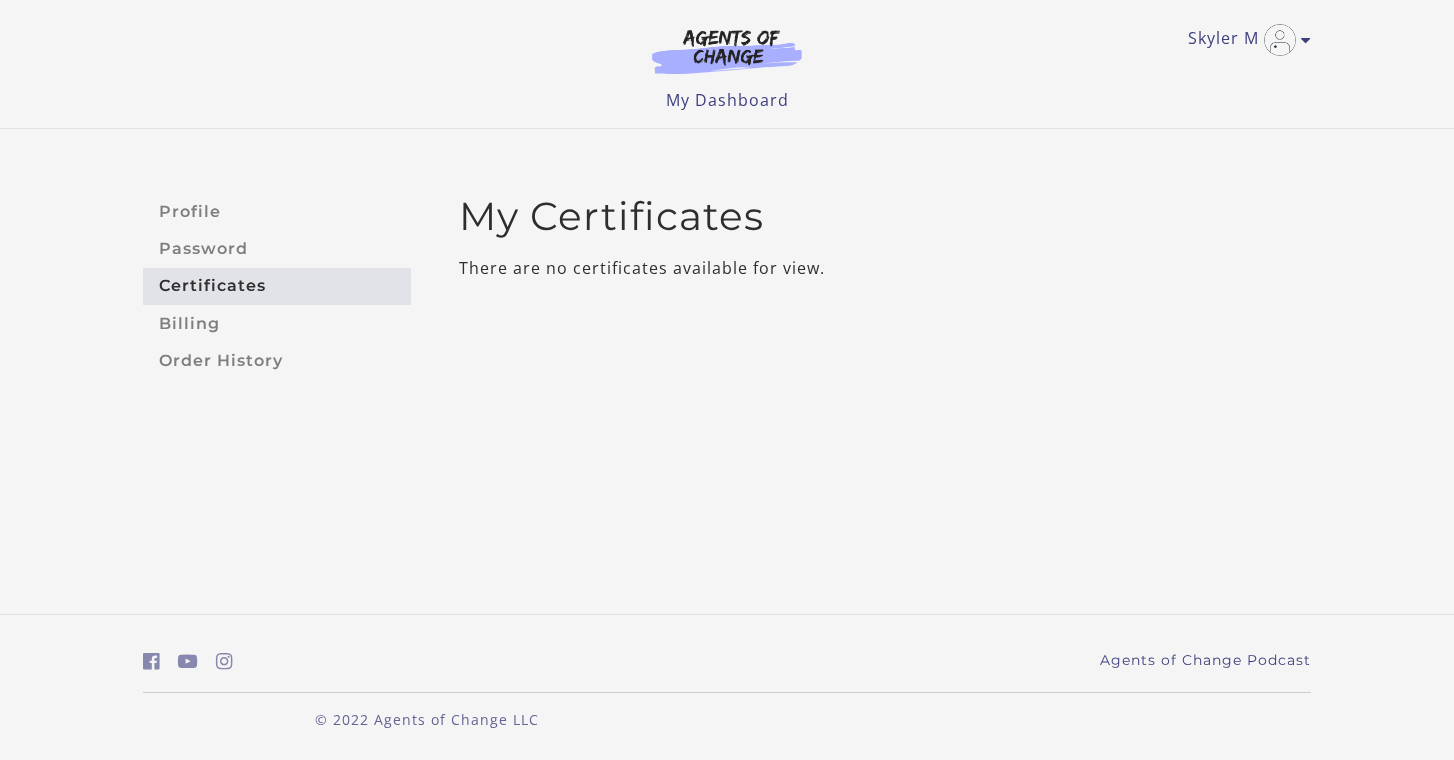 scroll, scrollTop: 0, scrollLeft: 0, axis: both 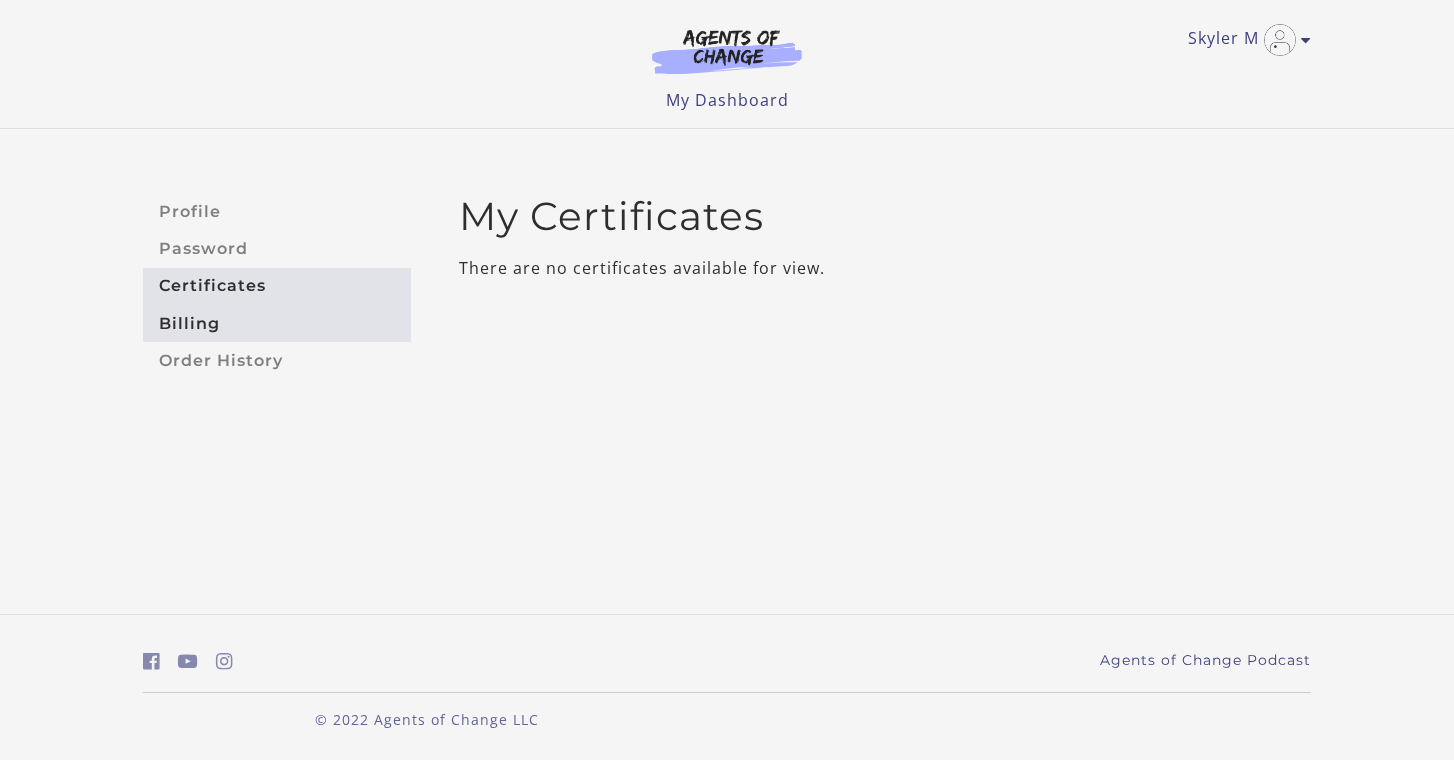 click on "Billing" at bounding box center [277, 323] 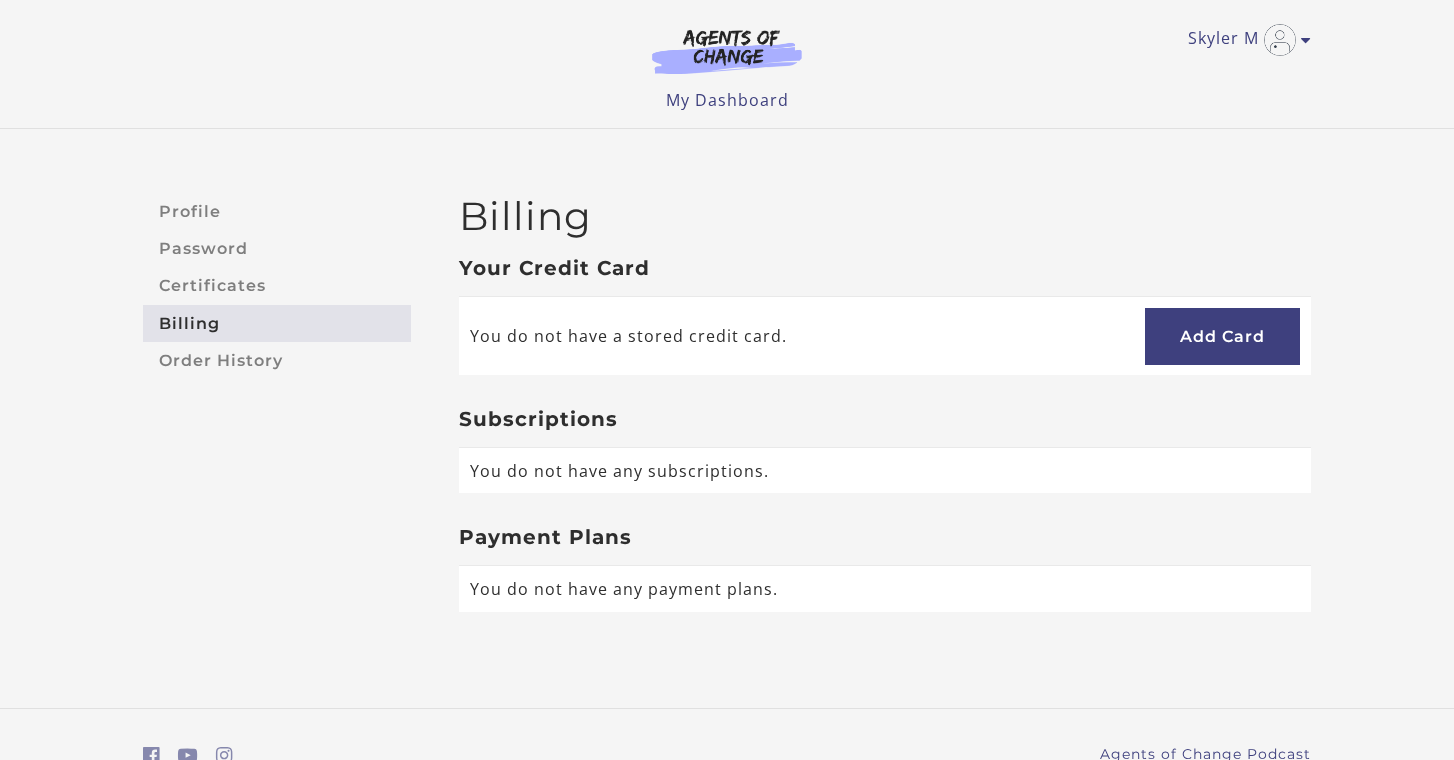 scroll, scrollTop: 0, scrollLeft: 0, axis: both 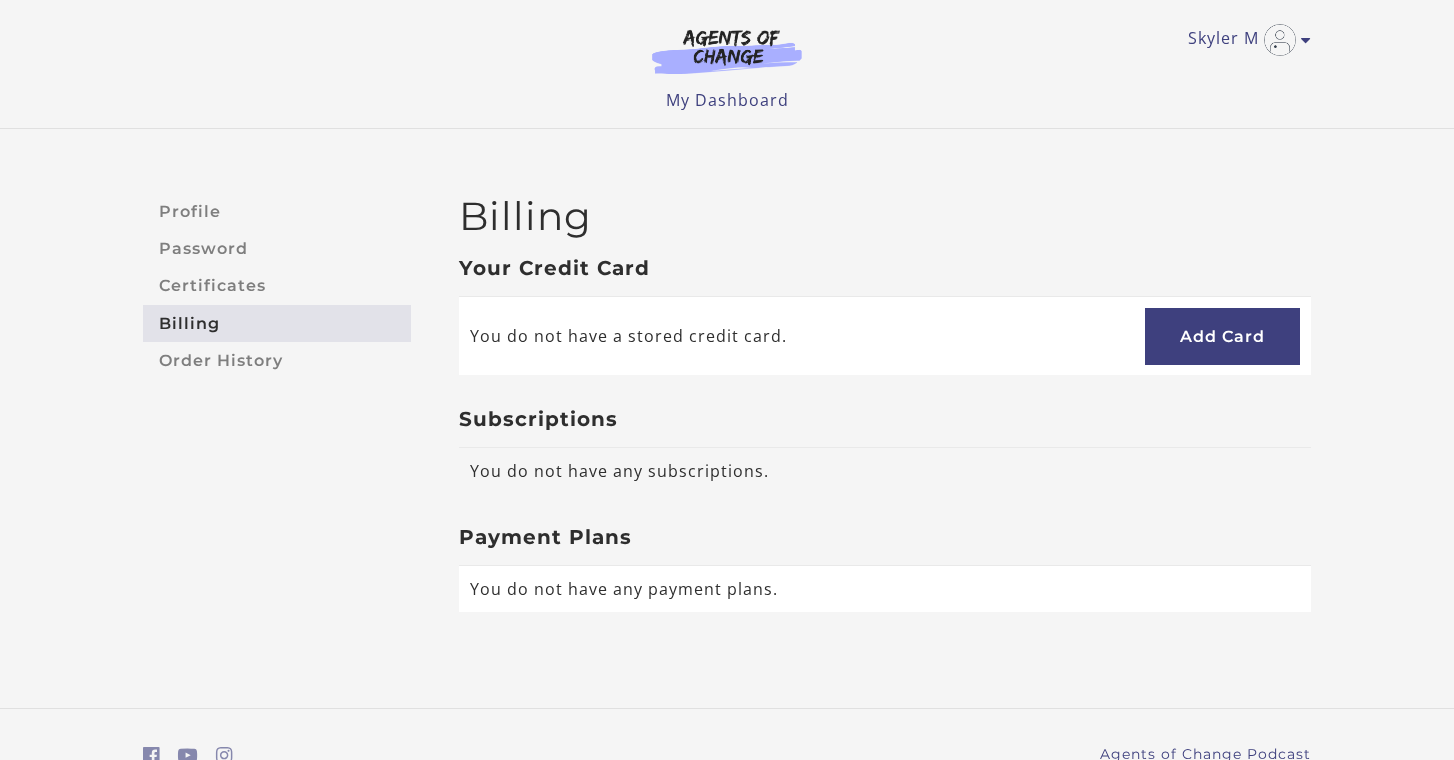 click on "You do not have any subscriptions." at bounding box center (885, 471) 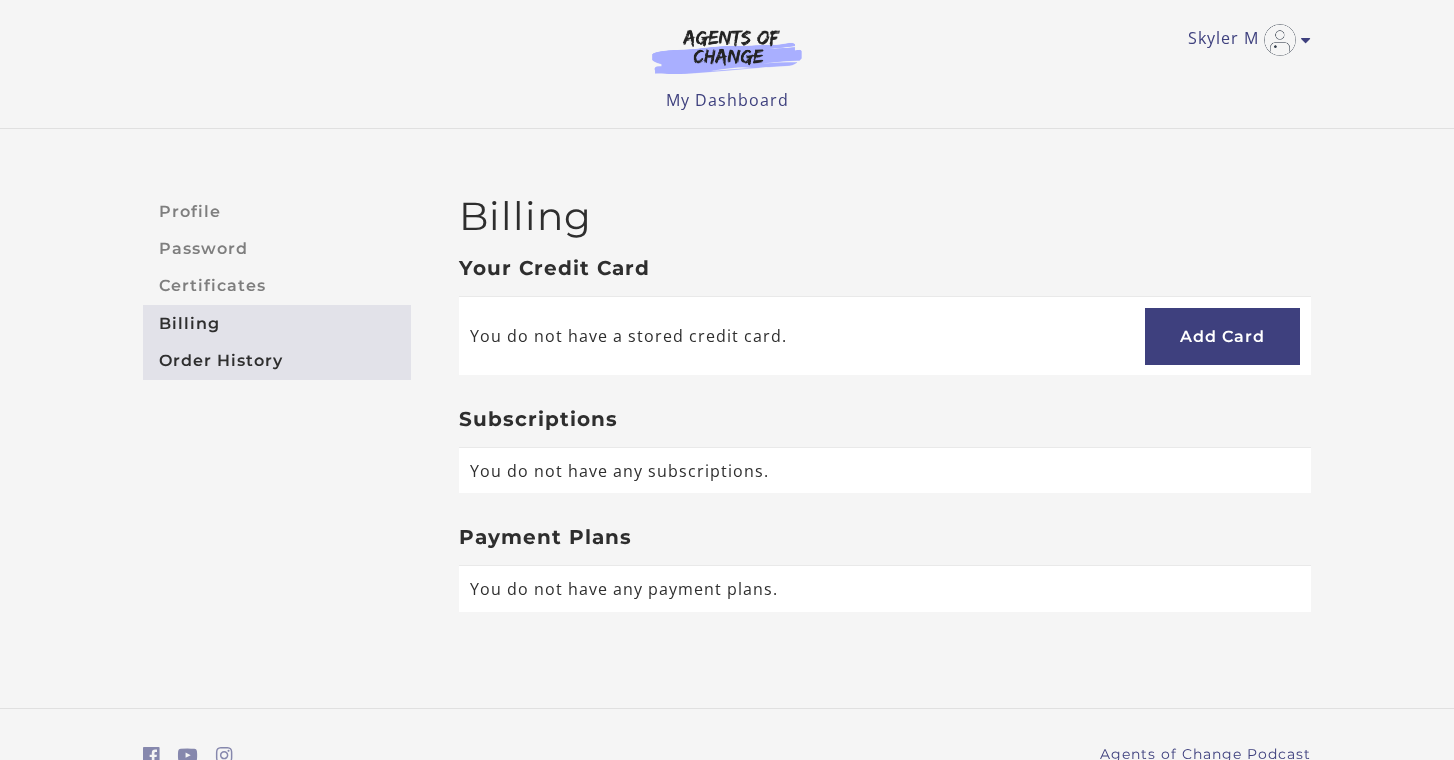 click on "Order History" at bounding box center [277, 360] 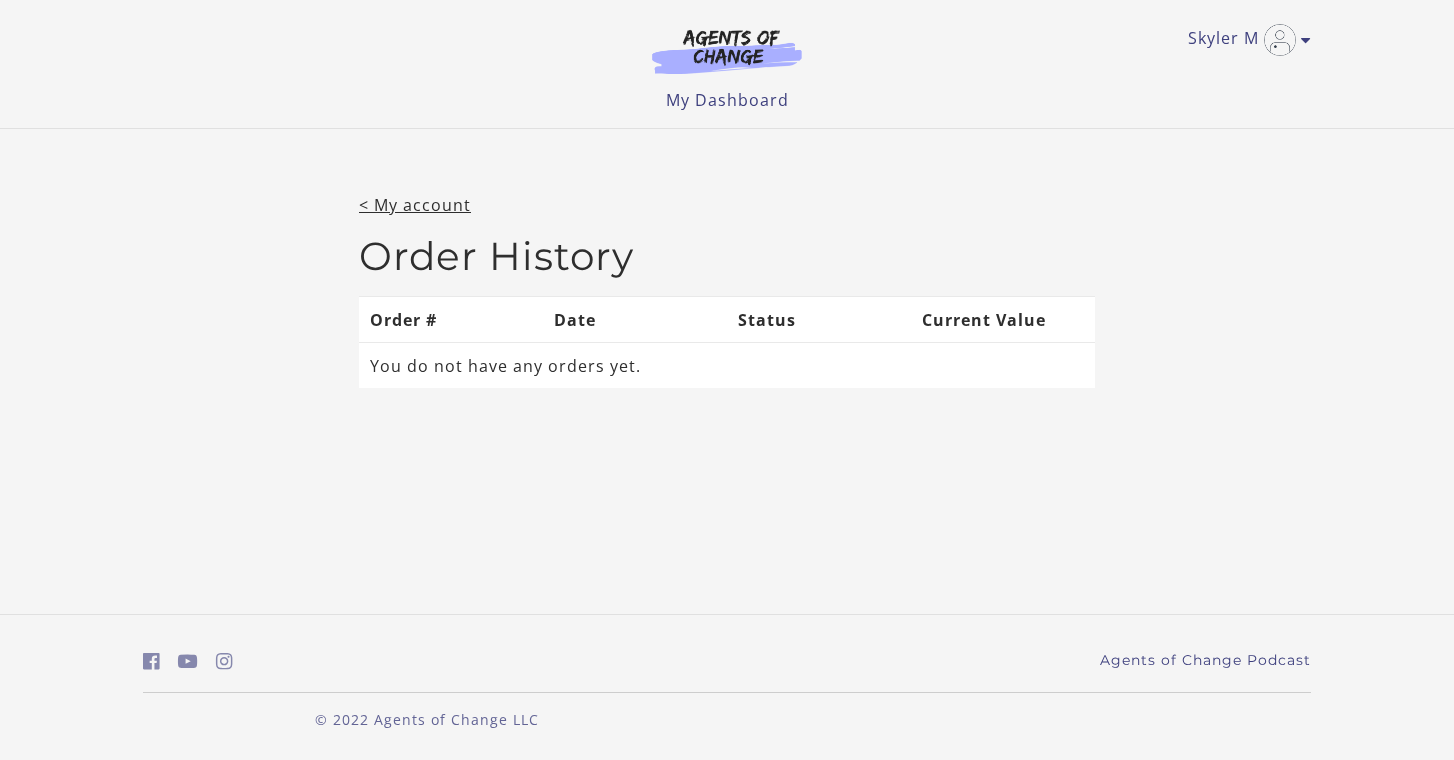 scroll, scrollTop: 0, scrollLeft: 0, axis: both 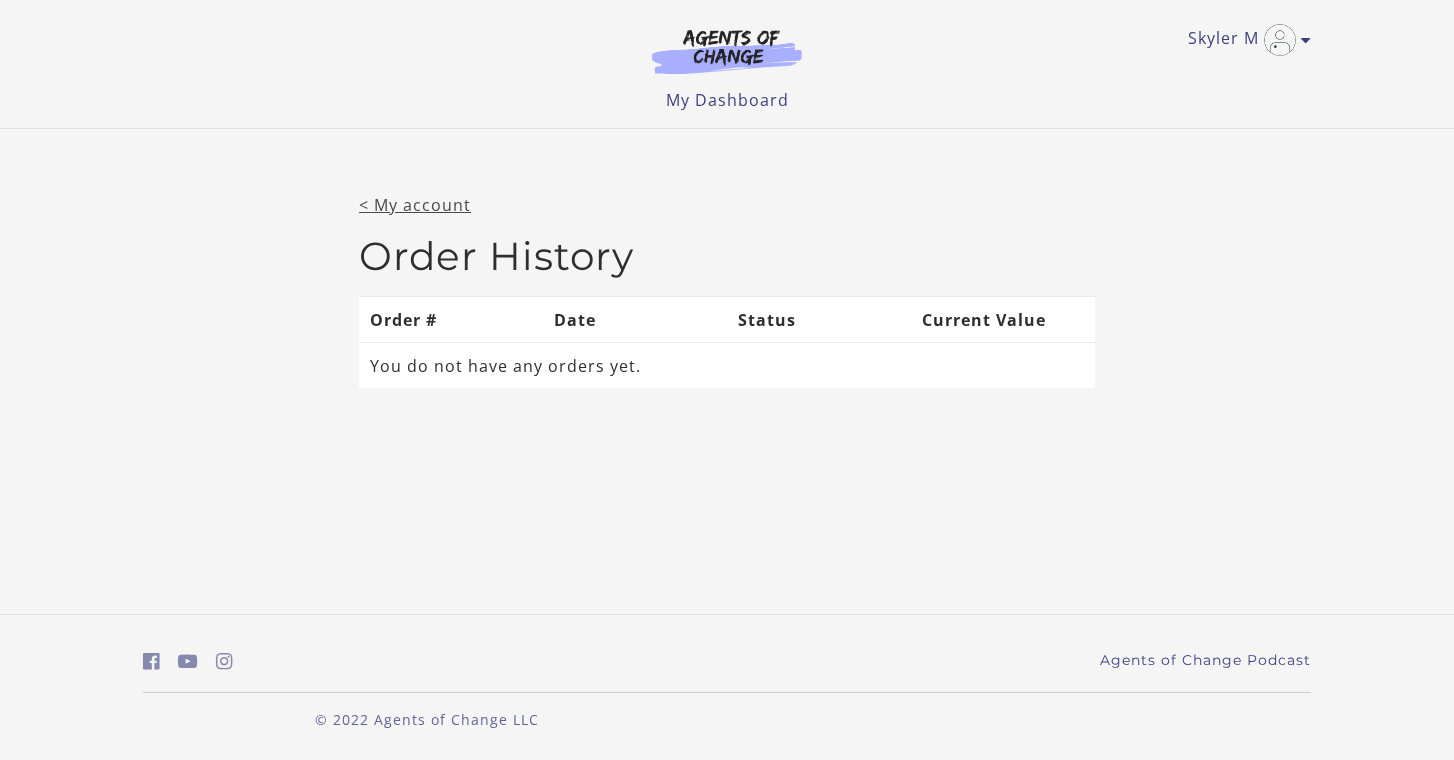 click on "< My account" at bounding box center [415, 205] 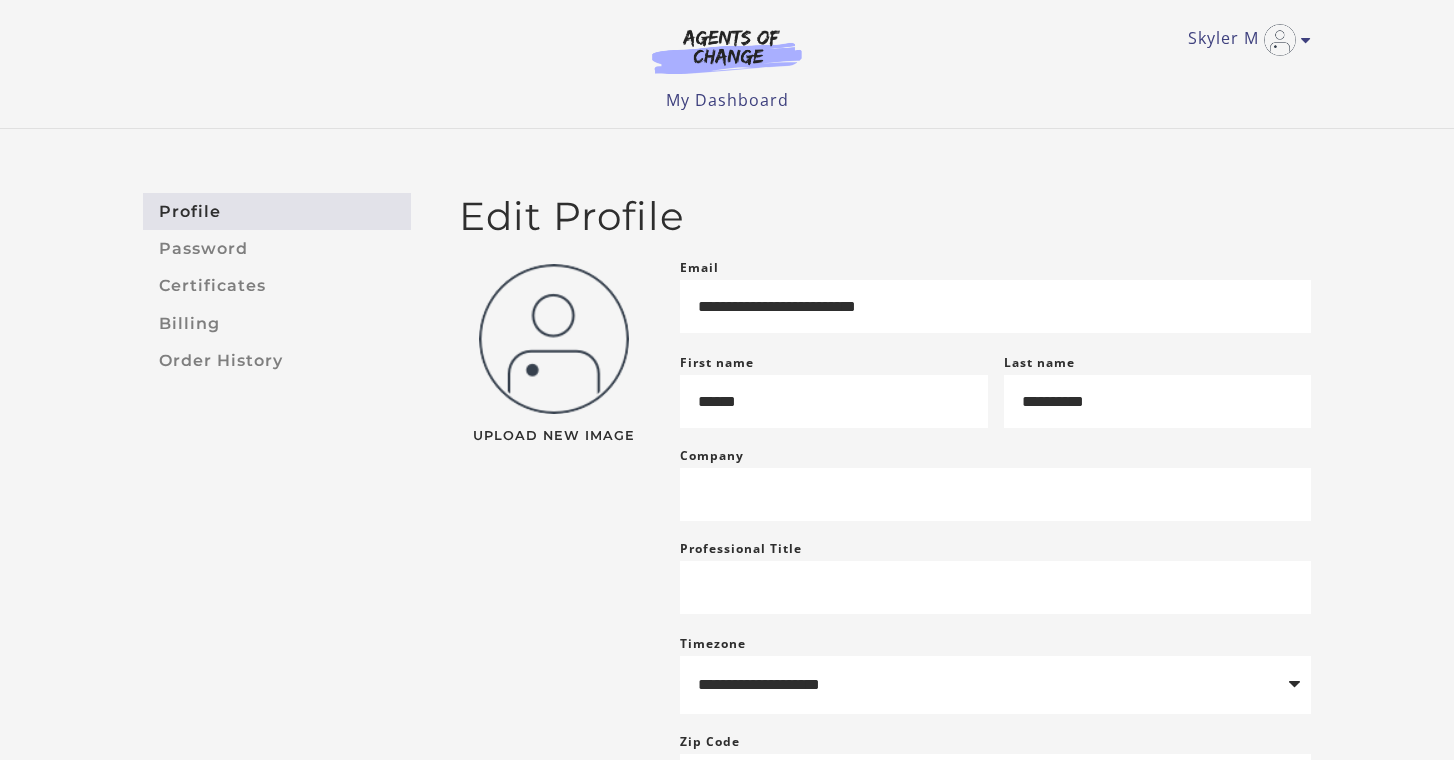 scroll, scrollTop: 0, scrollLeft: 0, axis: both 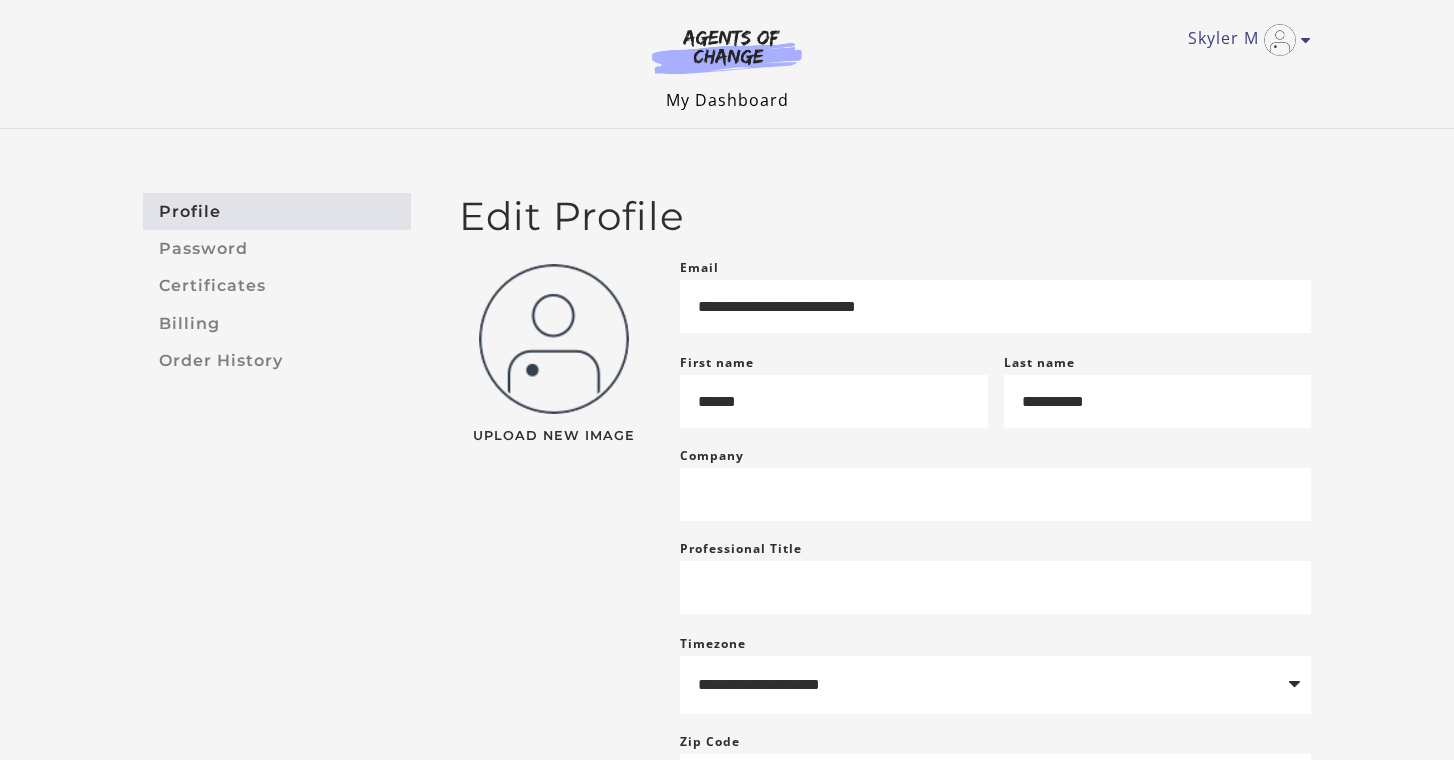 click on "My Dashboard" at bounding box center [727, 100] 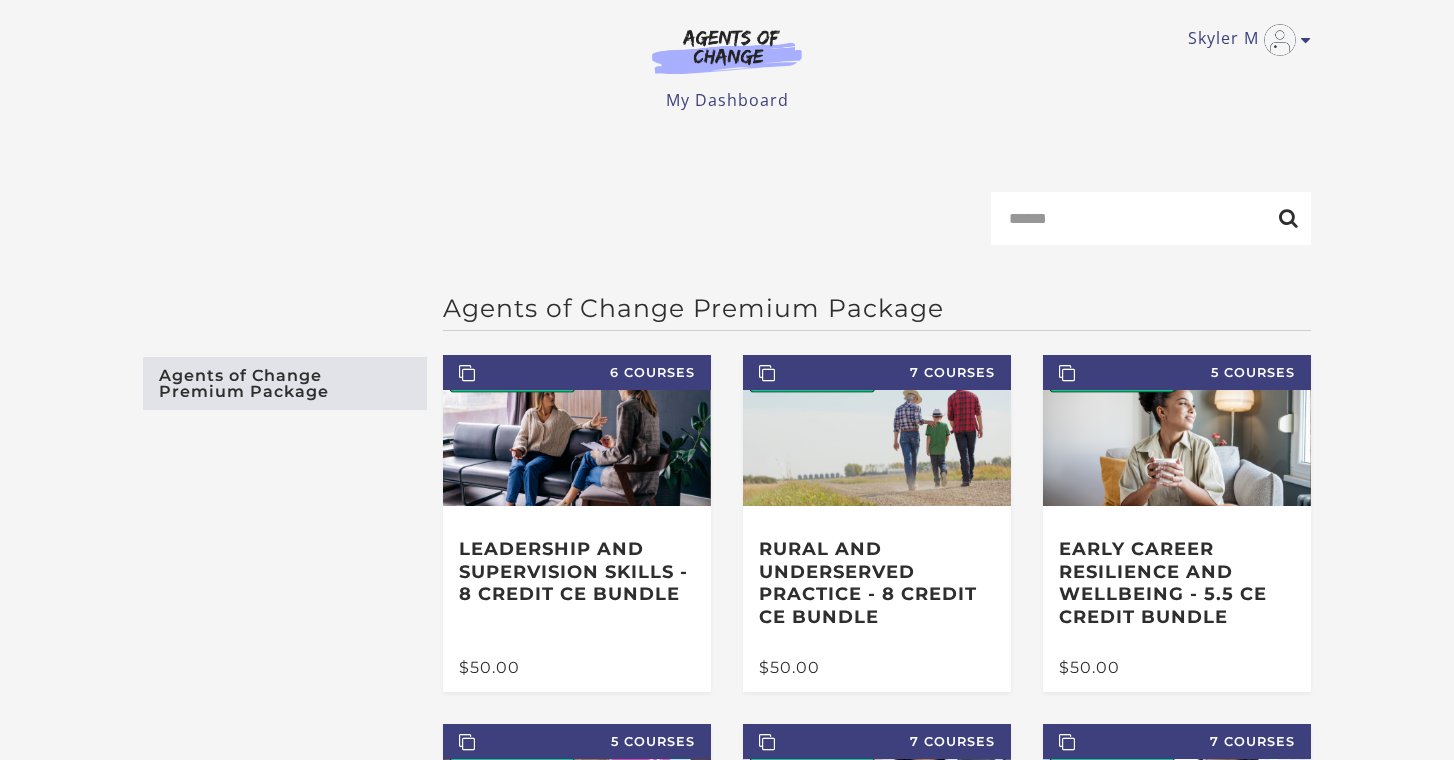 scroll, scrollTop: 0, scrollLeft: 0, axis: both 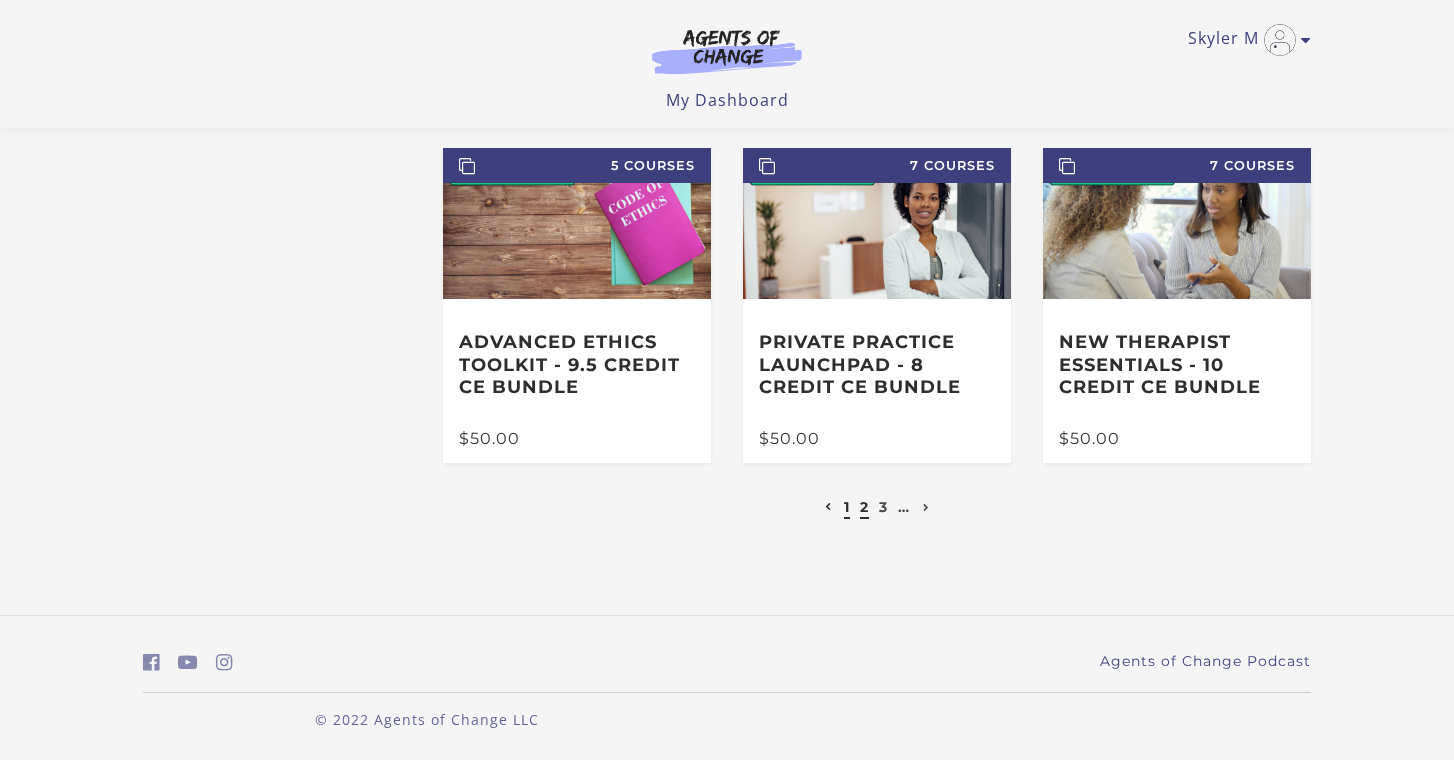 click on "2" at bounding box center (864, 507) 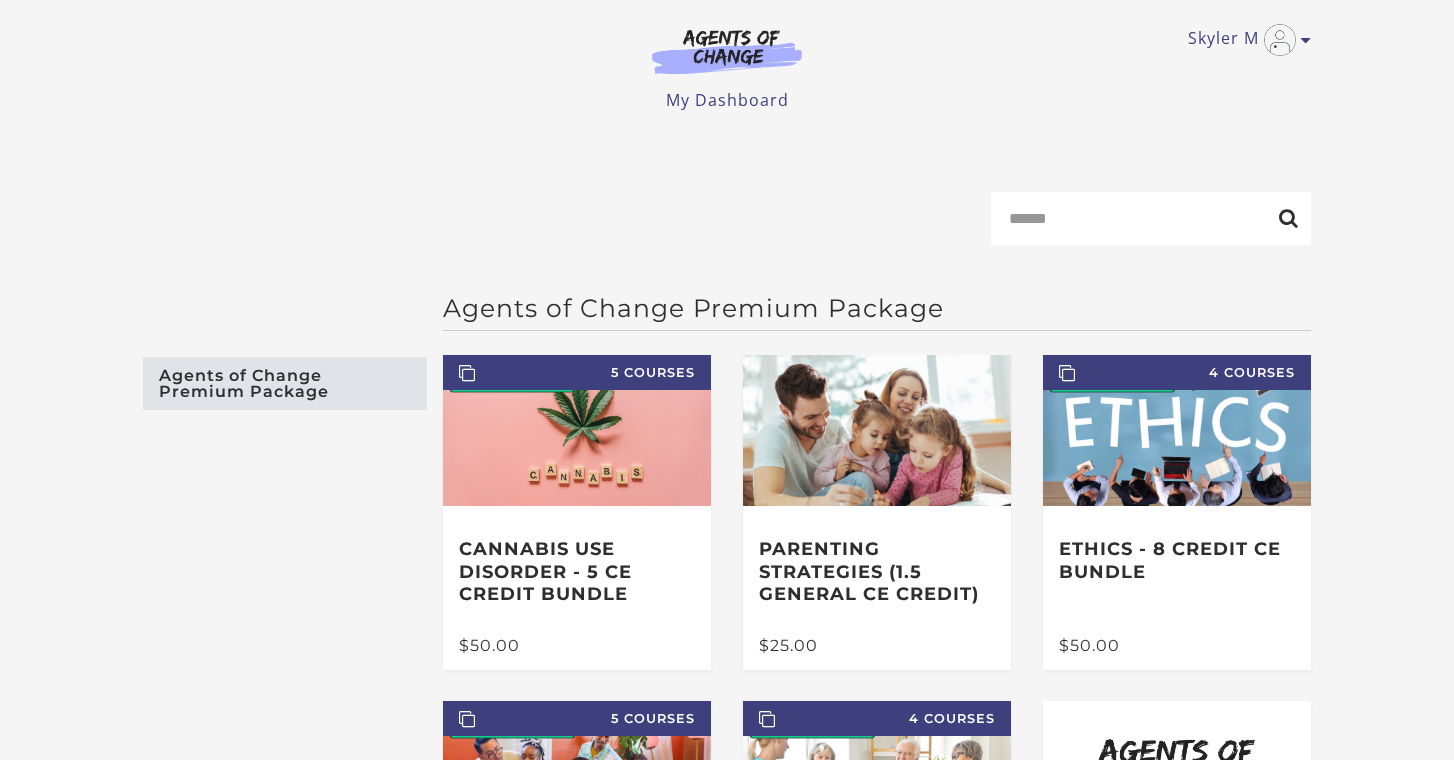 scroll, scrollTop: 0, scrollLeft: 0, axis: both 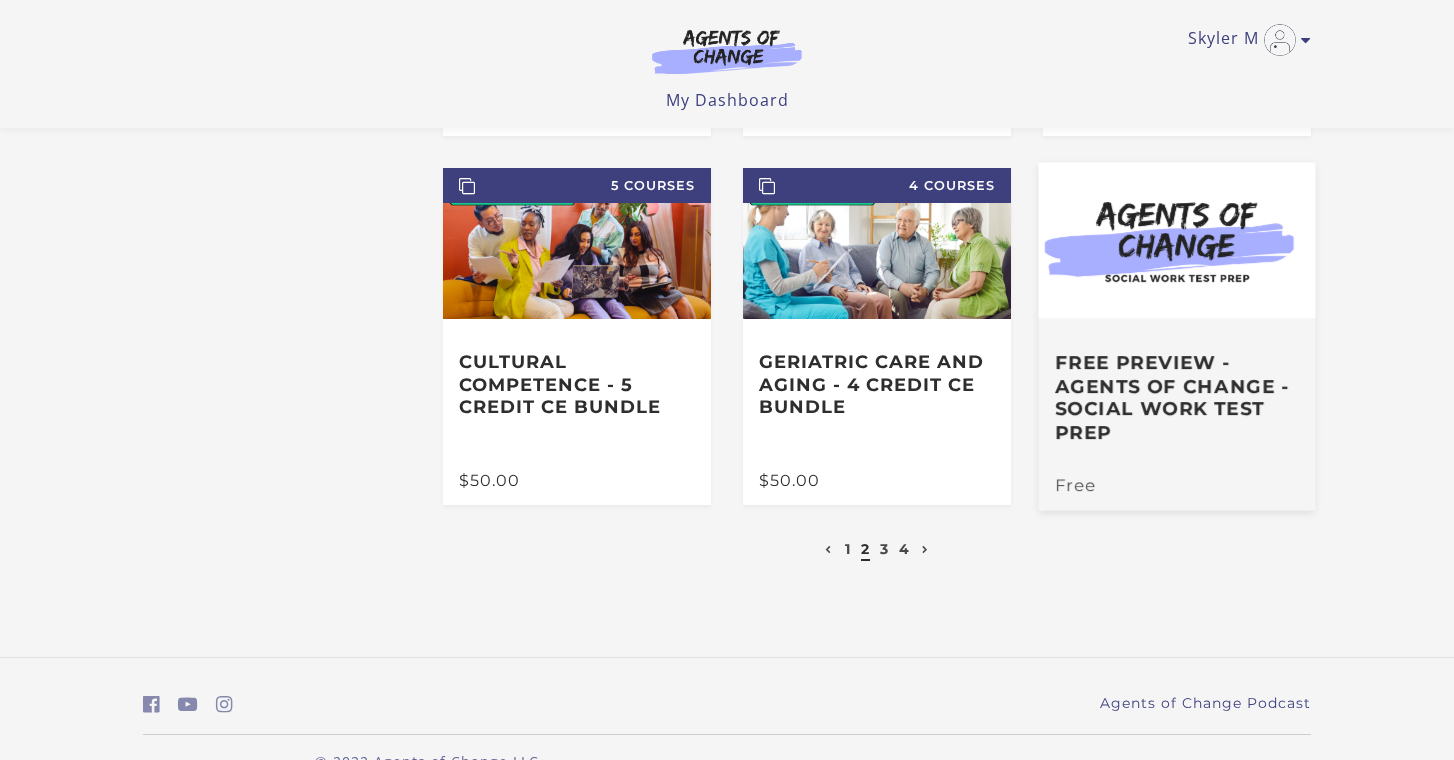 click on "Free Preview - Agents of Change - Social Work Test Prep" at bounding box center (1177, 397) 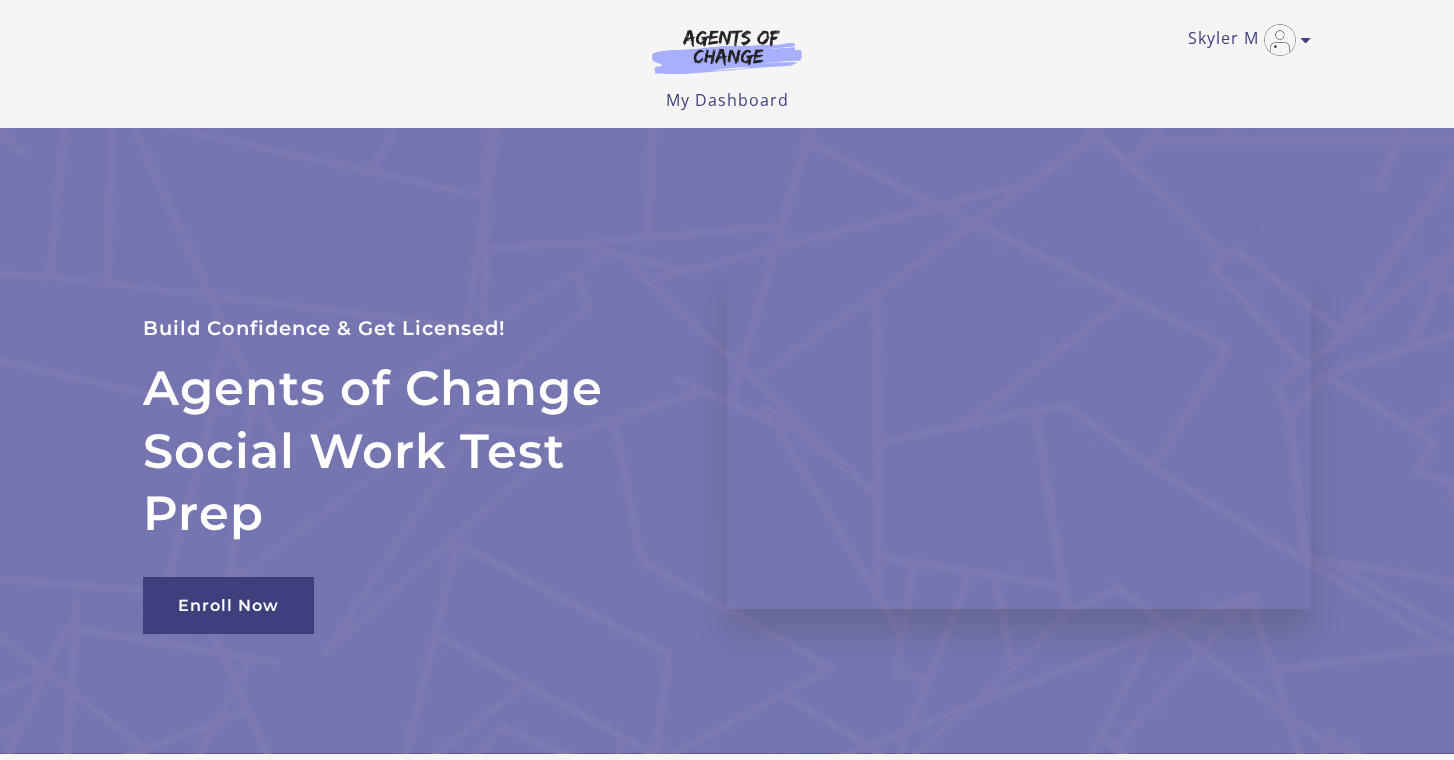 scroll, scrollTop: 0, scrollLeft: 0, axis: both 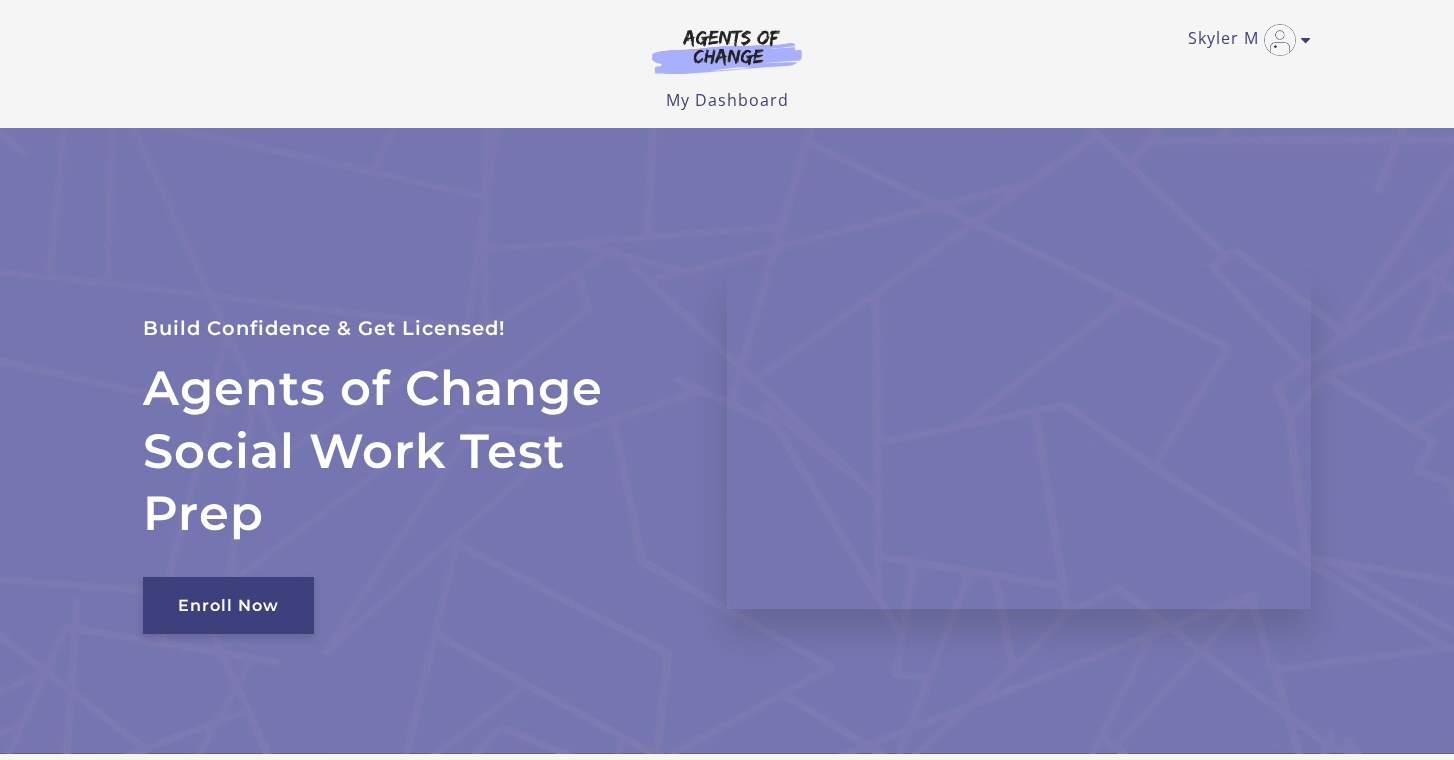 click on "Enroll Now" at bounding box center [228, 605] 